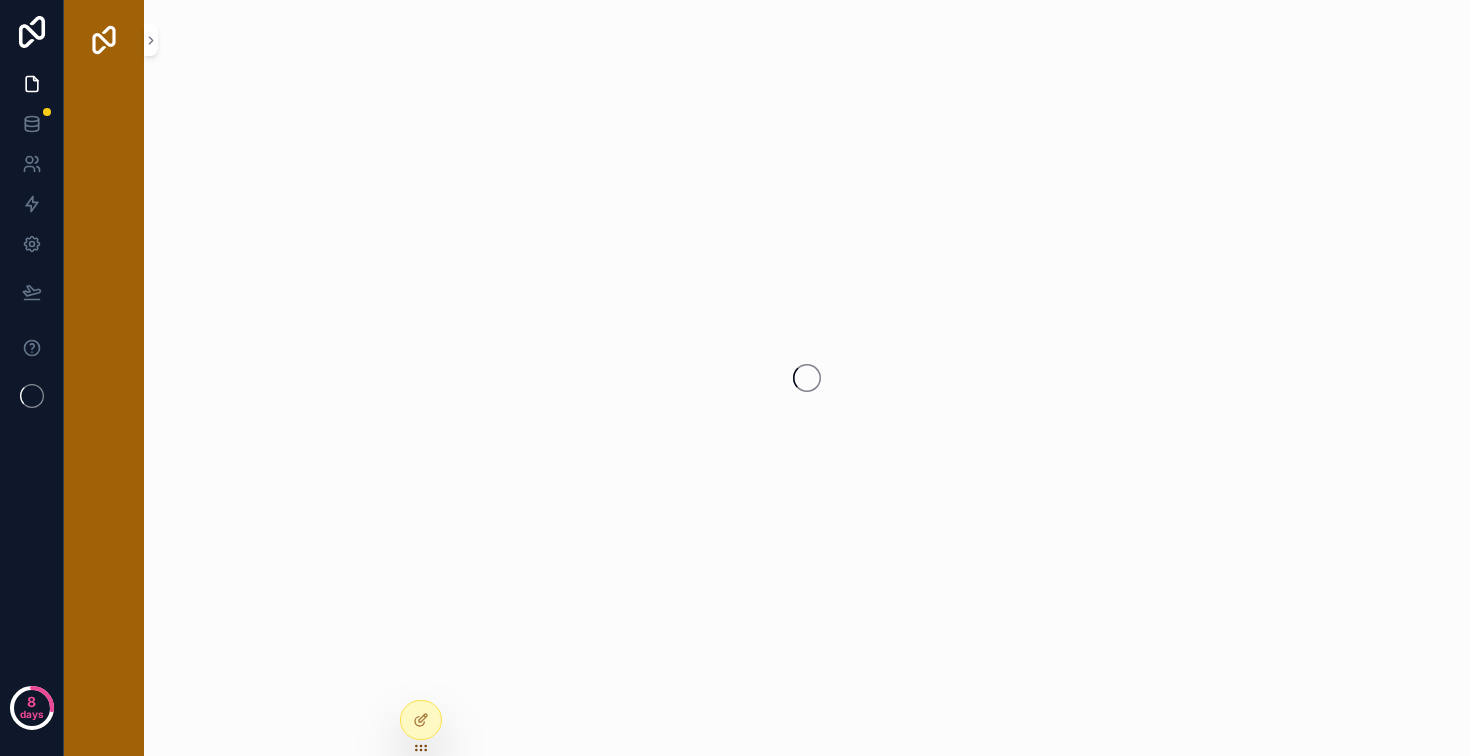 scroll, scrollTop: 0, scrollLeft: 0, axis: both 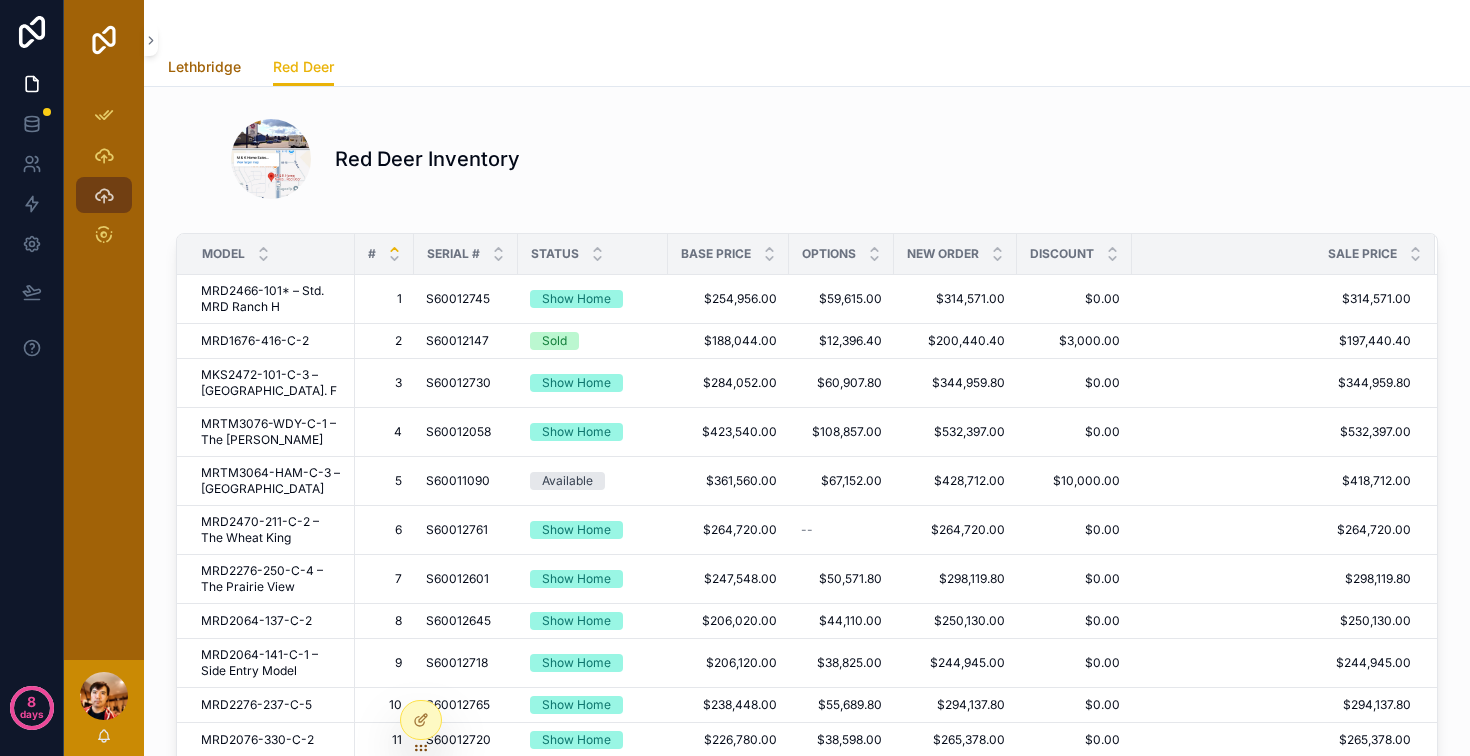 click on "Lethbridge" at bounding box center (204, 67) 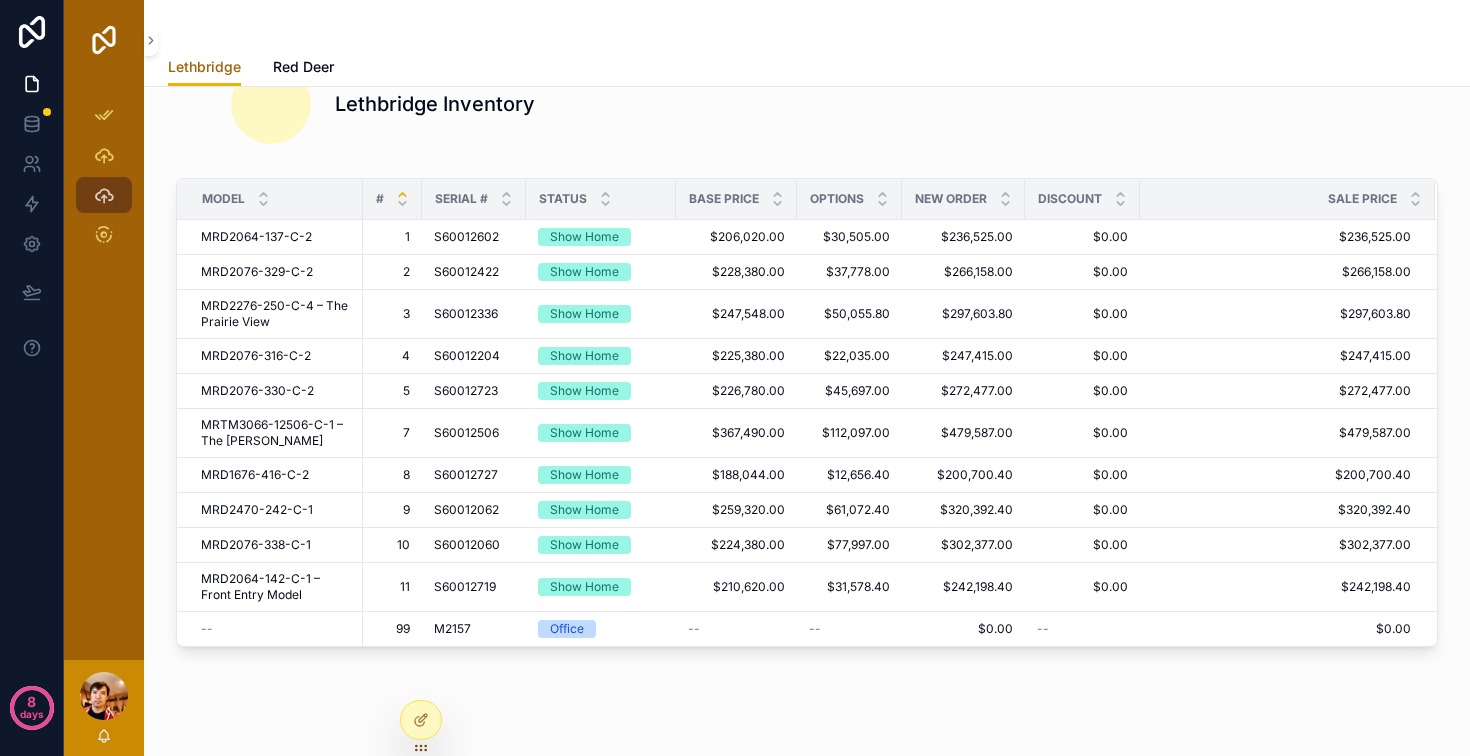 scroll, scrollTop: 48, scrollLeft: 0, axis: vertical 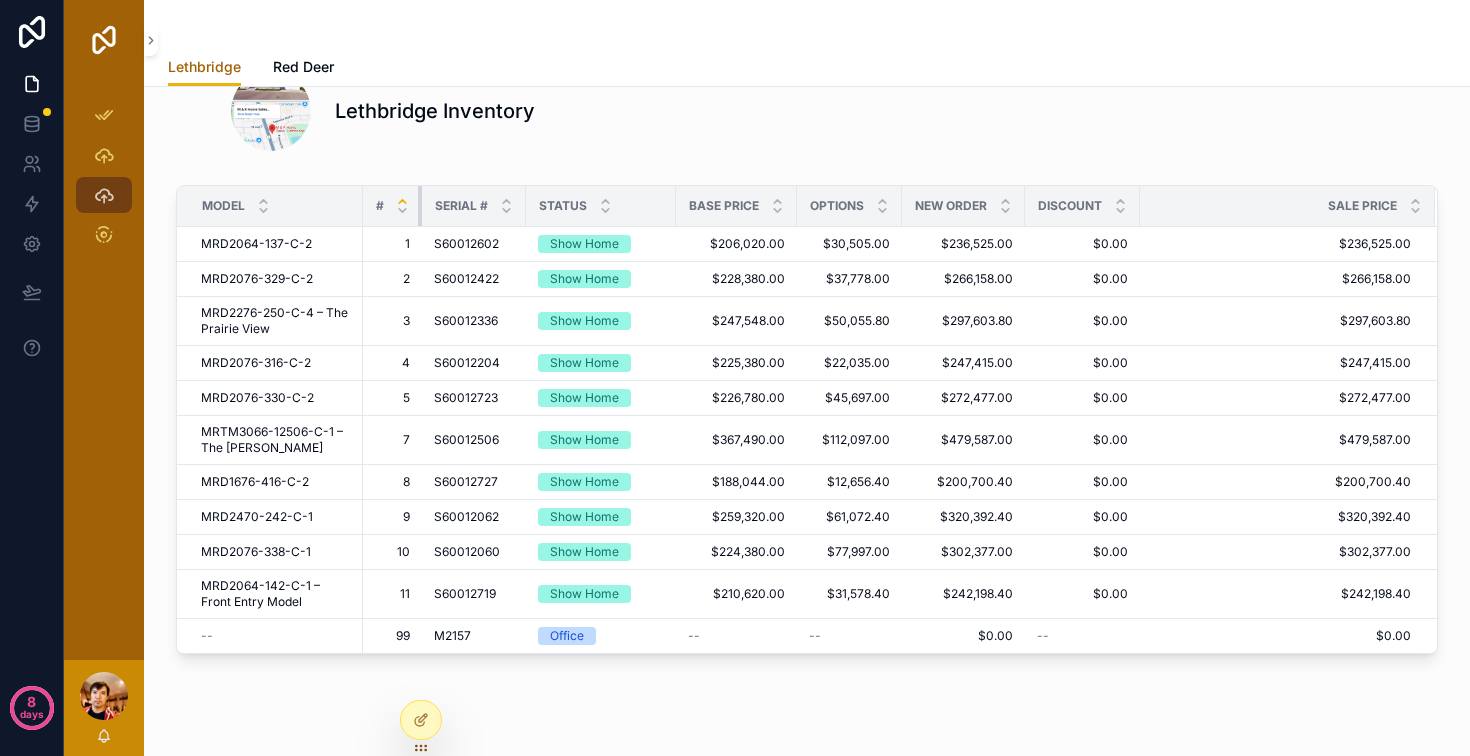 drag, startPoint x: 472, startPoint y: 258, endPoint x: 425, endPoint y: 260, distance: 47.042534 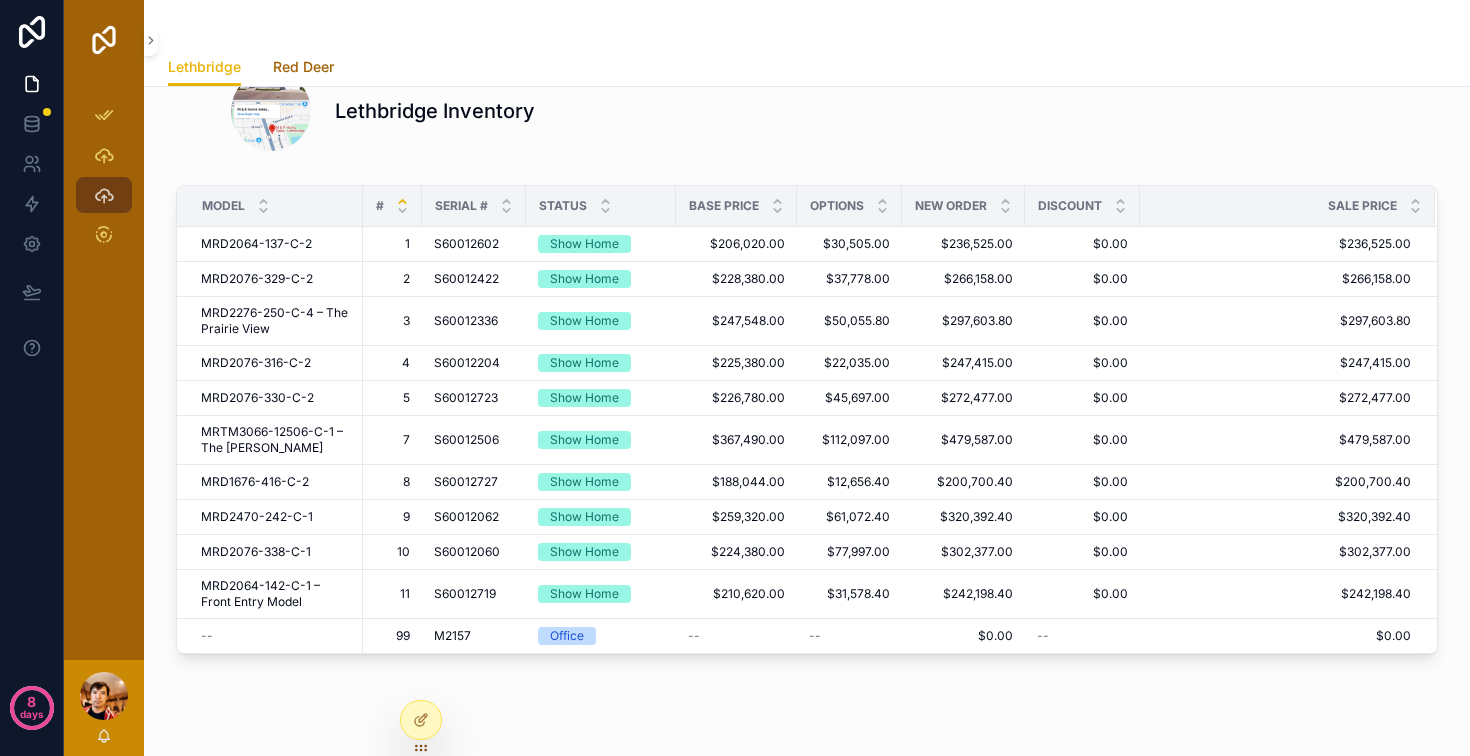 click on "Red Deer" at bounding box center (303, 67) 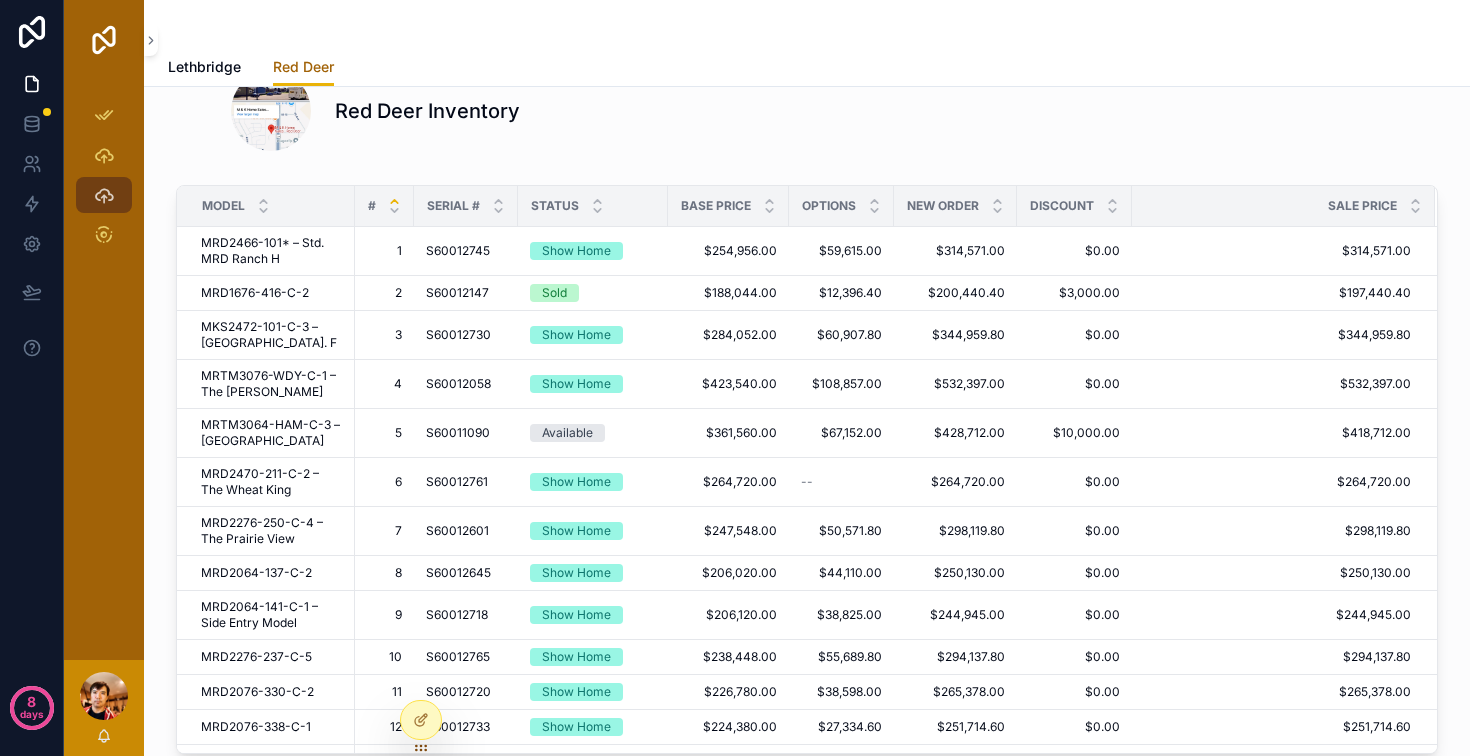 scroll, scrollTop: 0, scrollLeft: 0, axis: both 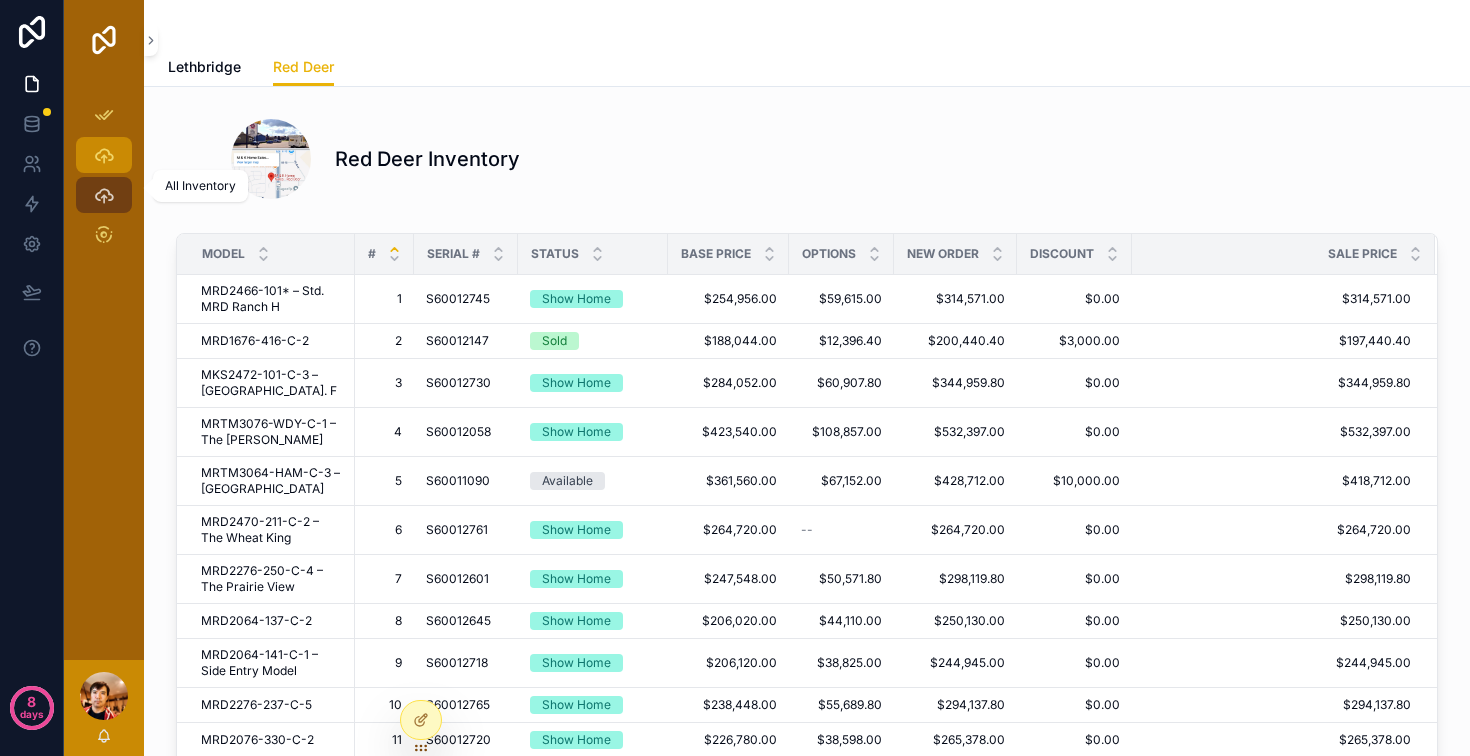 click at bounding box center (104, 155) 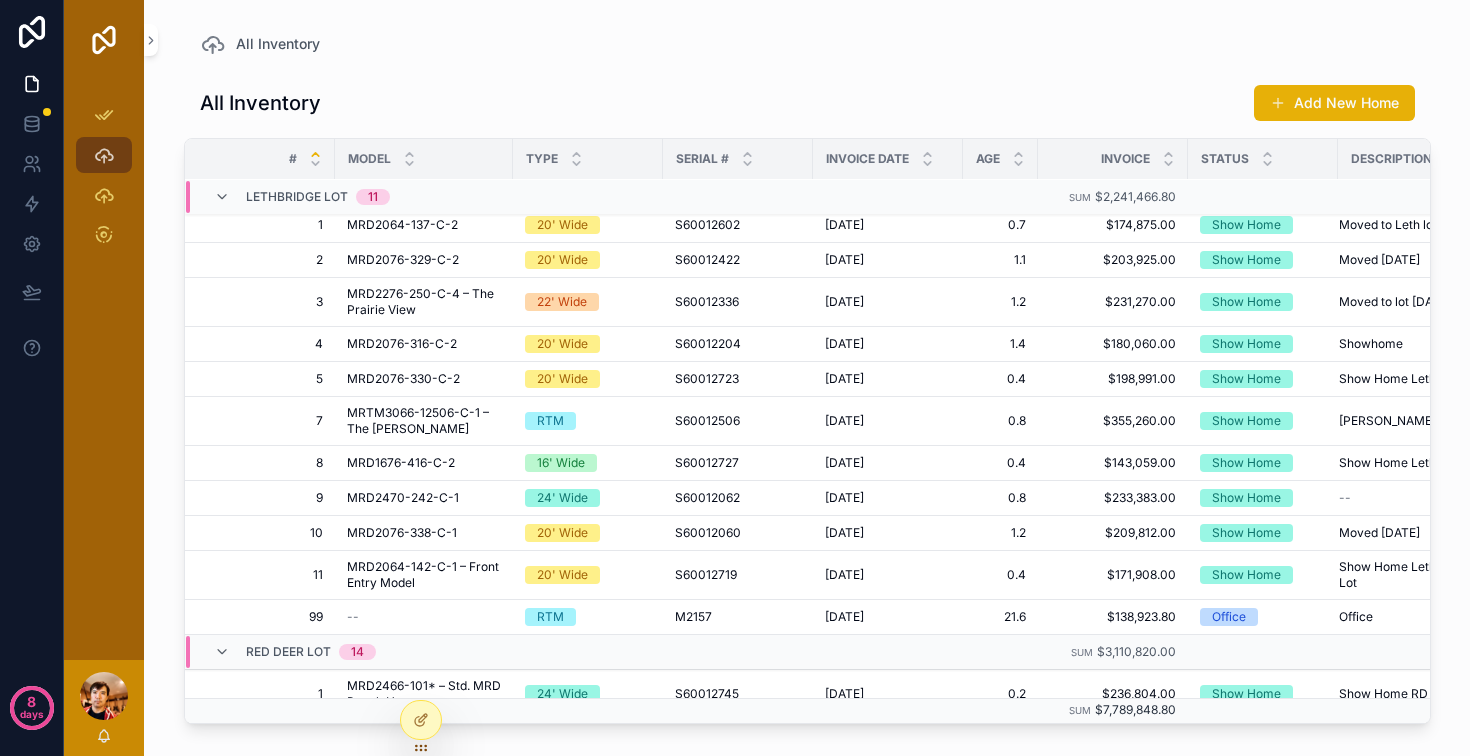 scroll, scrollTop: 0, scrollLeft: 0, axis: both 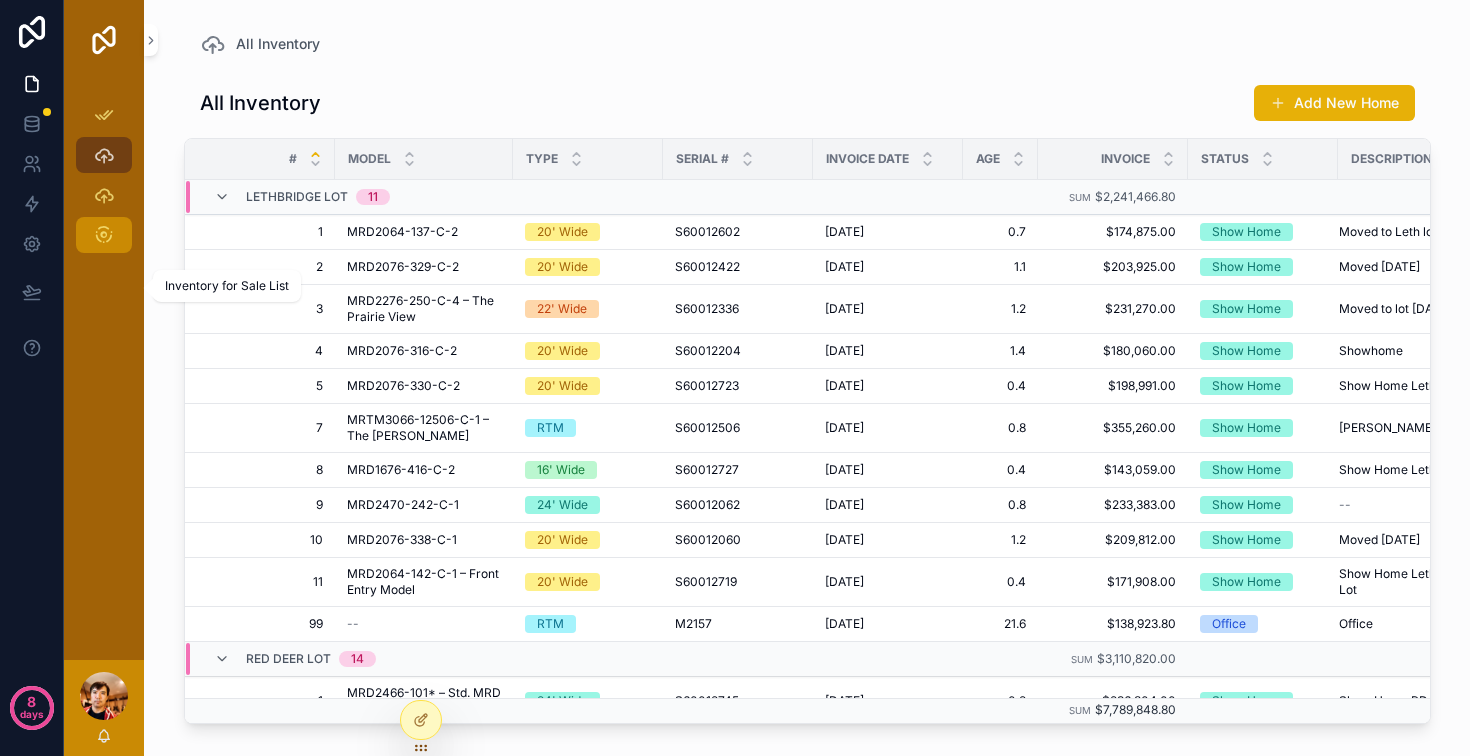 click on "Inventory for Sale List" at bounding box center [104, 235] 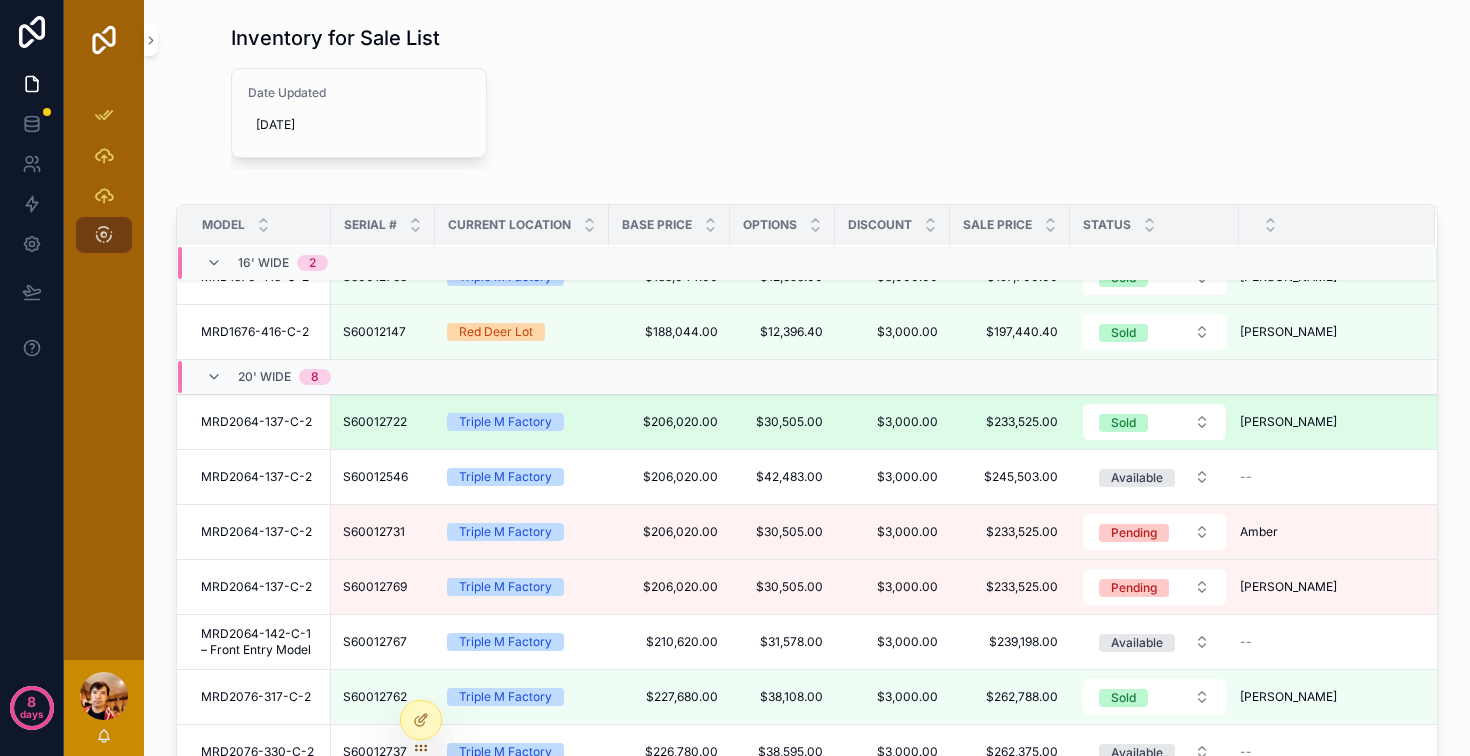 scroll, scrollTop: 0, scrollLeft: 0, axis: both 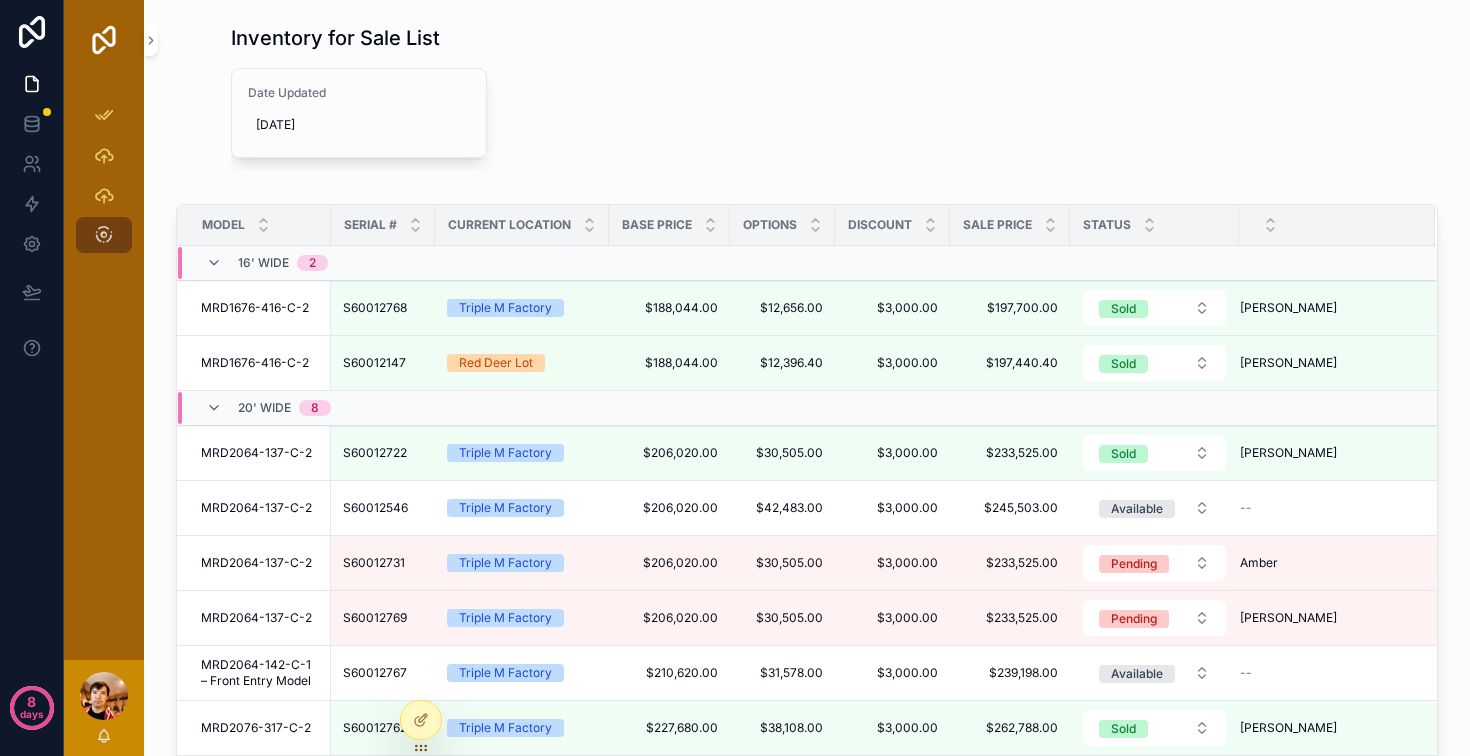 click on "Inventory for Sale List Date Updated July 10, 2025" at bounding box center [807, 97] 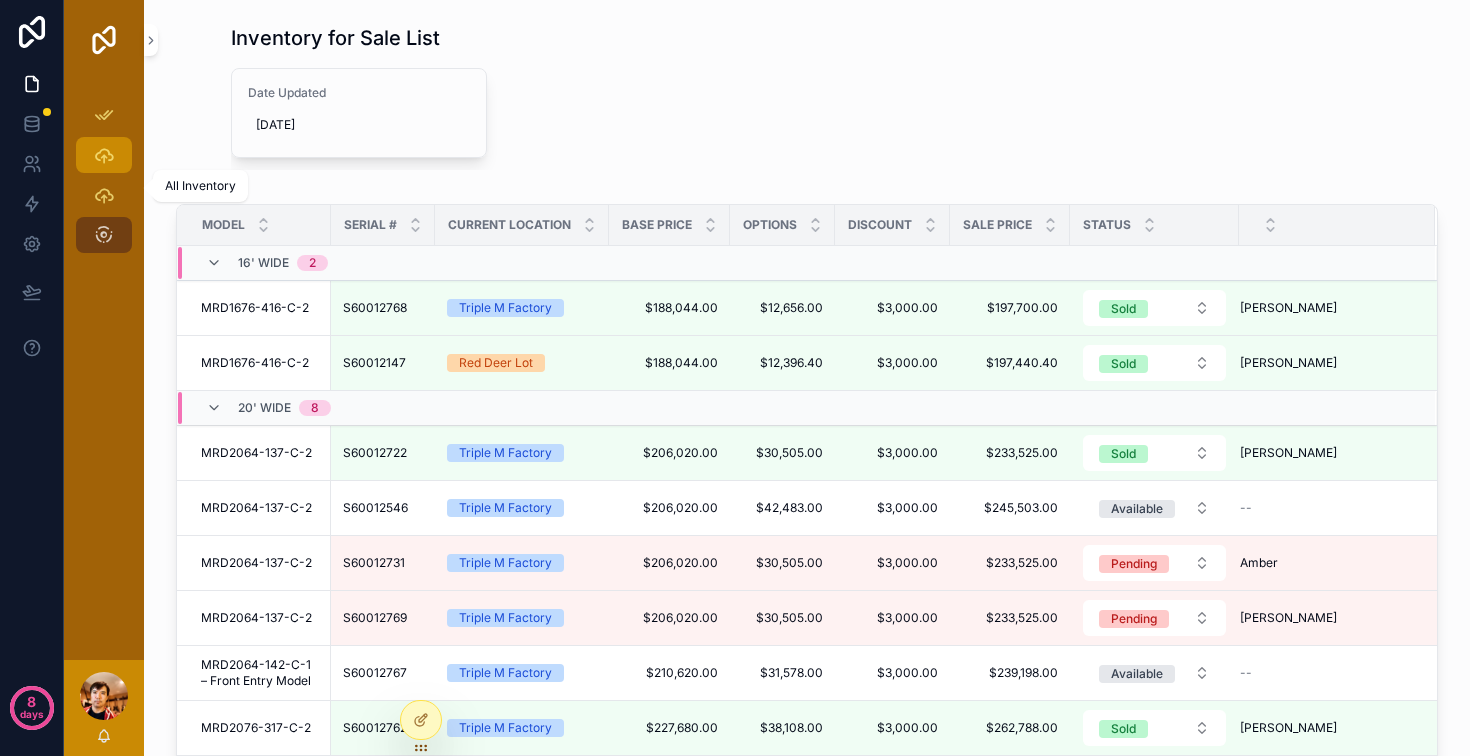 click at bounding box center (104, 155) 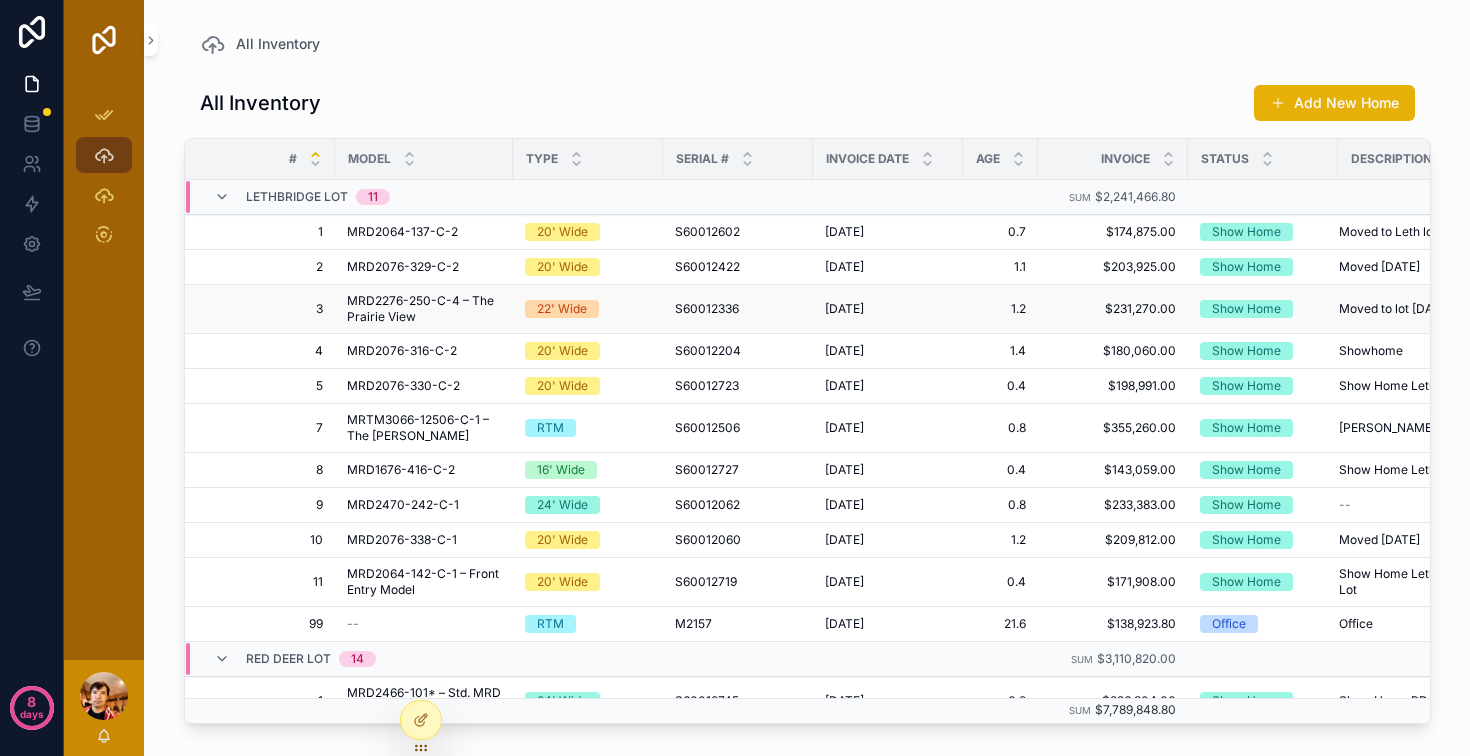 click on "S60012336 S60012336" at bounding box center [738, 309] 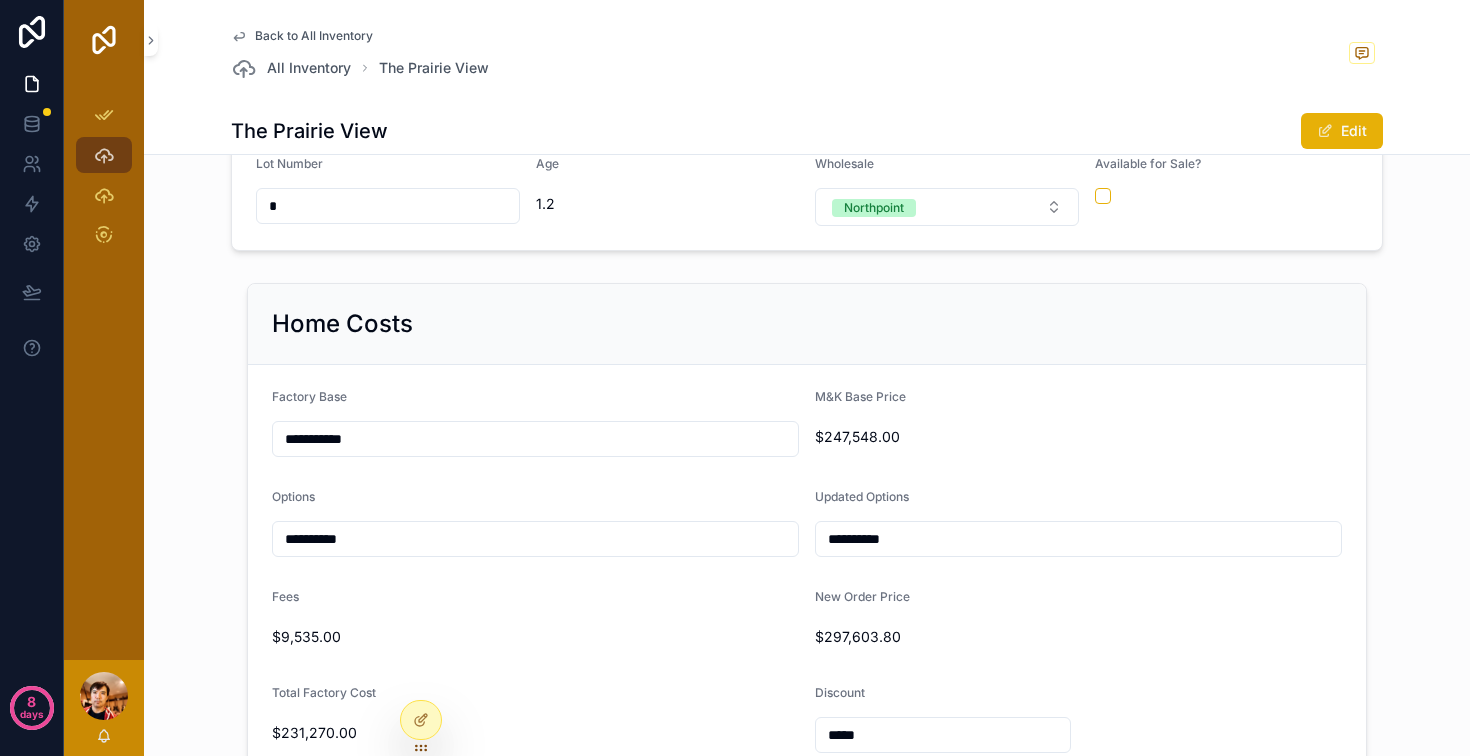 scroll, scrollTop: 279, scrollLeft: 0, axis: vertical 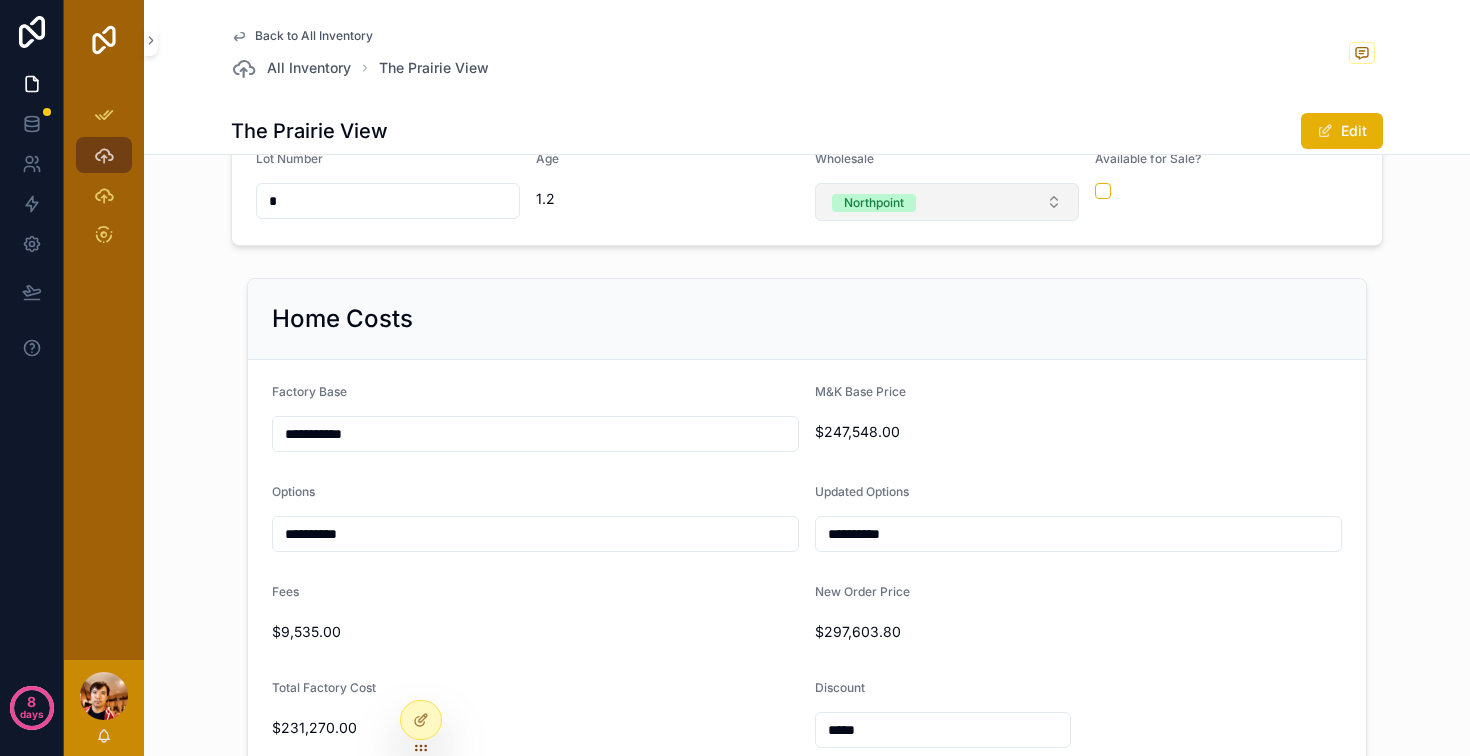 click on "Northpoint" at bounding box center [947, 202] 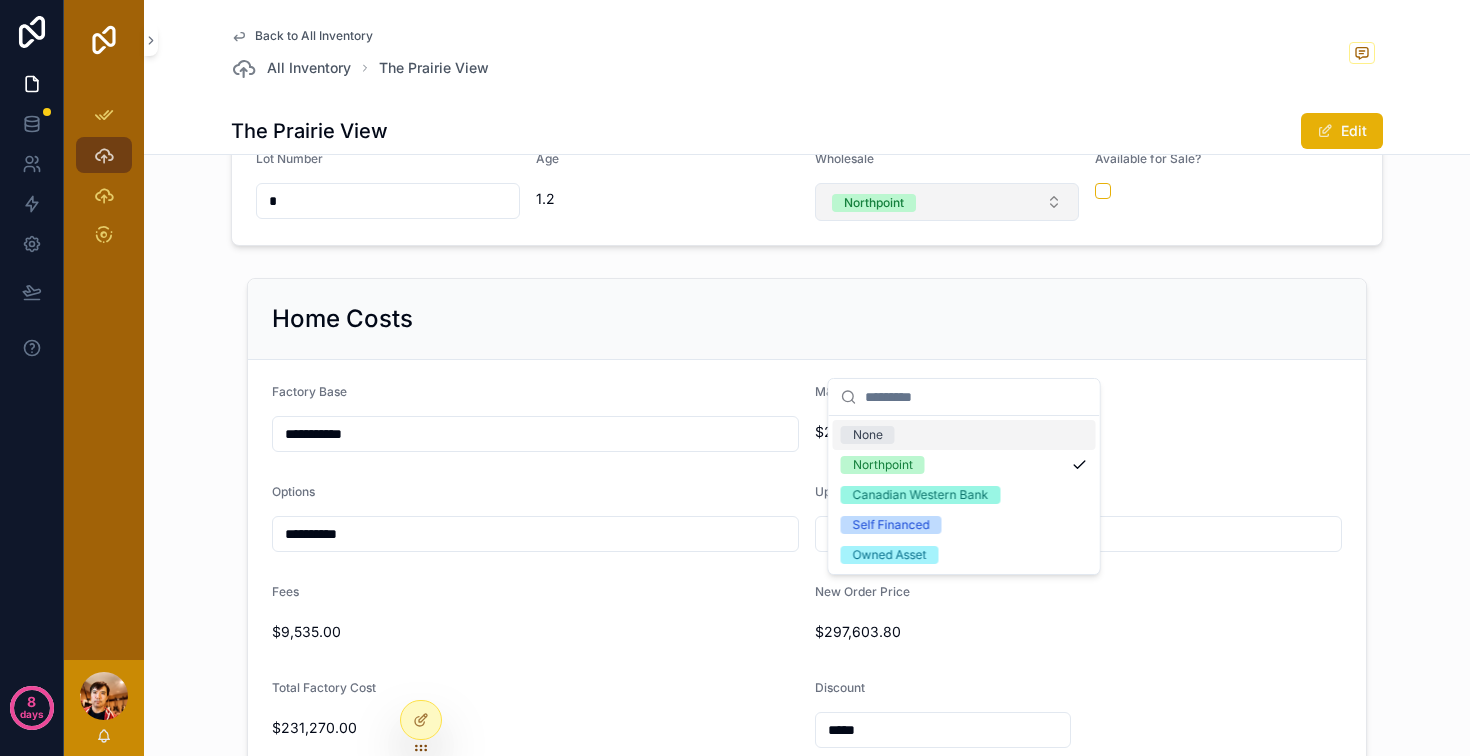 click on "Northpoint" at bounding box center (947, 202) 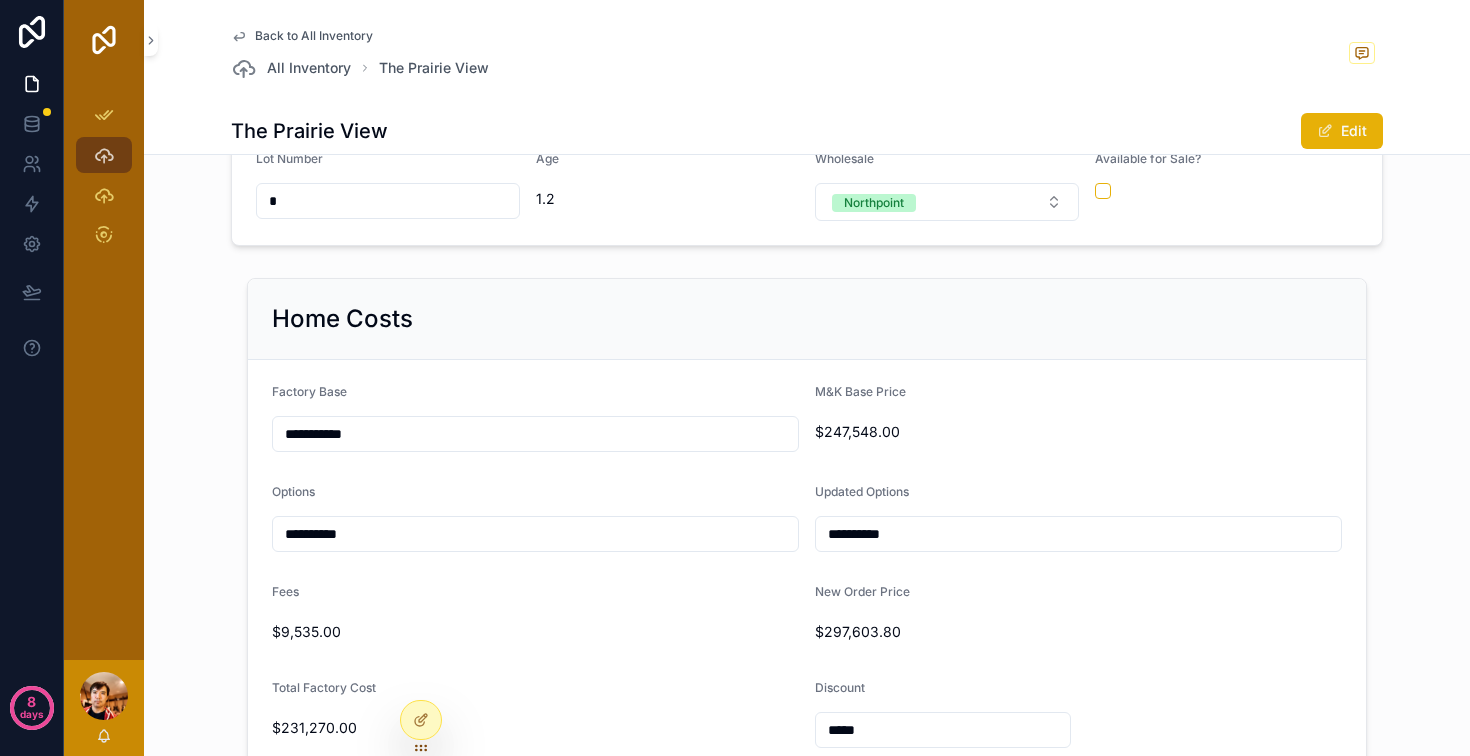 click on "Home Costs" at bounding box center (807, 319) 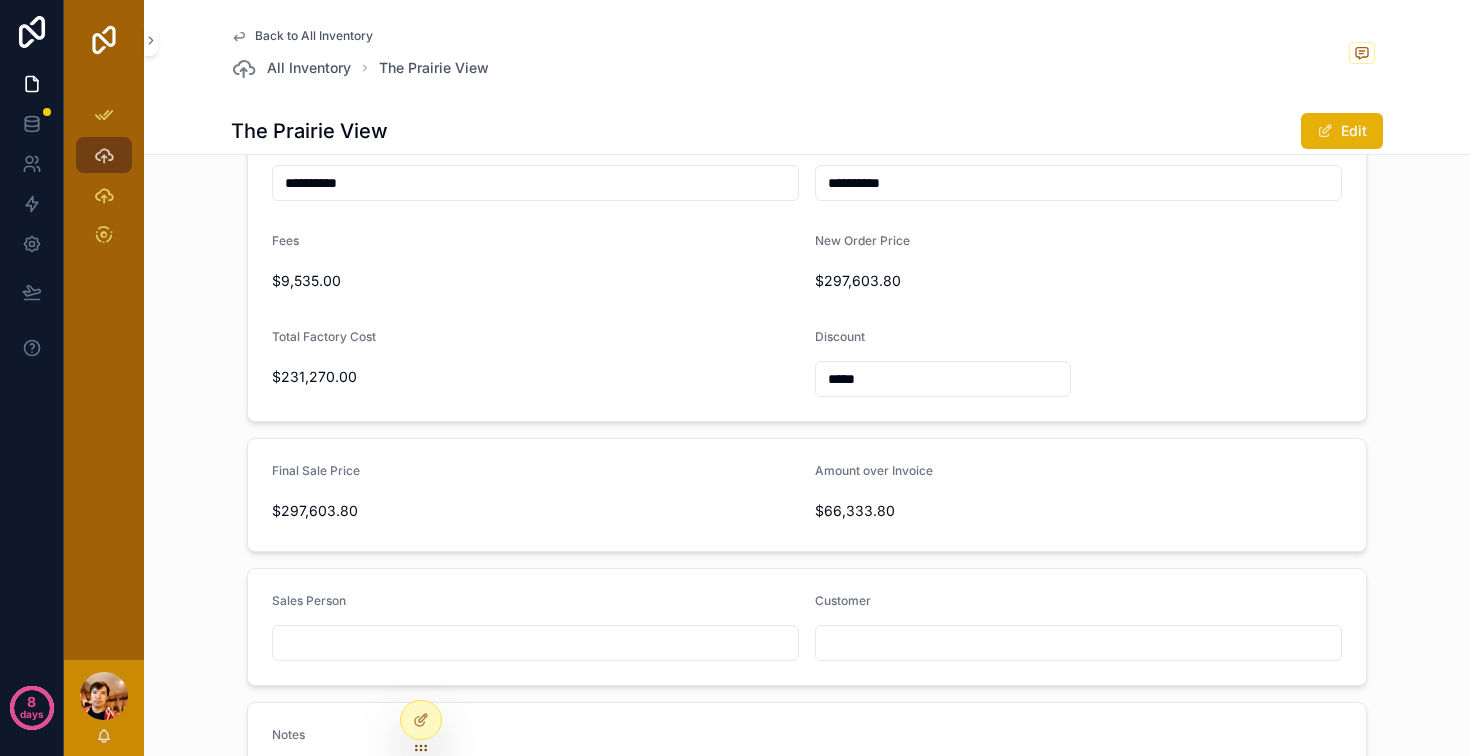 scroll, scrollTop: 612, scrollLeft: 0, axis: vertical 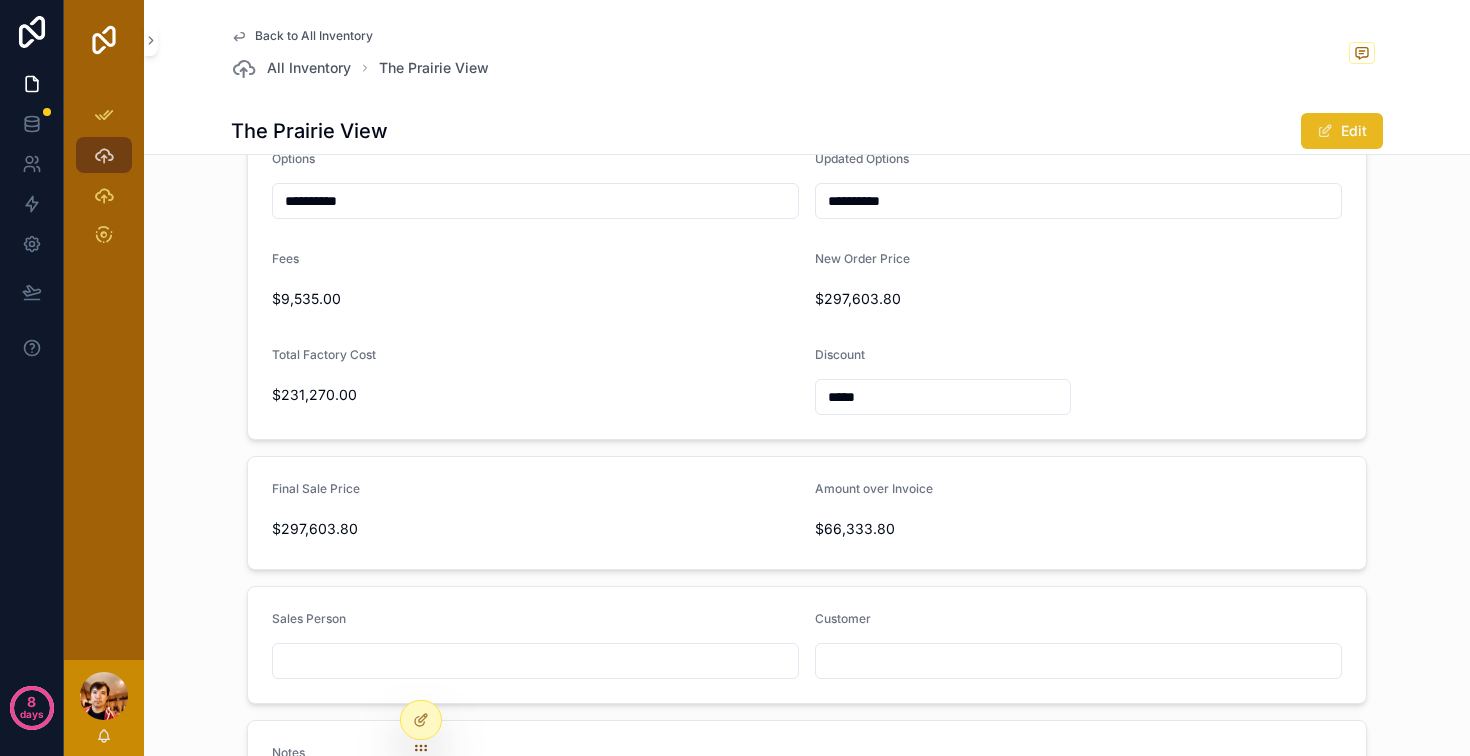 click on "Edit" at bounding box center (1342, 131) 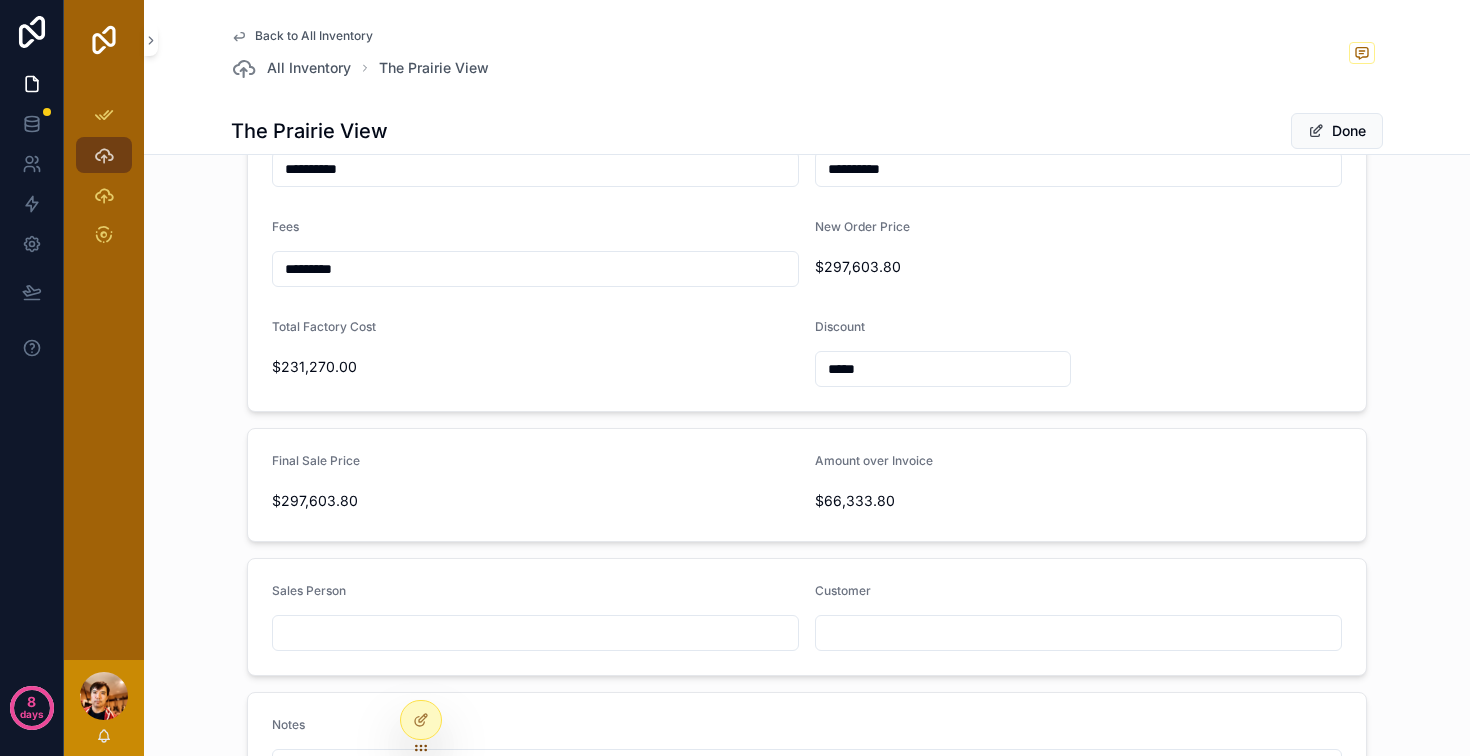 scroll, scrollTop: 645, scrollLeft: 0, axis: vertical 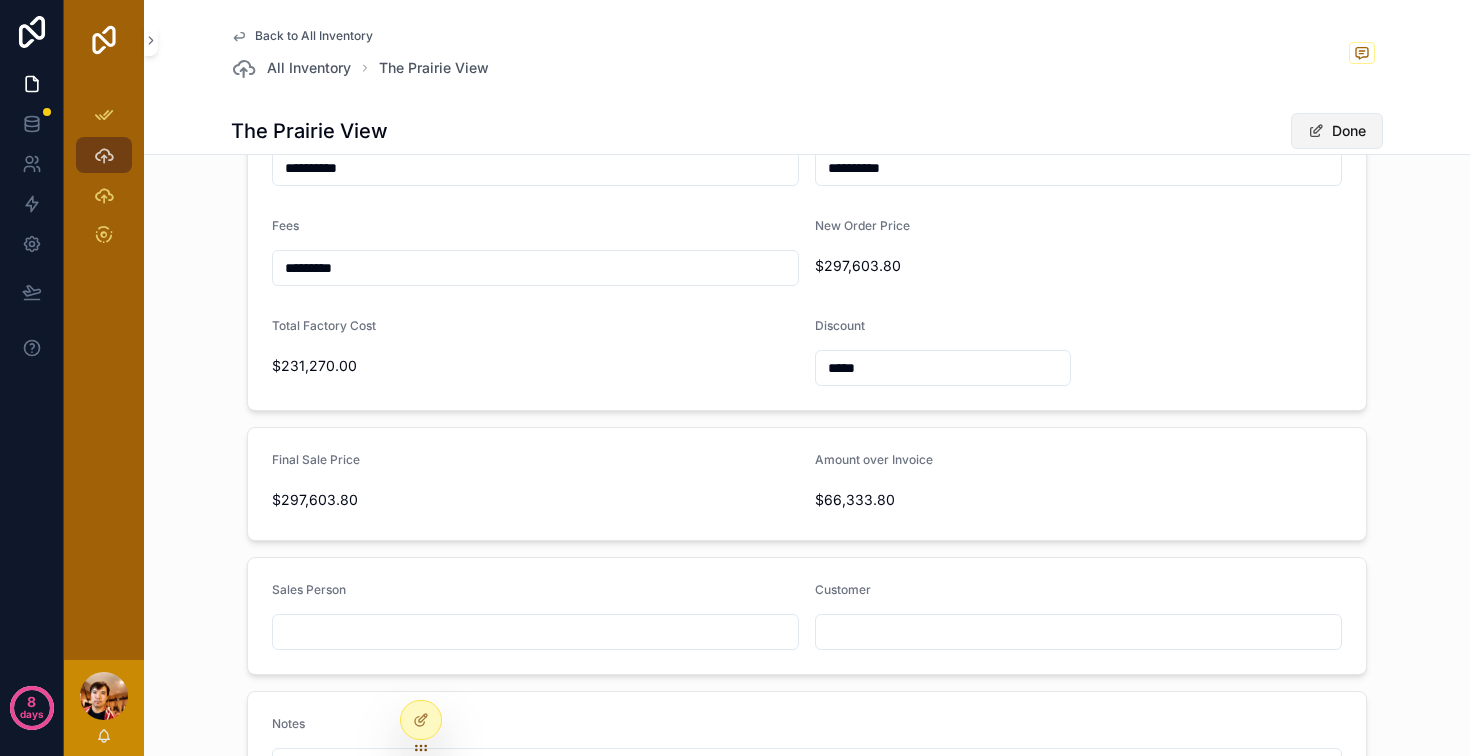 click at bounding box center (1316, 131) 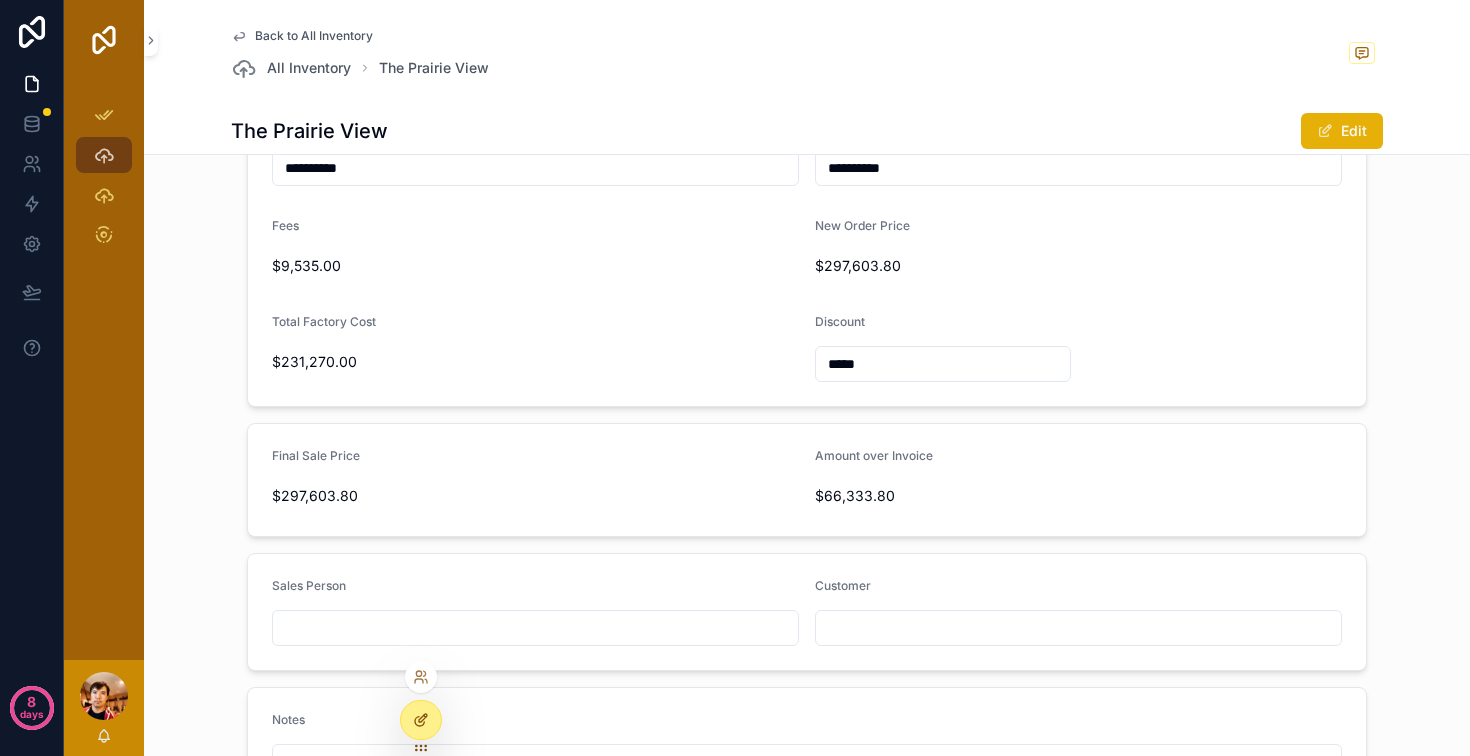 click at bounding box center [421, 720] 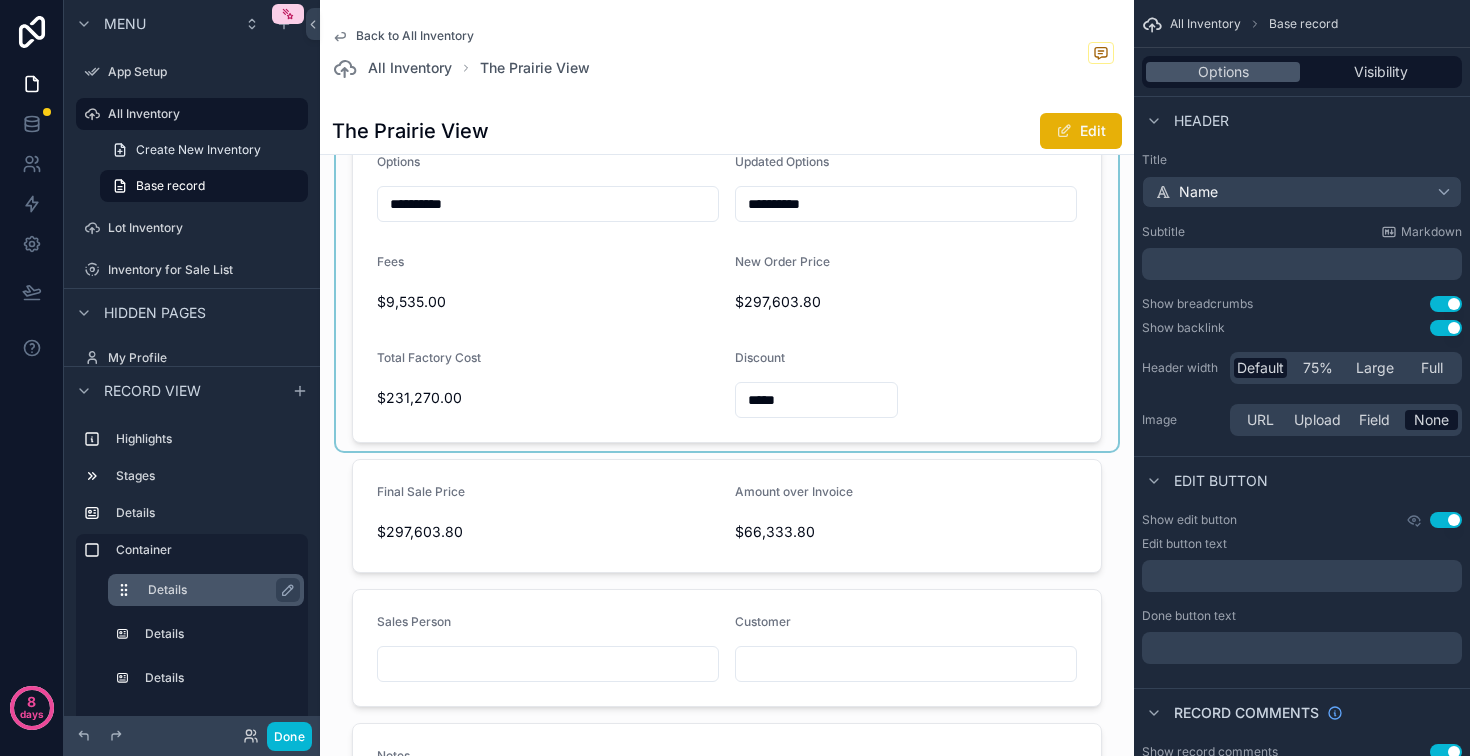 click on "Details" at bounding box center (222, 590) 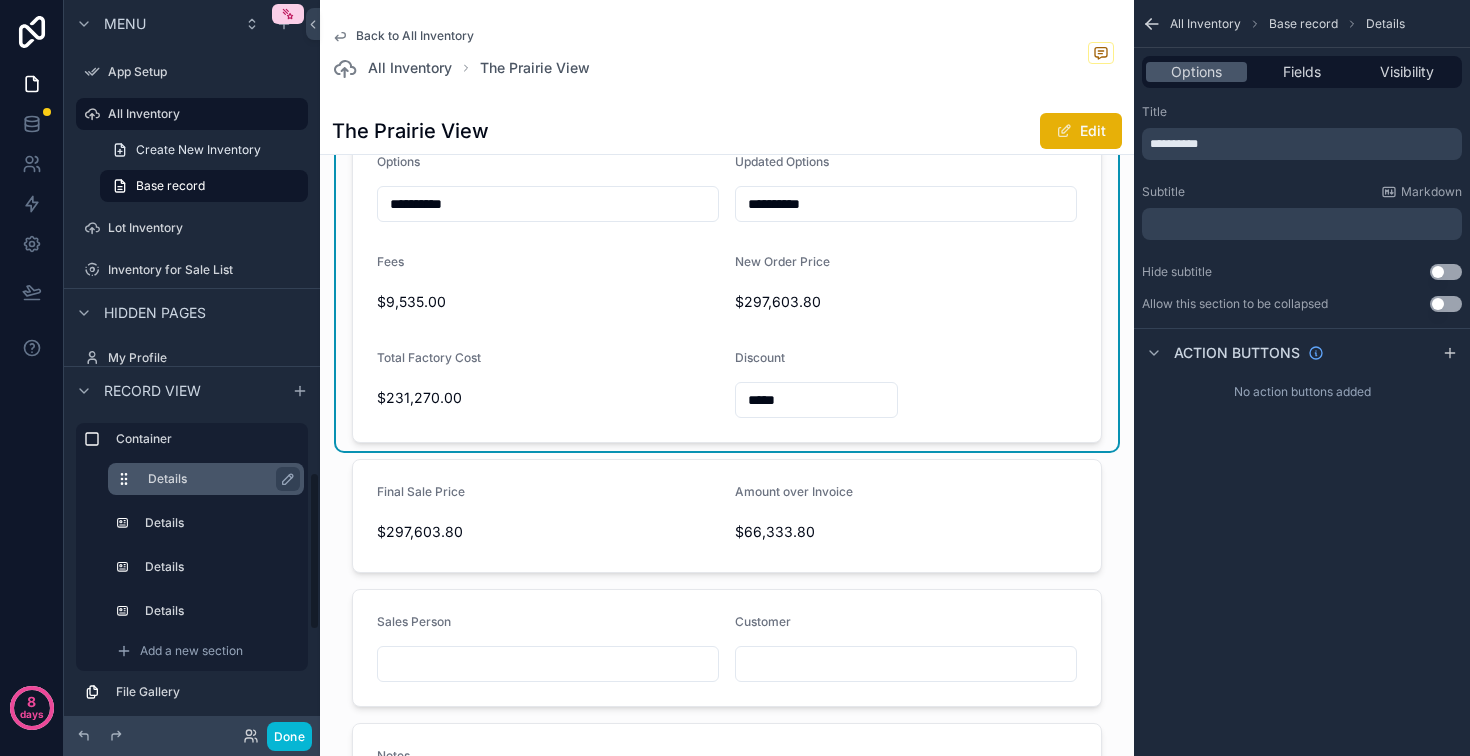 scroll, scrollTop: 114, scrollLeft: 0, axis: vertical 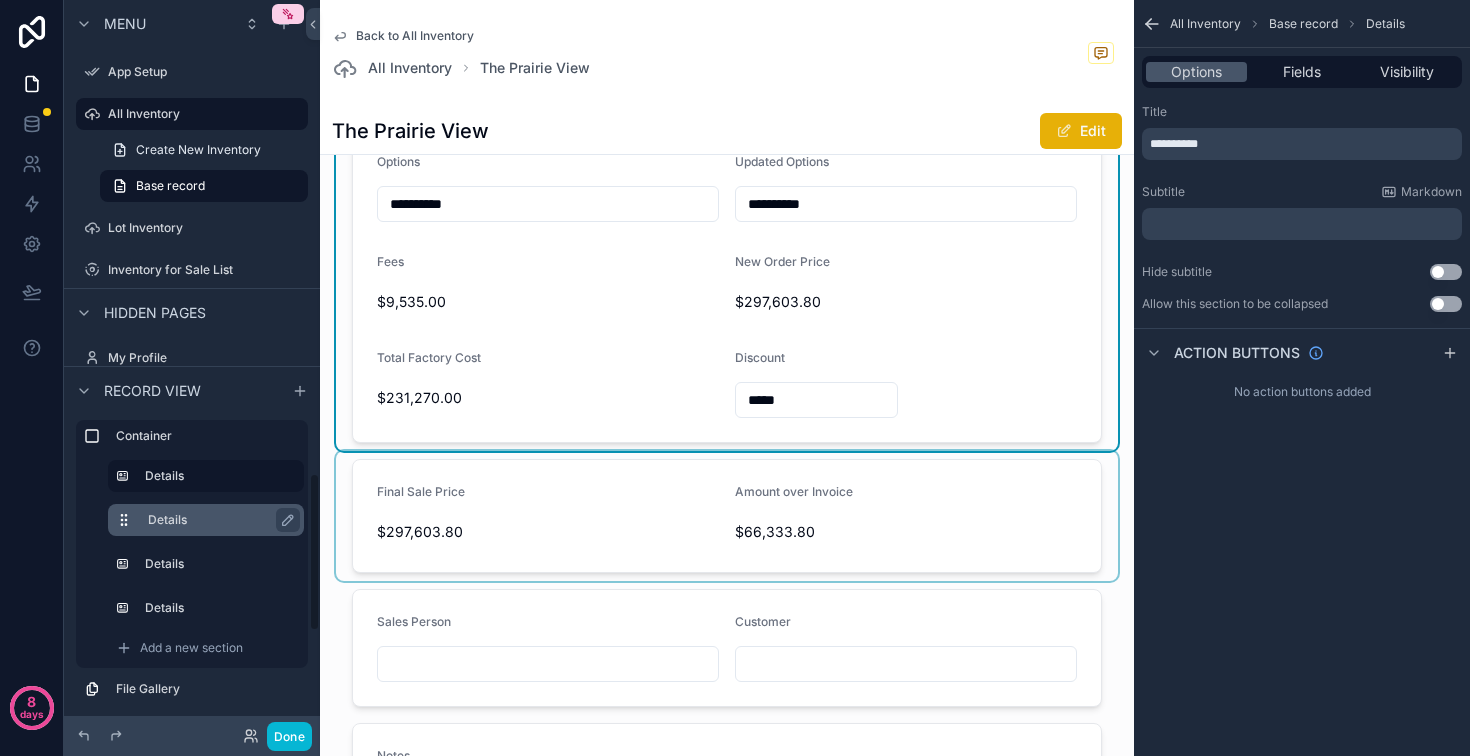 click on "Details" at bounding box center [218, 520] 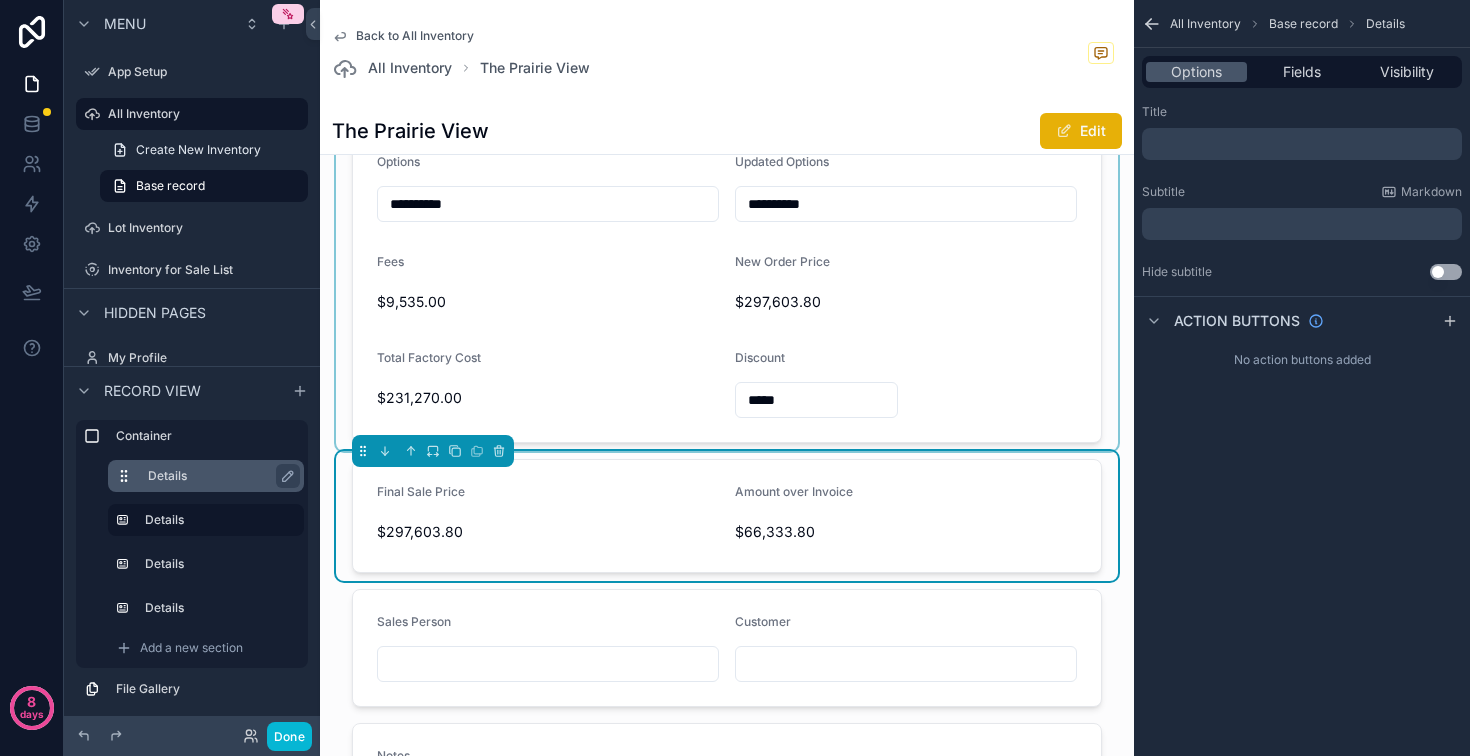 click on "Details" at bounding box center [206, 476] 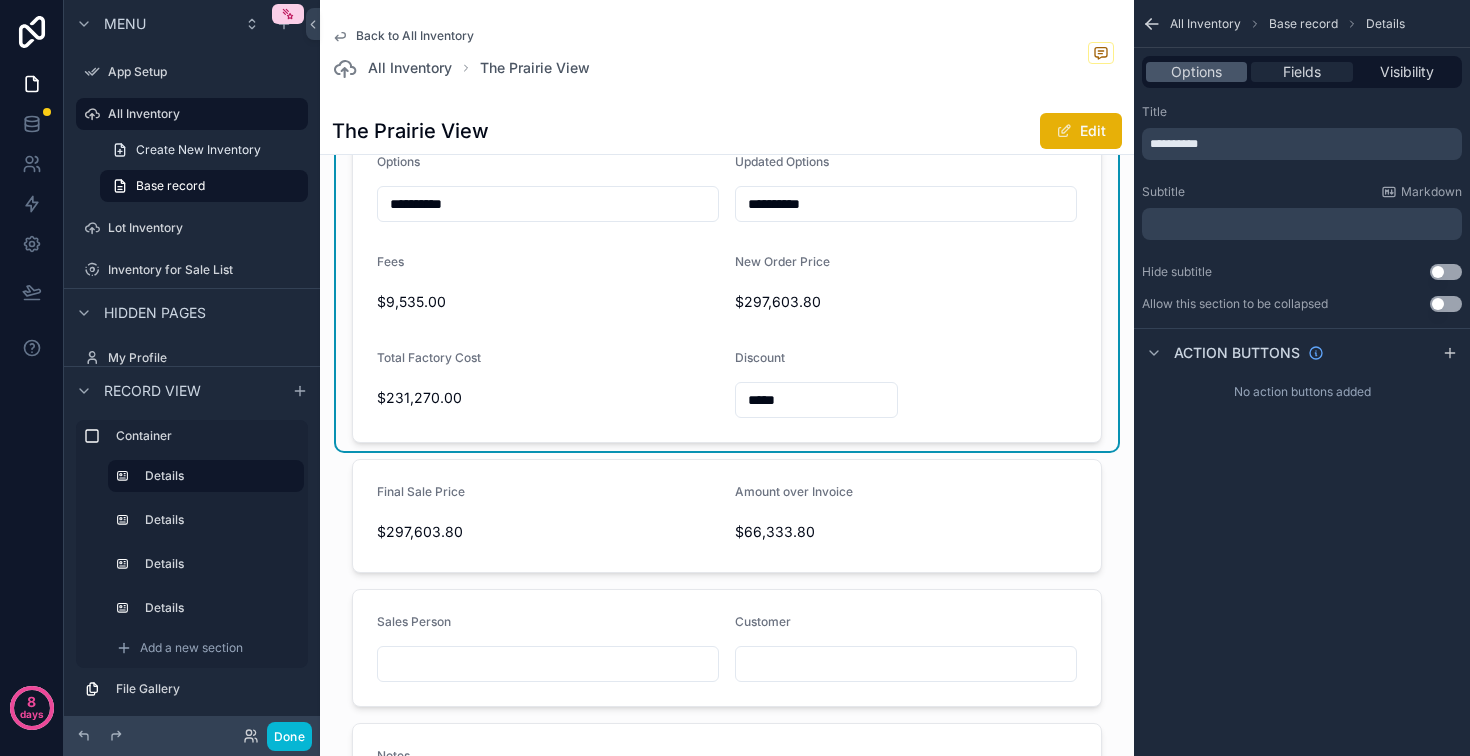 click on "Fields" at bounding box center (1302, 72) 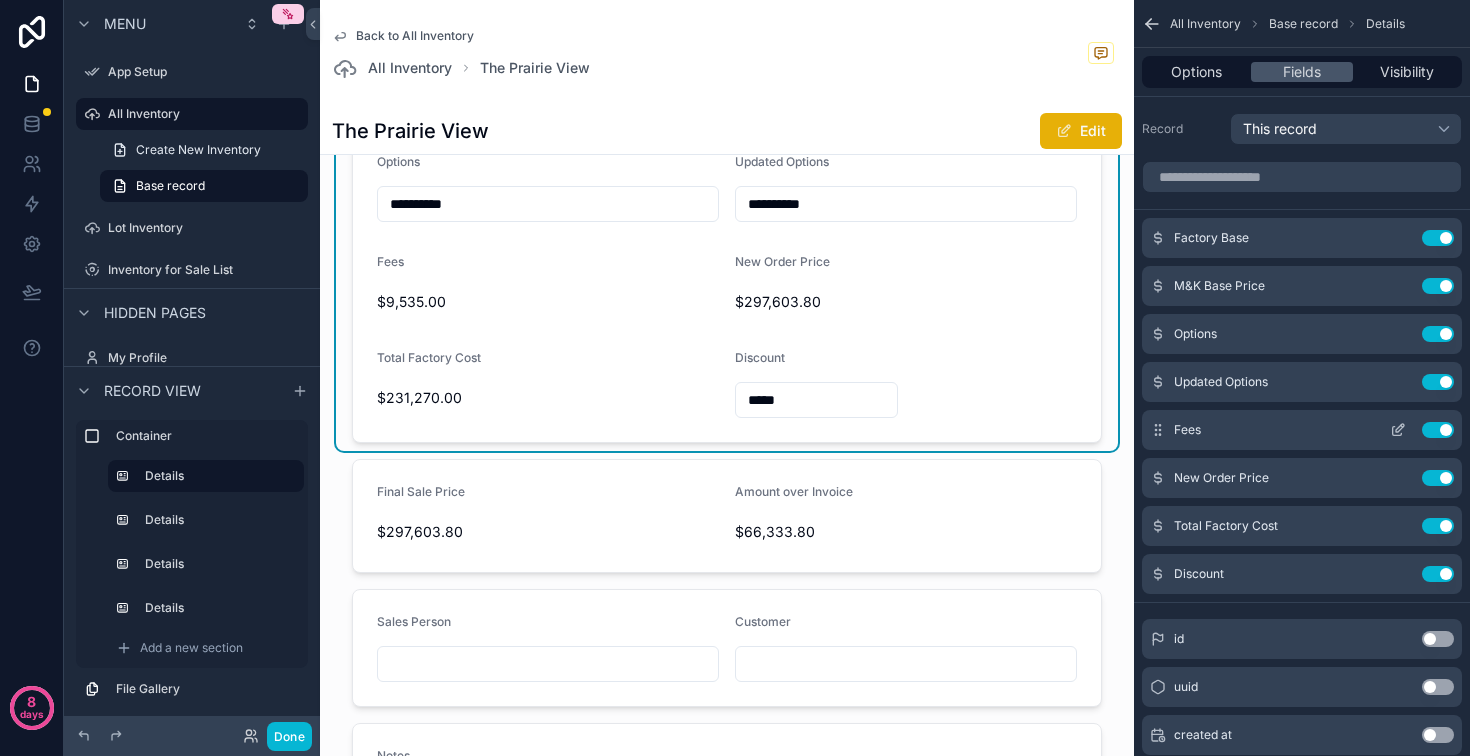 click 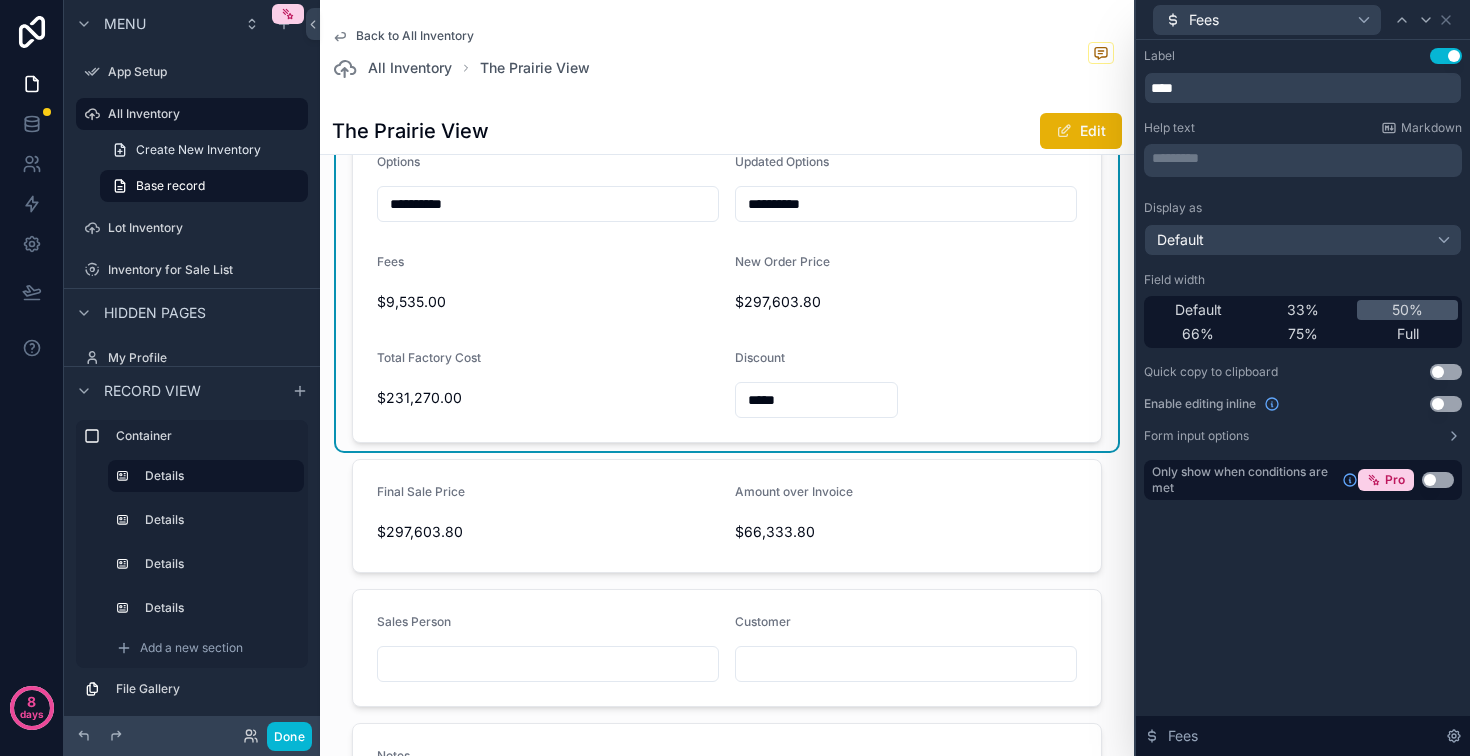 click on "Use setting" at bounding box center [1446, 404] 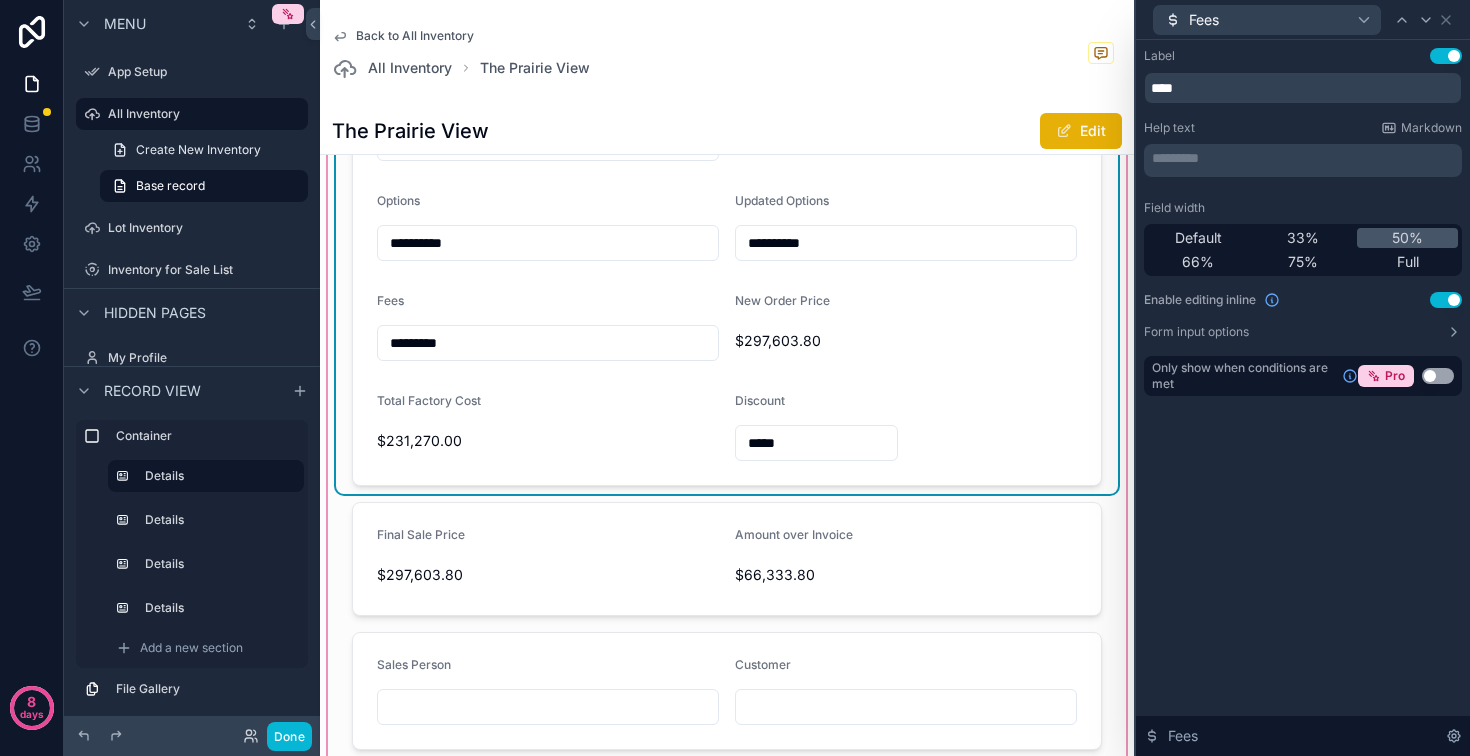 scroll, scrollTop: 596, scrollLeft: 0, axis: vertical 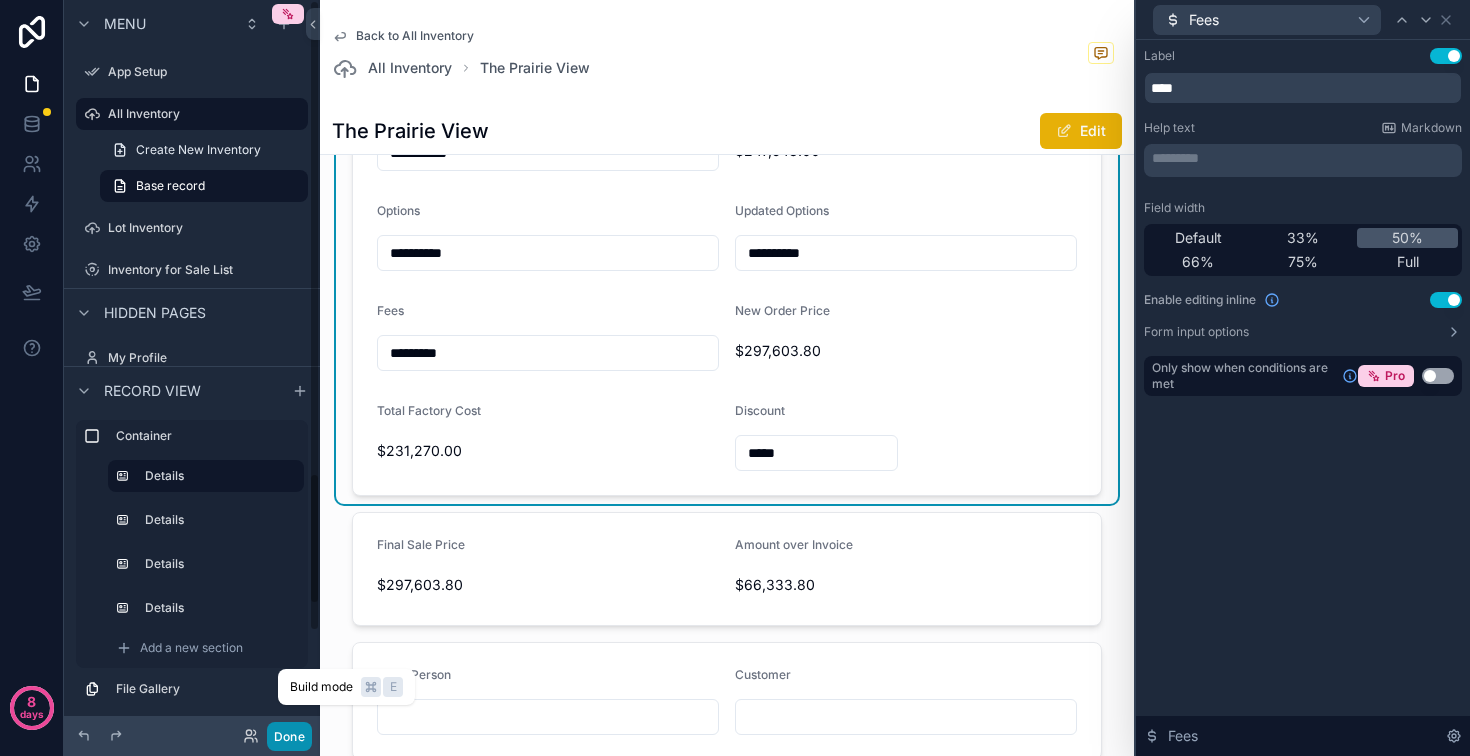 click on "Done" at bounding box center (289, 736) 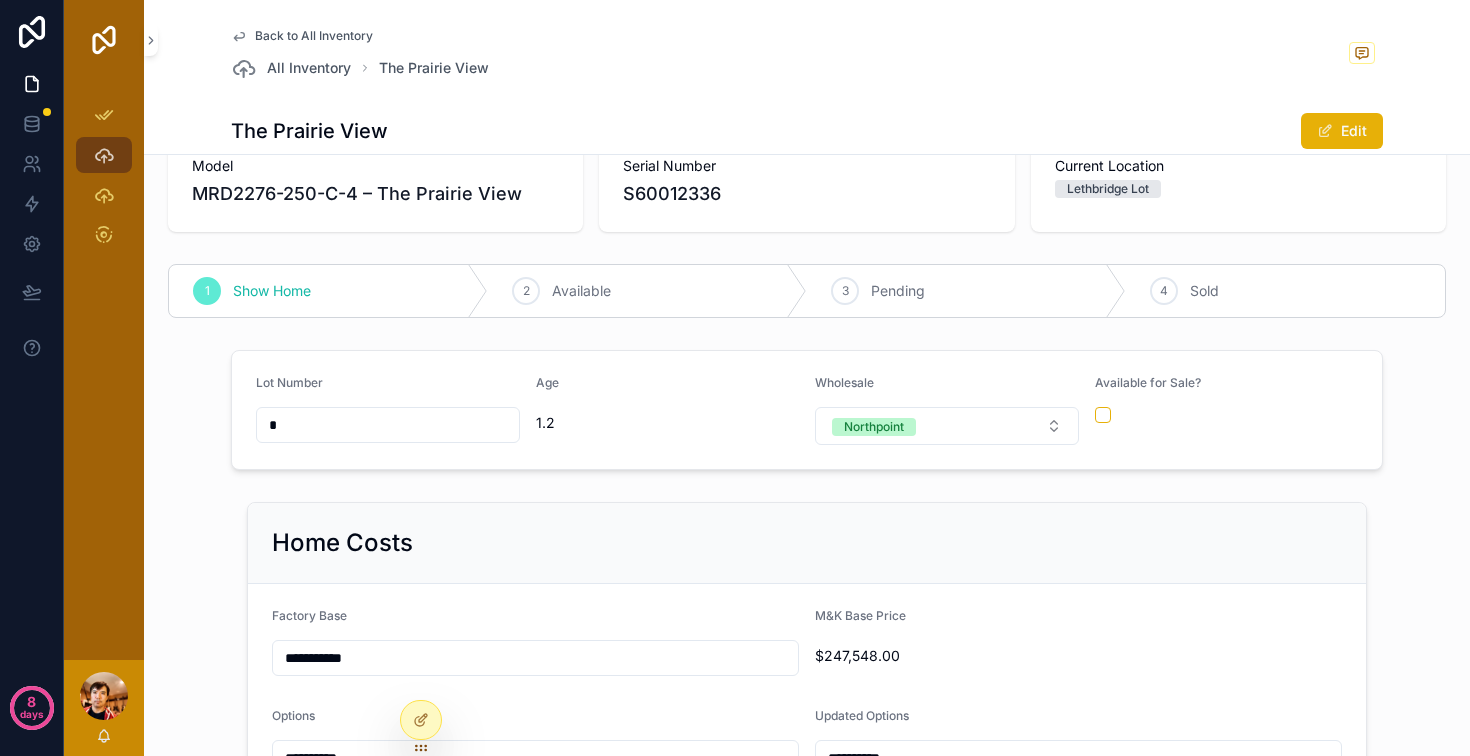 scroll, scrollTop: 0, scrollLeft: 0, axis: both 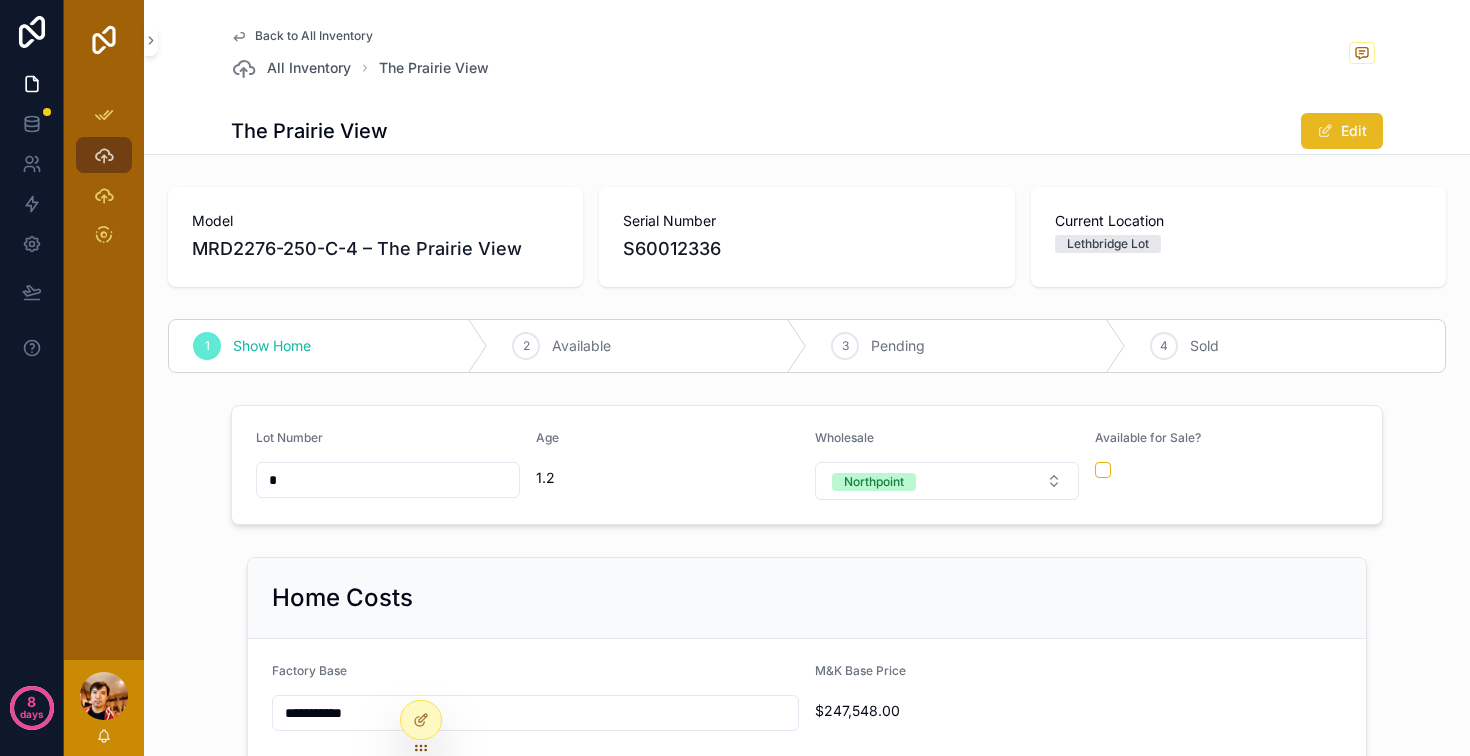 click at bounding box center [1325, 131] 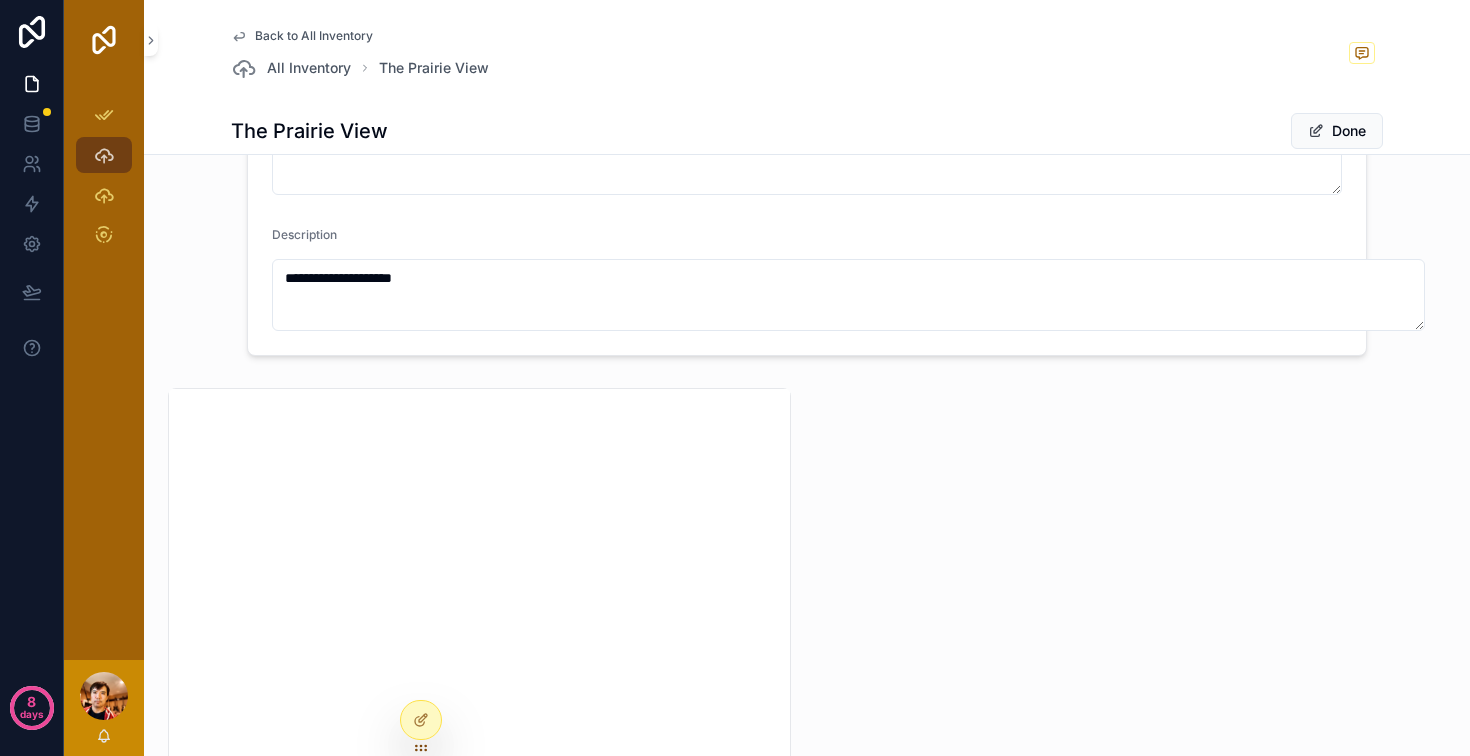 scroll, scrollTop: 1170, scrollLeft: 0, axis: vertical 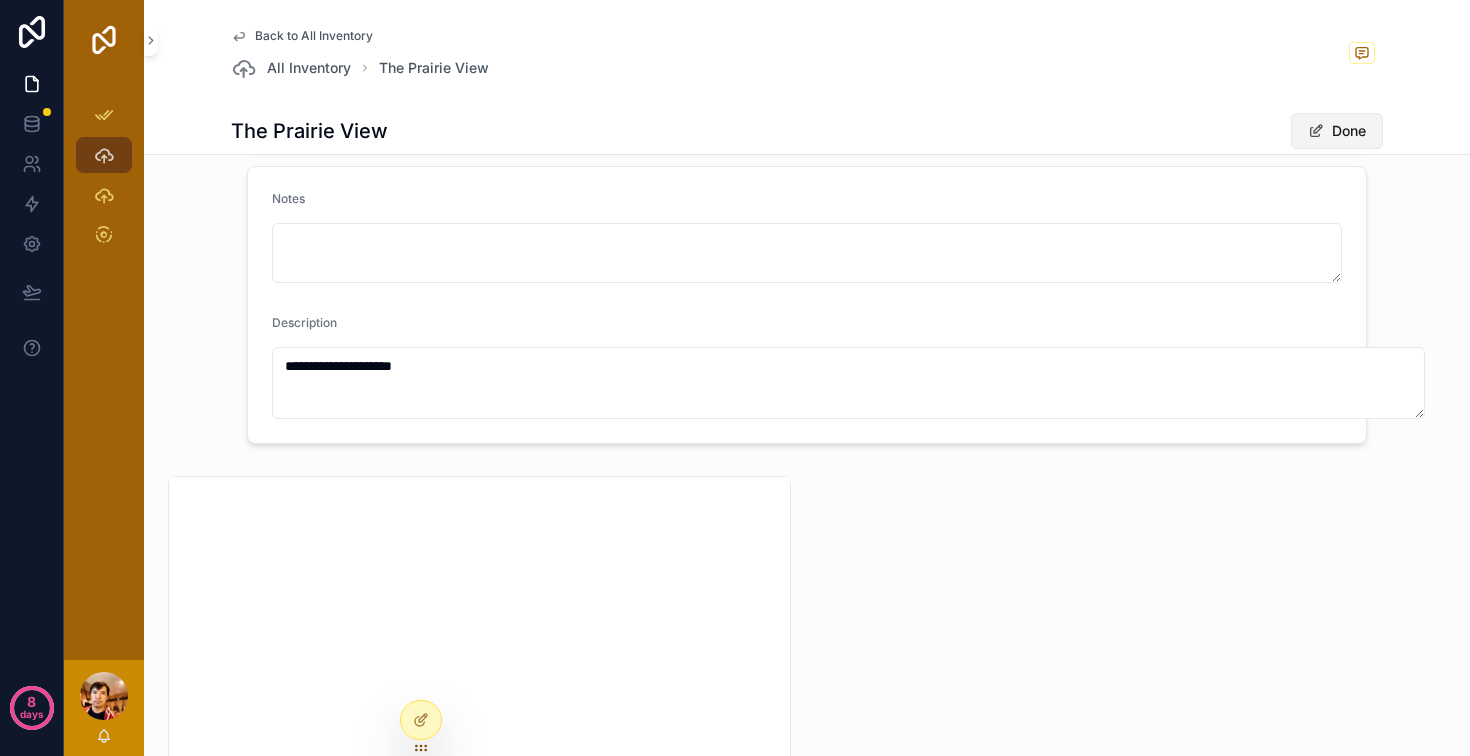click on "Done" at bounding box center (1337, 131) 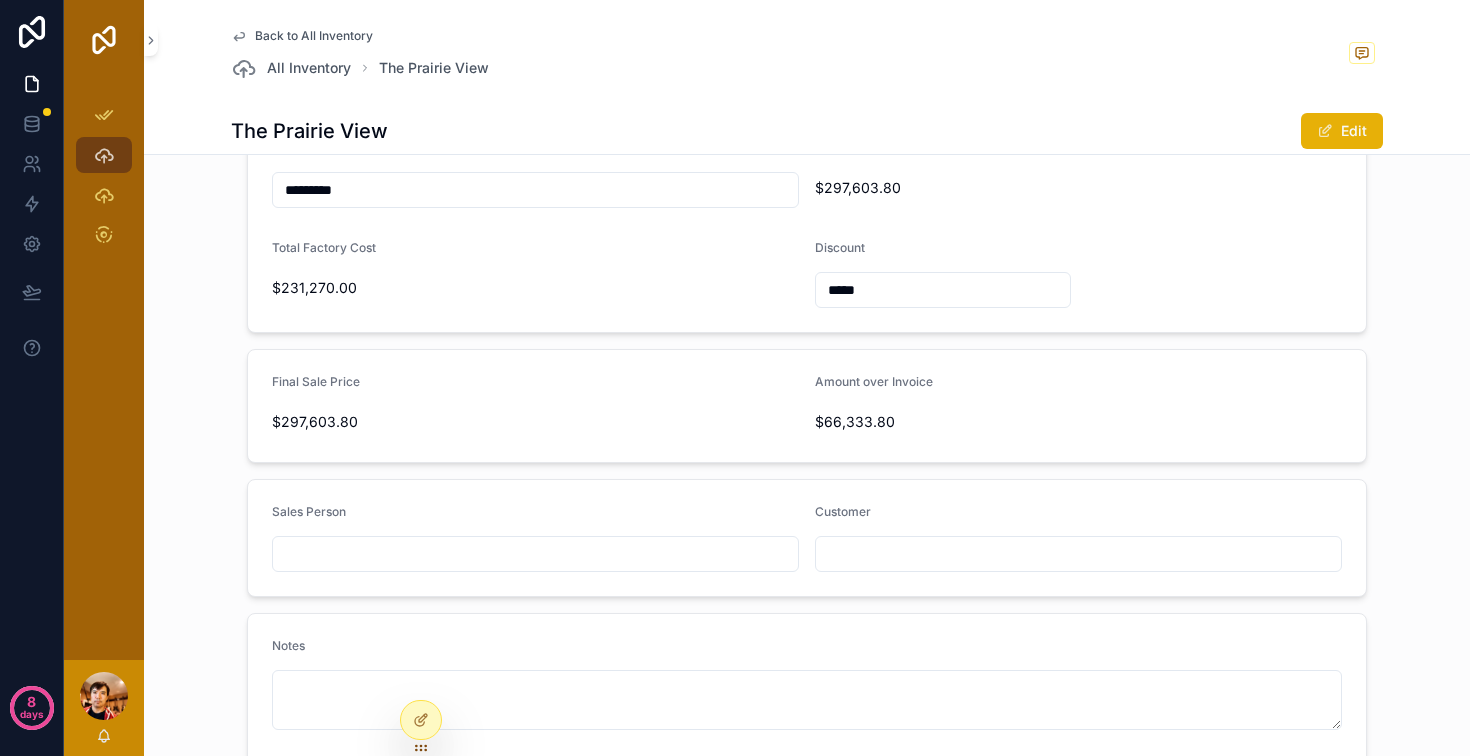 scroll, scrollTop: 707, scrollLeft: 0, axis: vertical 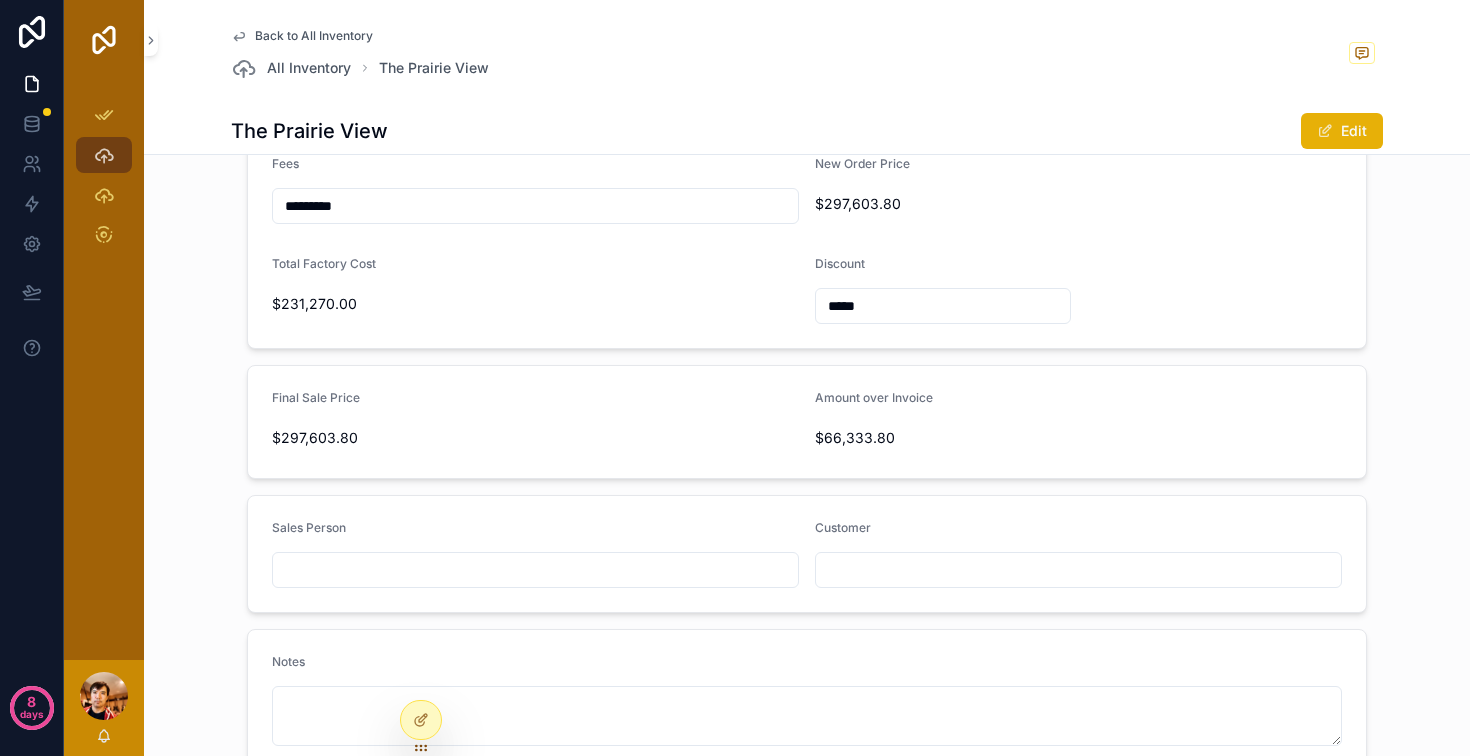 click on "*****" at bounding box center (943, 306) 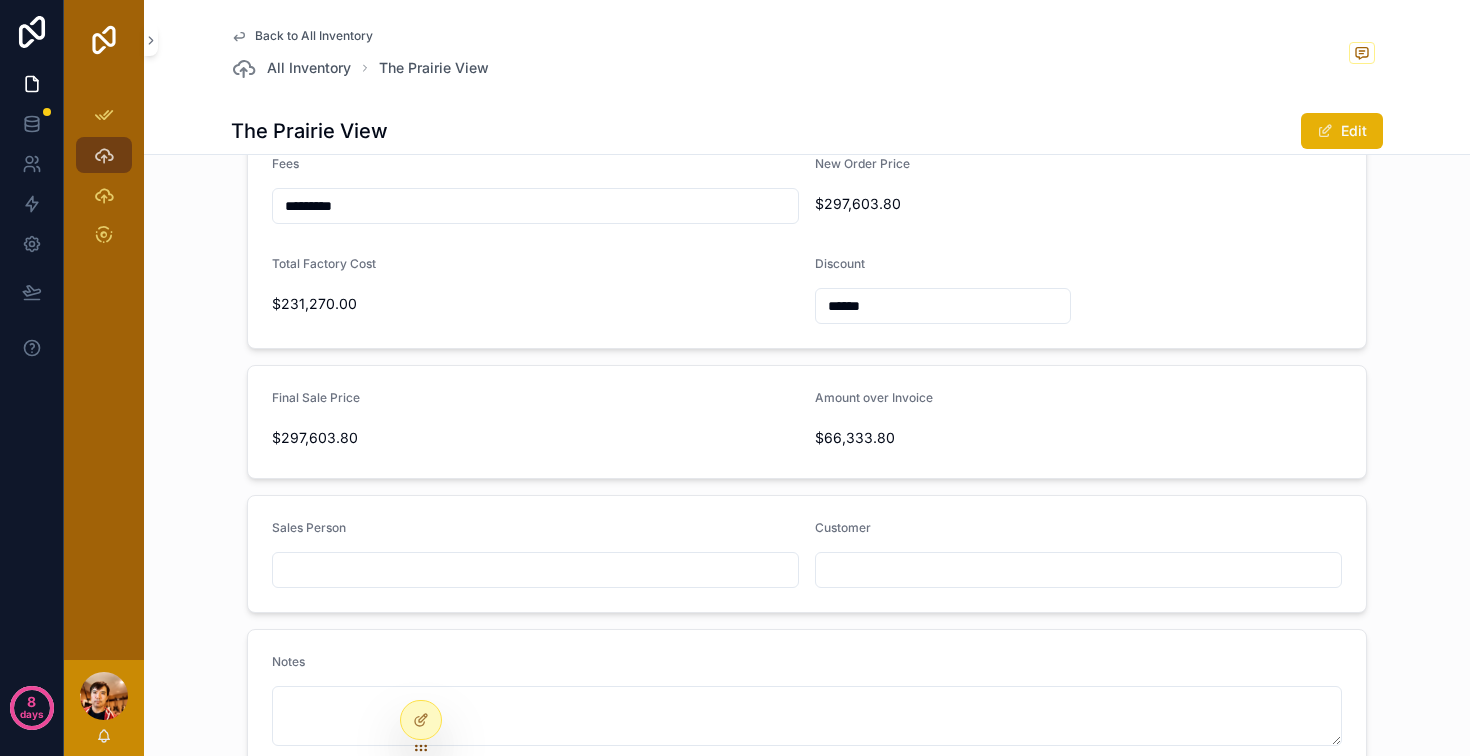 click on "$297,603.80" at bounding box center (1078, 204) 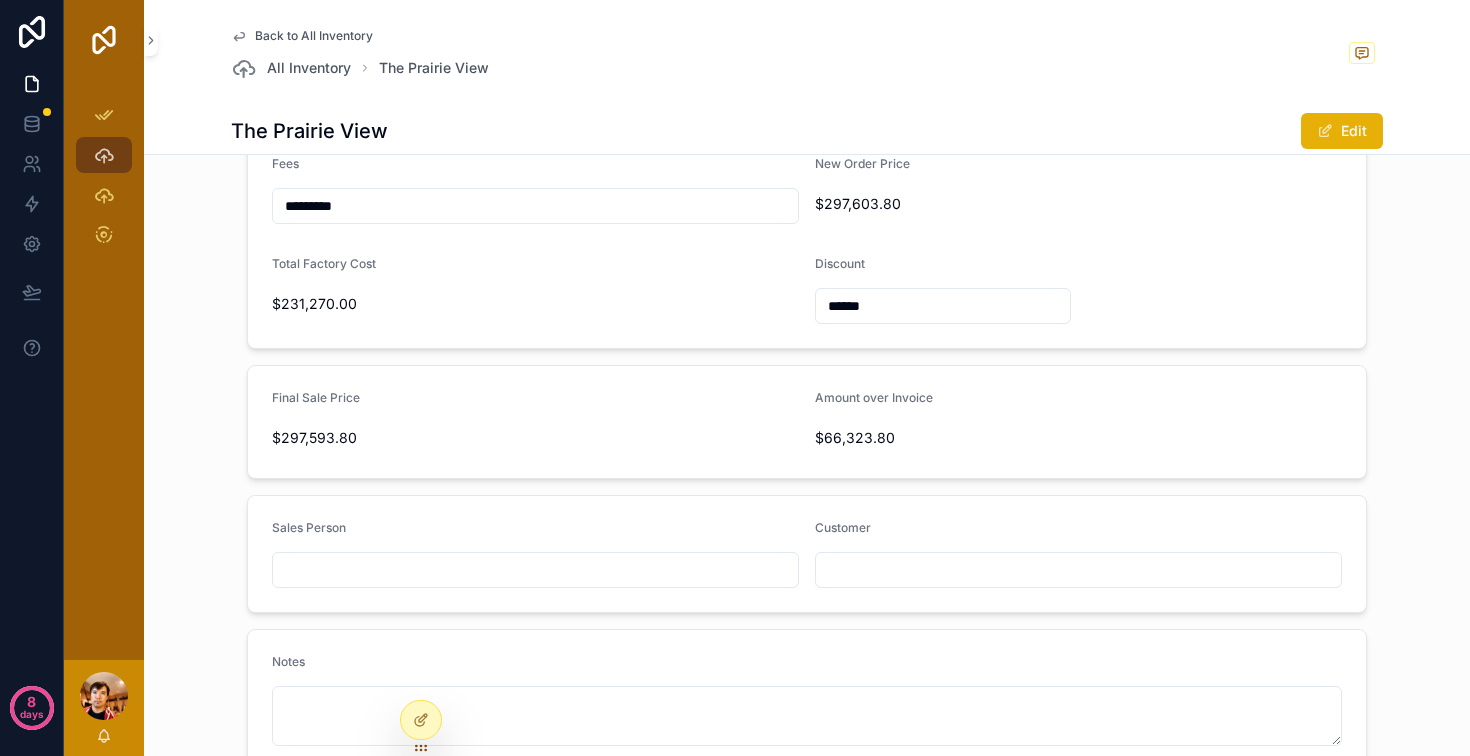 drag, startPoint x: 963, startPoint y: 592, endPoint x: 748, endPoint y: 565, distance: 216.68872 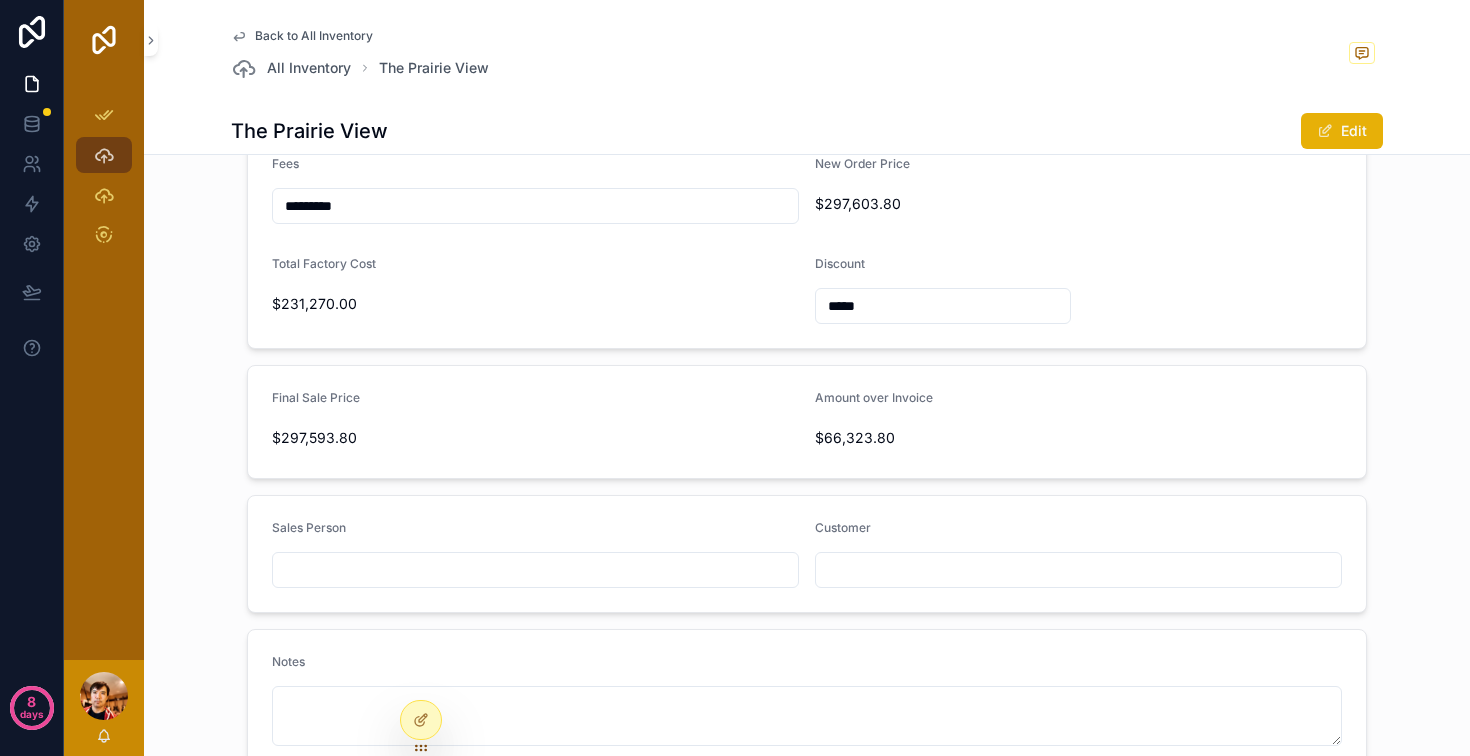 type on "*****" 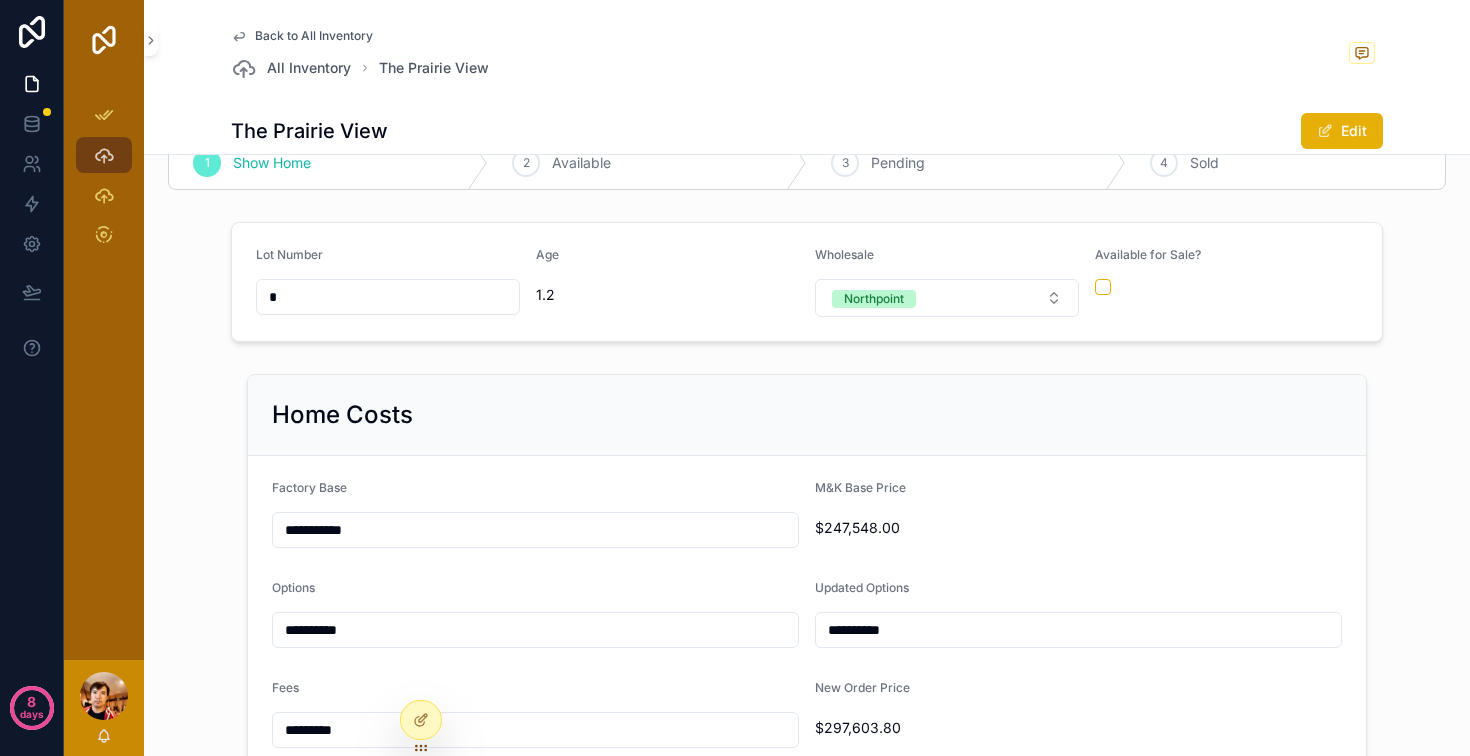 scroll, scrollTop: 0, scrollLeft: 0, axis: both 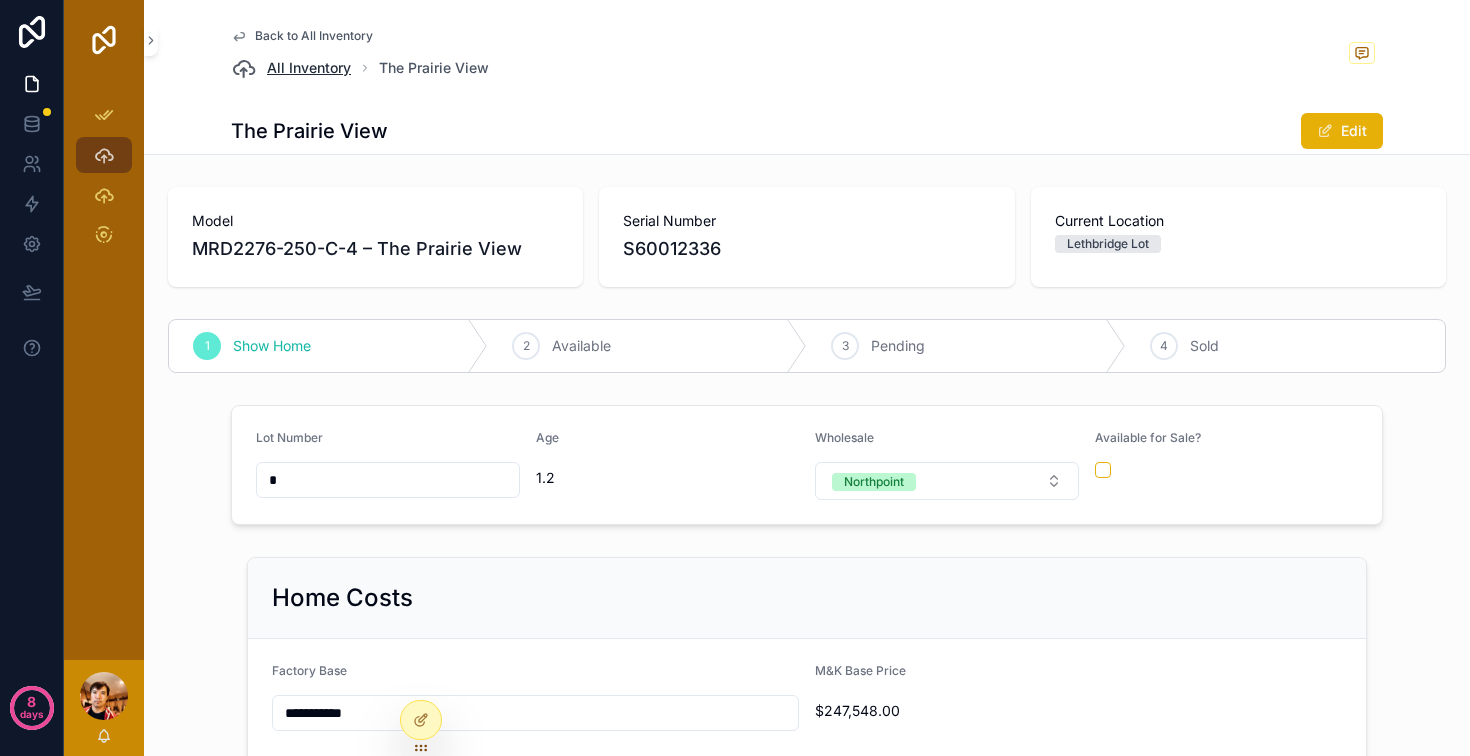 click on "All Inventory" at bounding box center (309, 68) 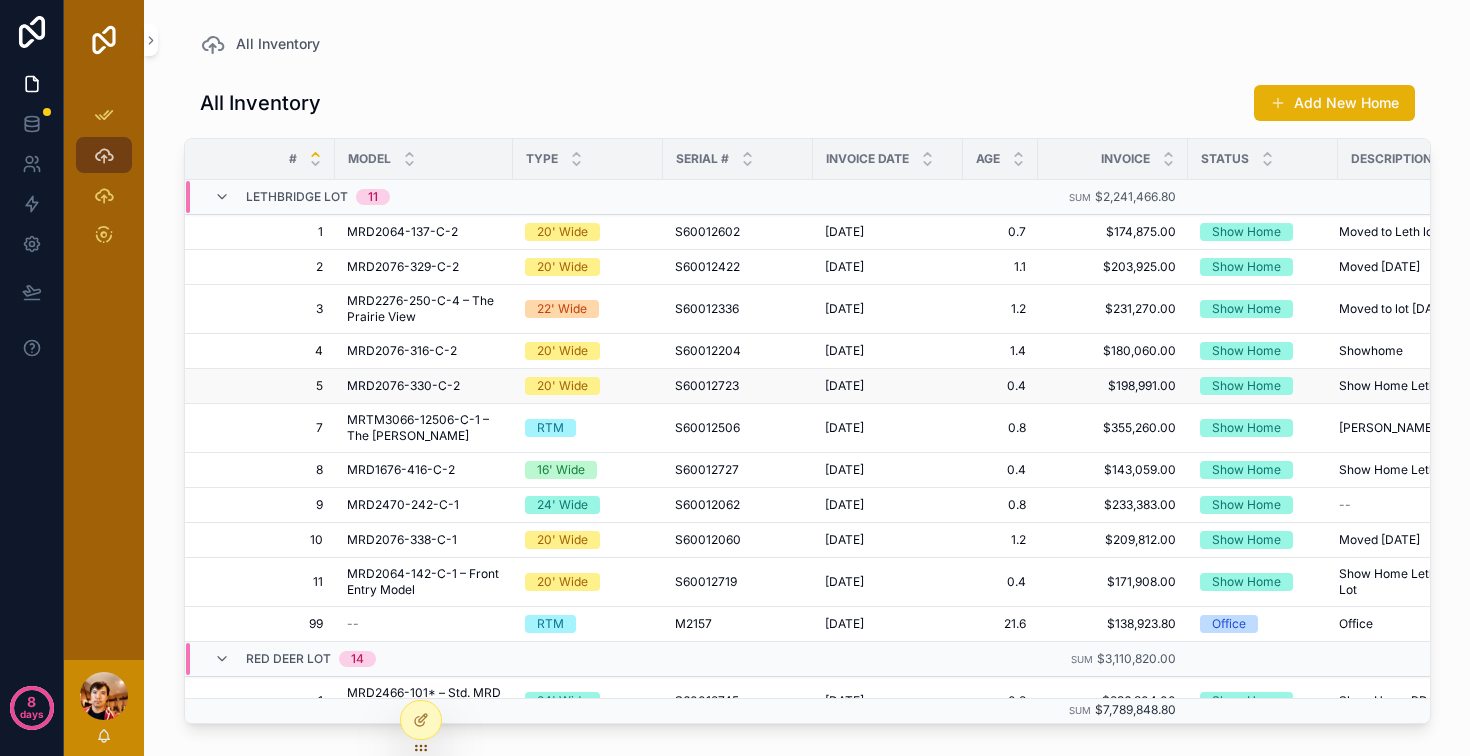 click on "MRD2076-330-C-2" at bounding box center [403, 386] 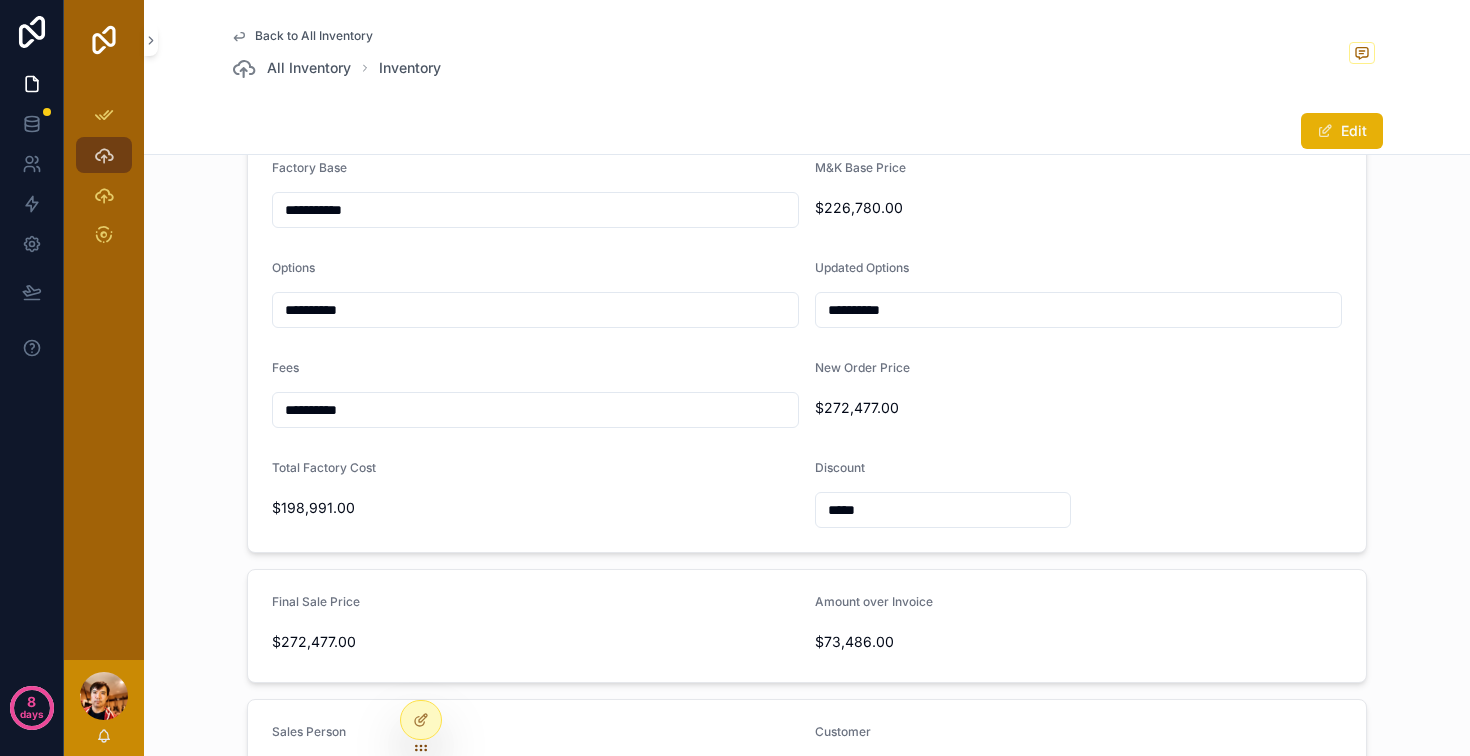 scroll, scrollTop: 535, scrollLeft: 0, axis: vertical 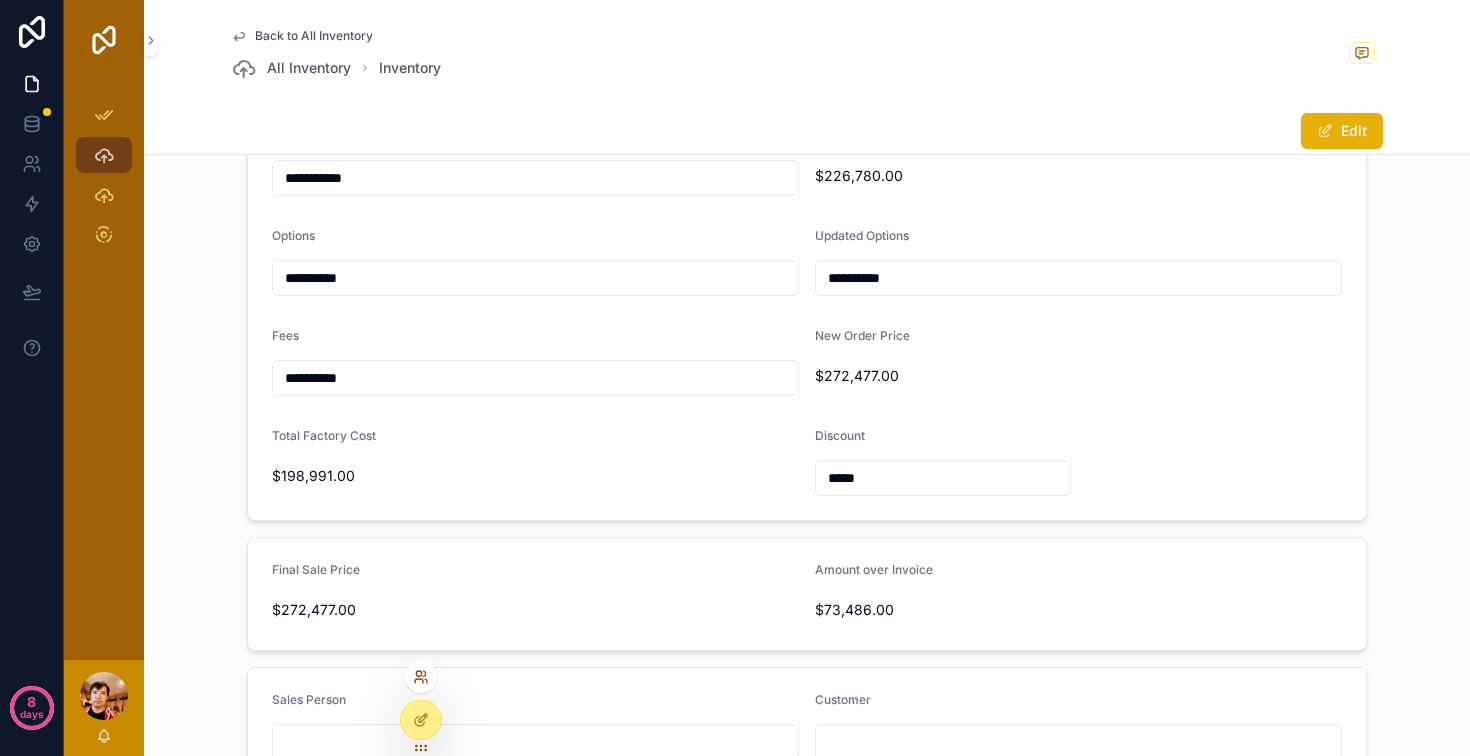click 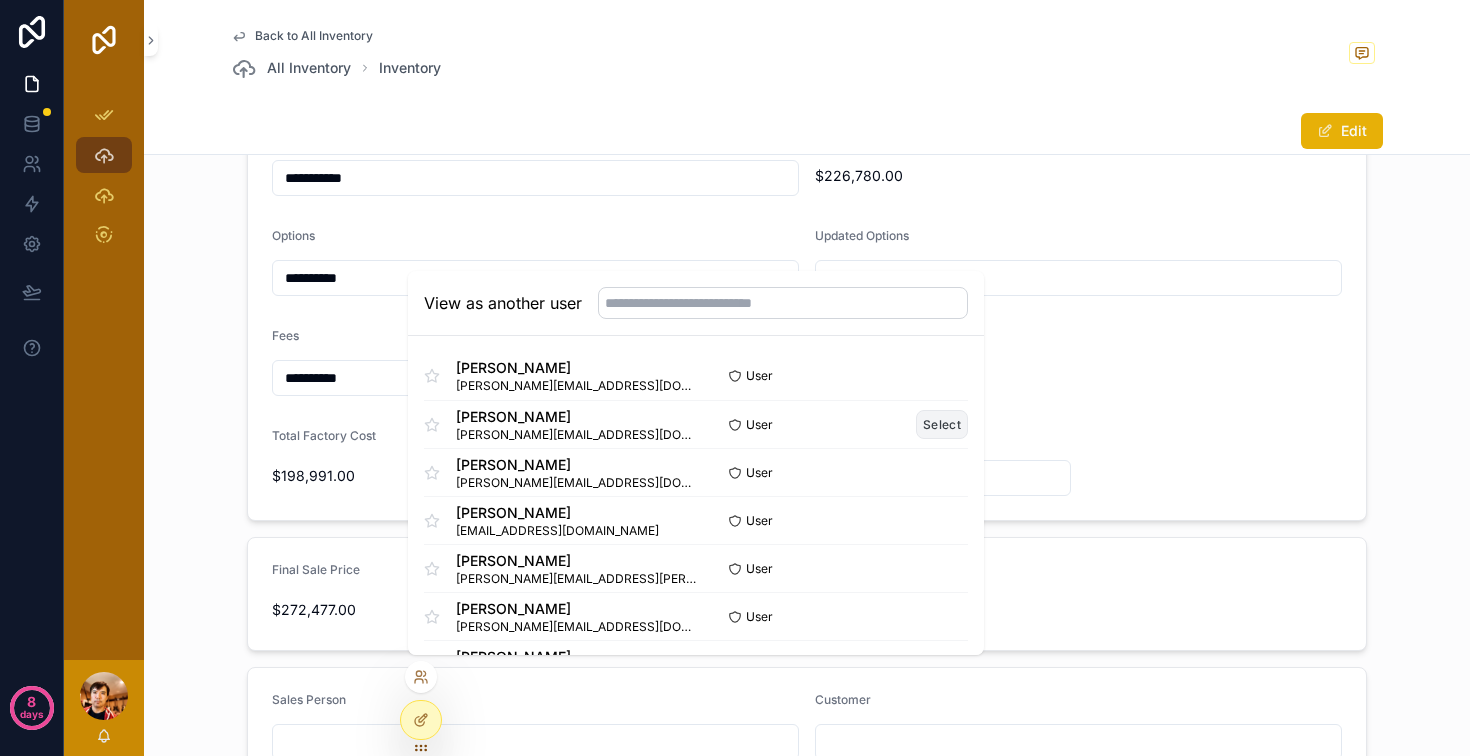 click on "Select" at bounding box center (942, 424) 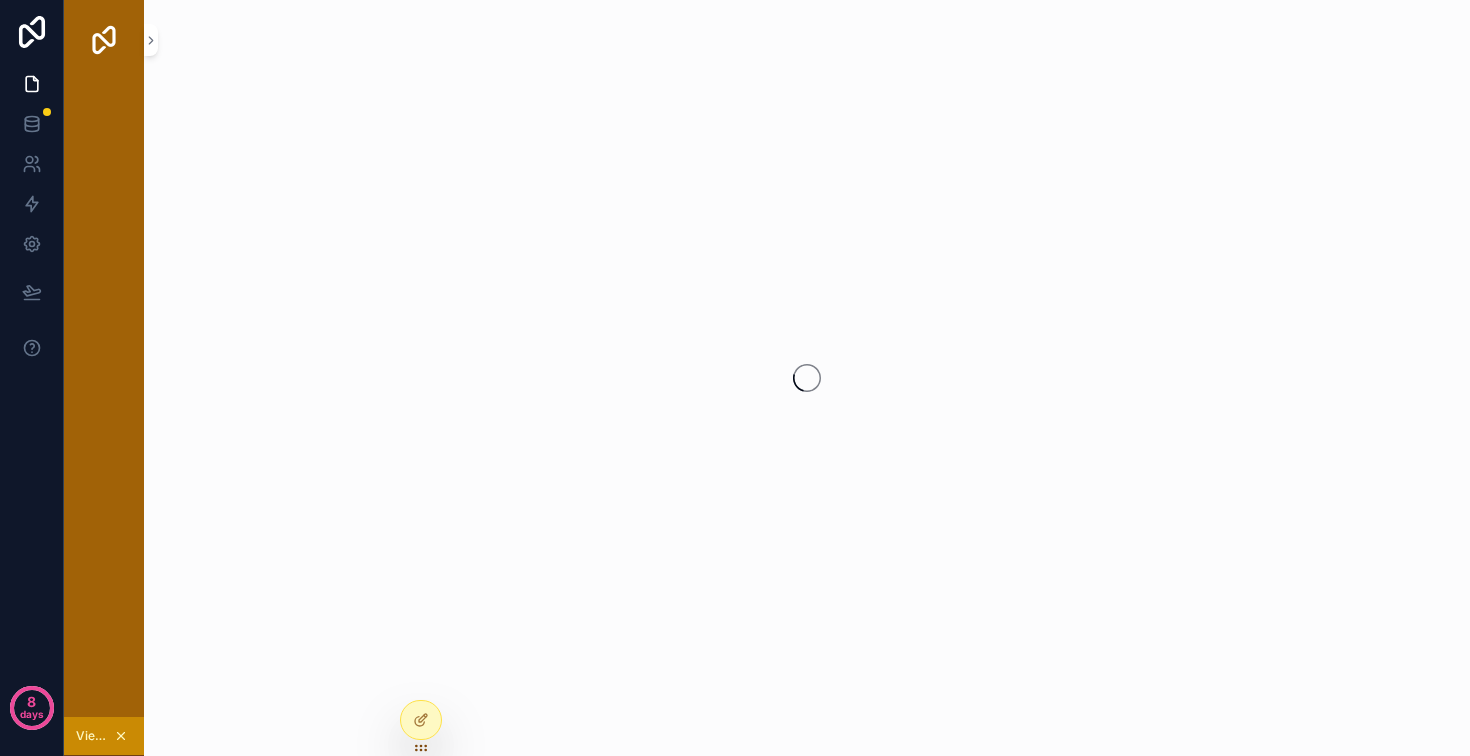 scroll, scrollTop: 0, scrollLeft: 0, axis: both 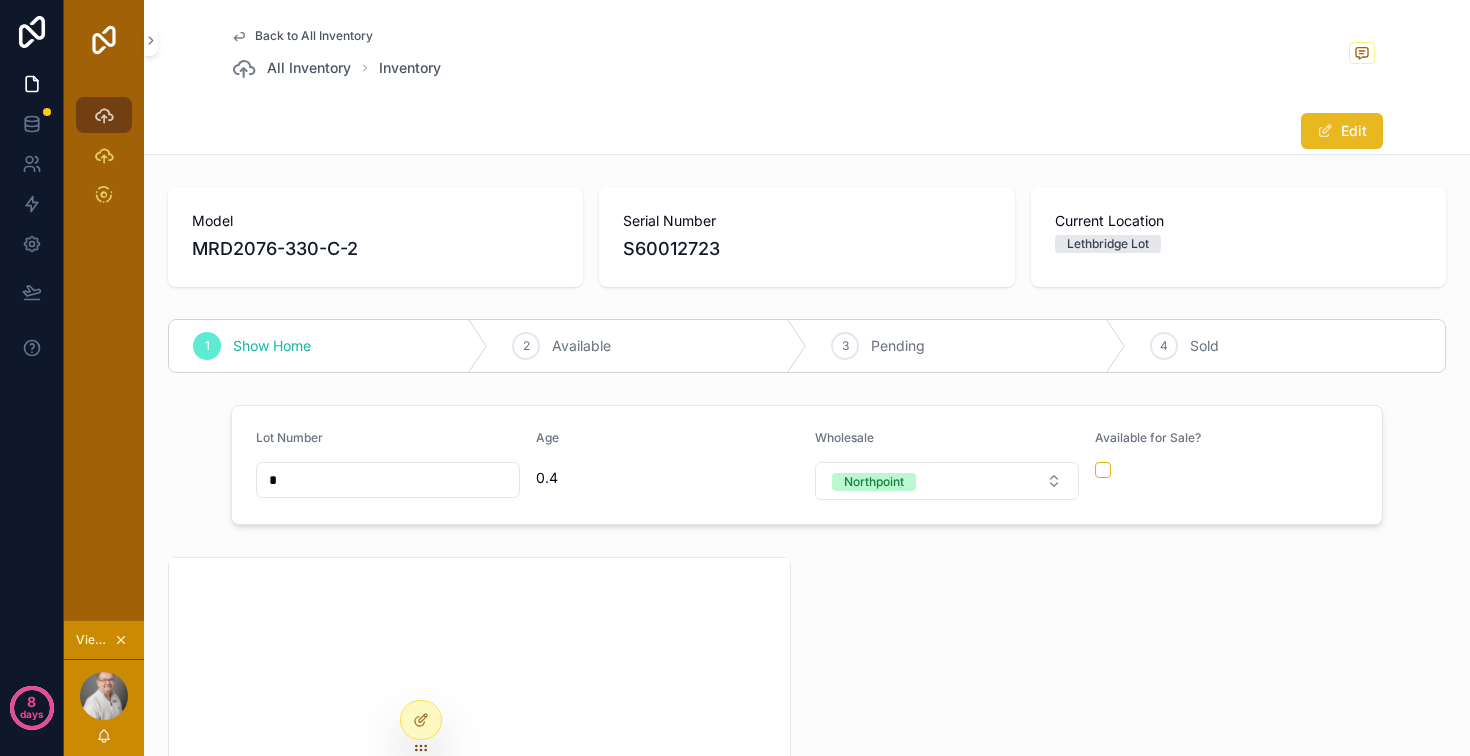 click at bounding box center [1325, 131] 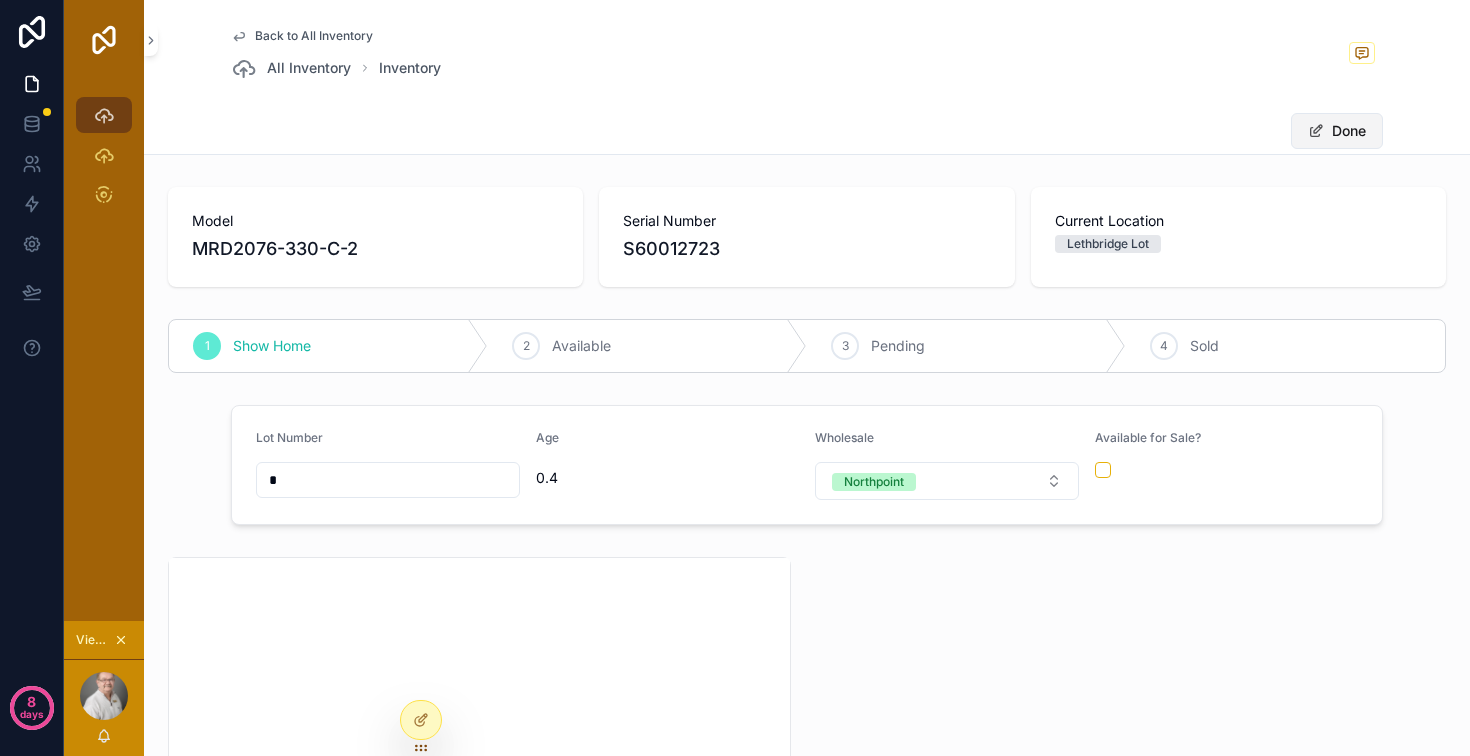click on "Done" at bounding box center [1337, 131] 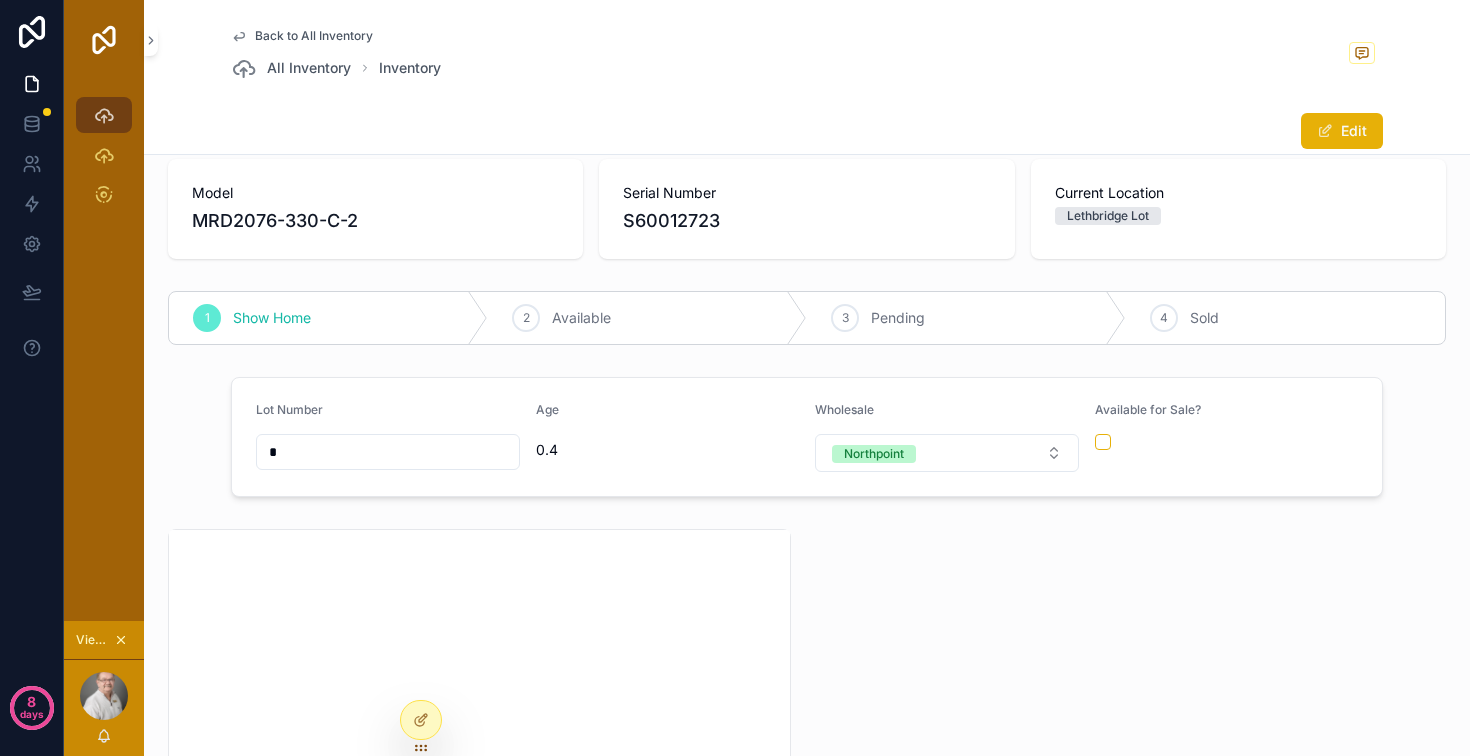 scroll, scrollTop: 0, scrollLeft: 0, axis: both 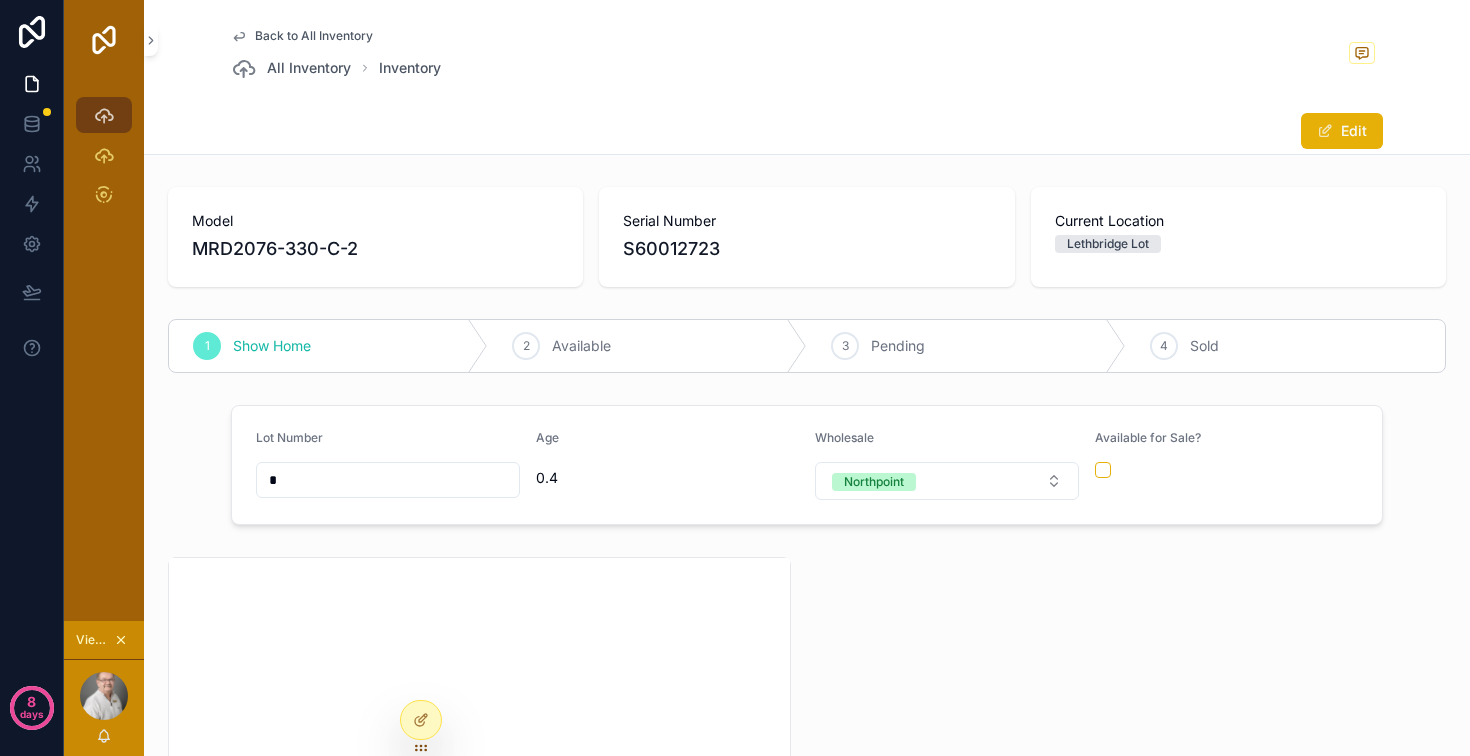 click 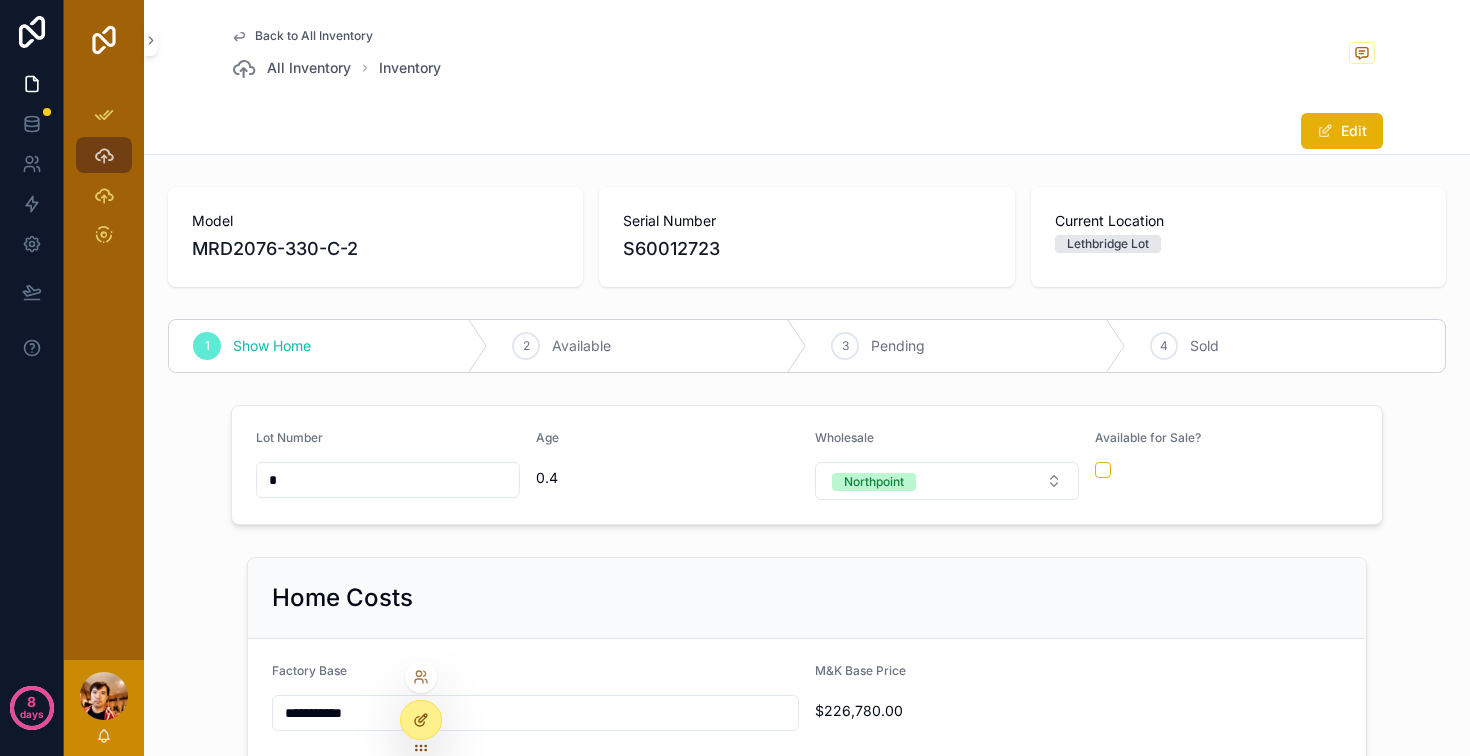 click 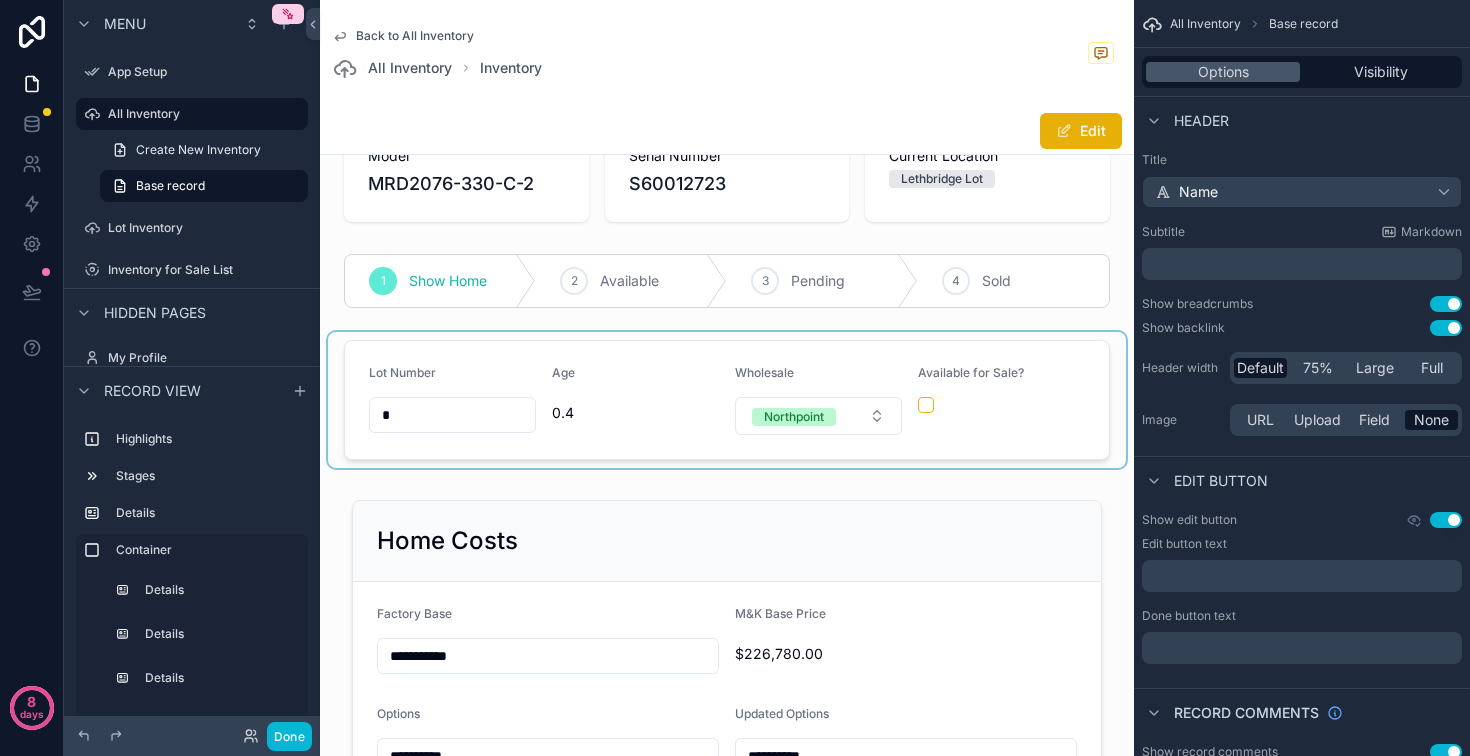 scroll, scrollTop: 67, scrollLeft: 0, axis: vertical 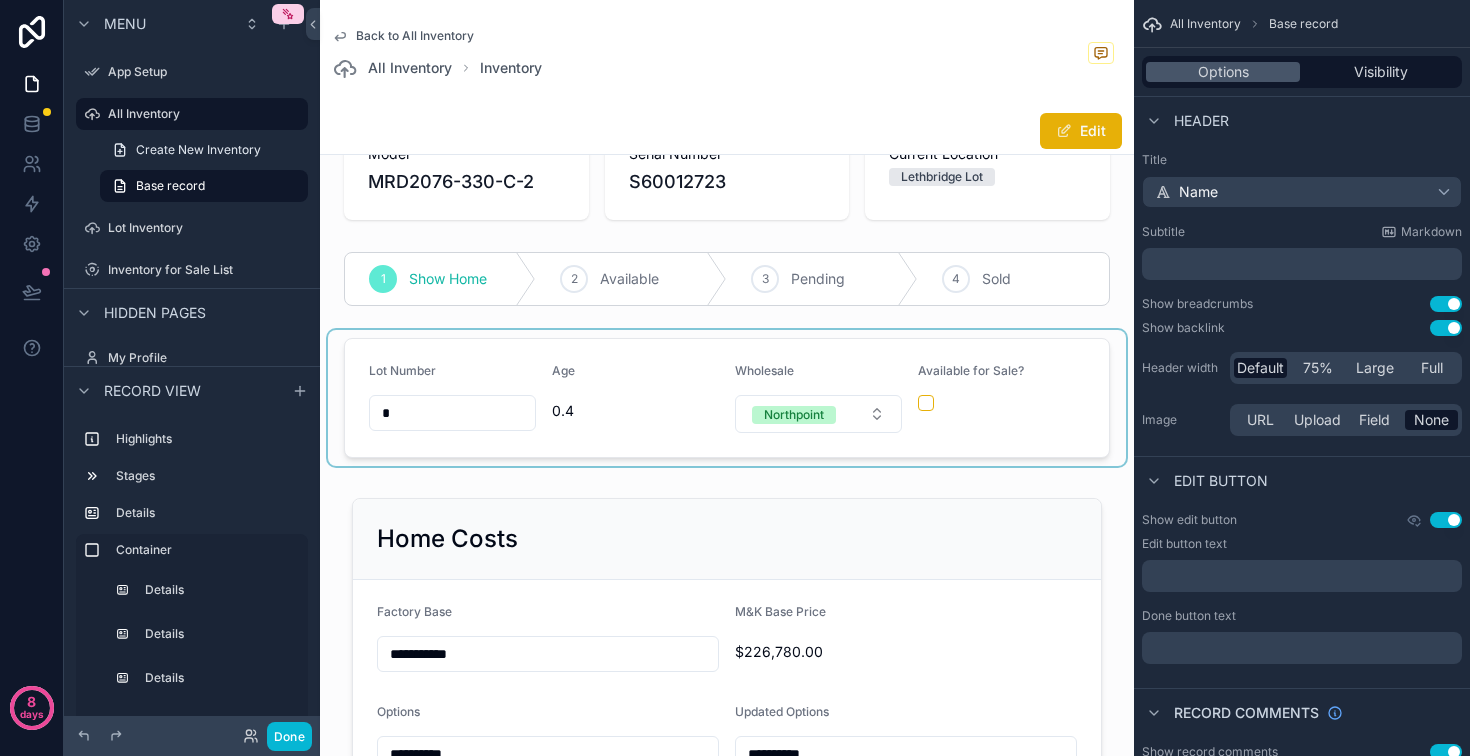 click at bounding box center [727, 398] 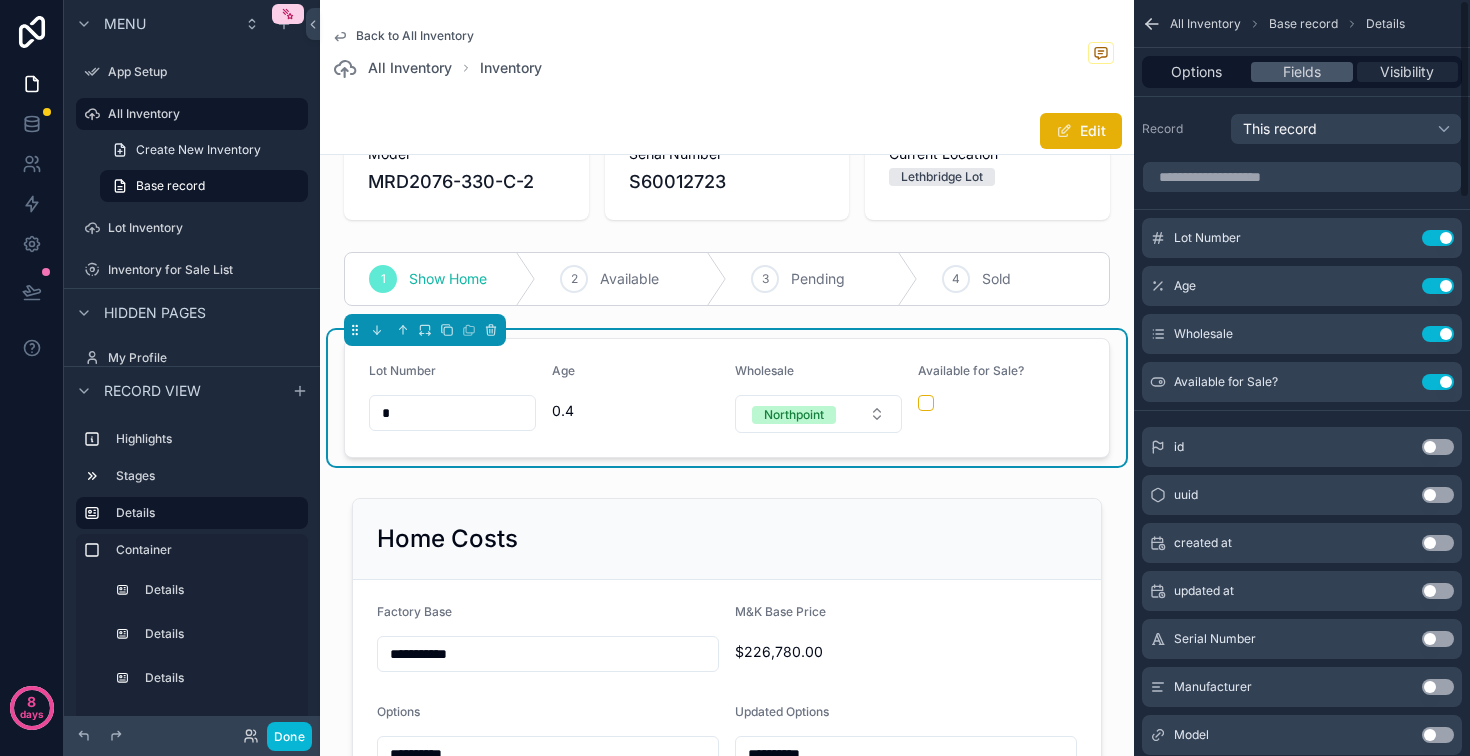 click on "Visibility" at bounding box center (1407, 72) 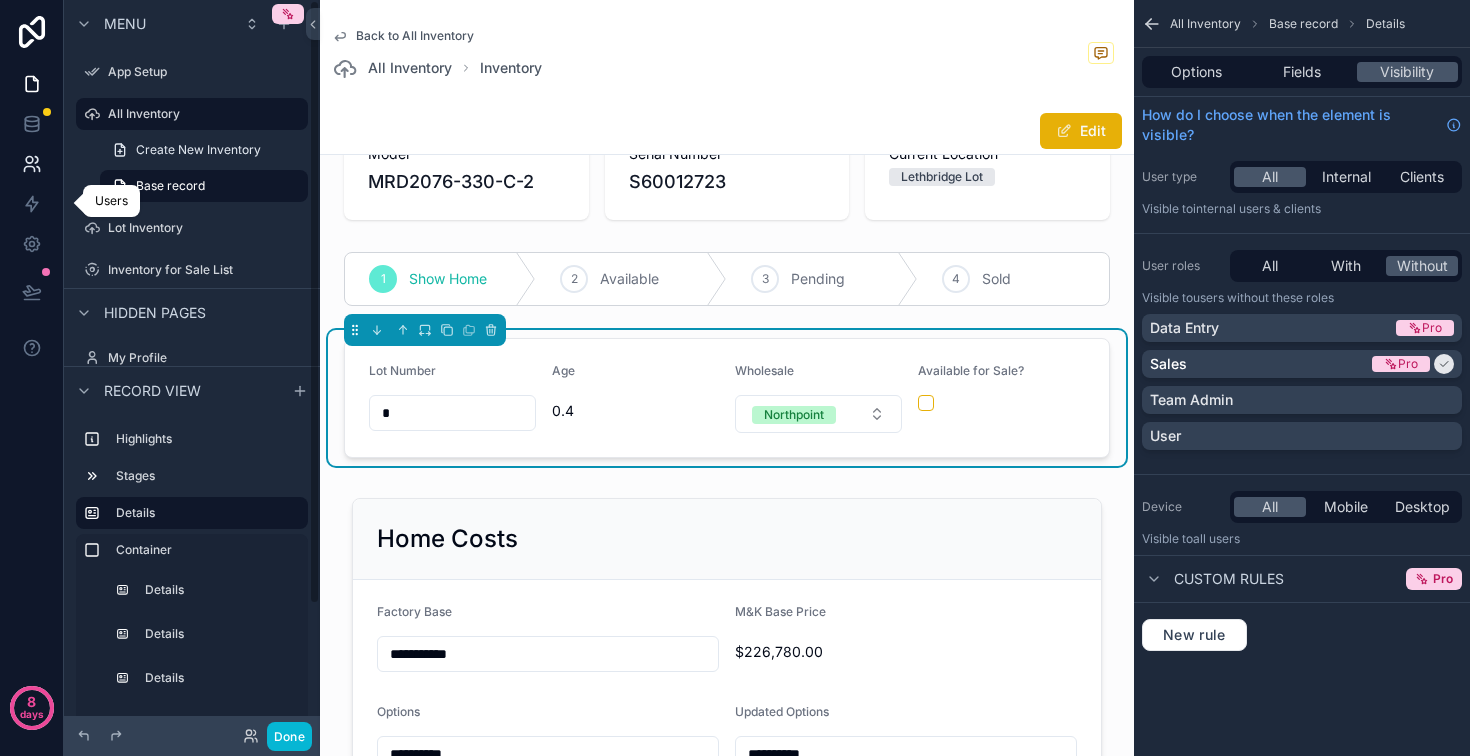 click at bounding box center (31, 164) 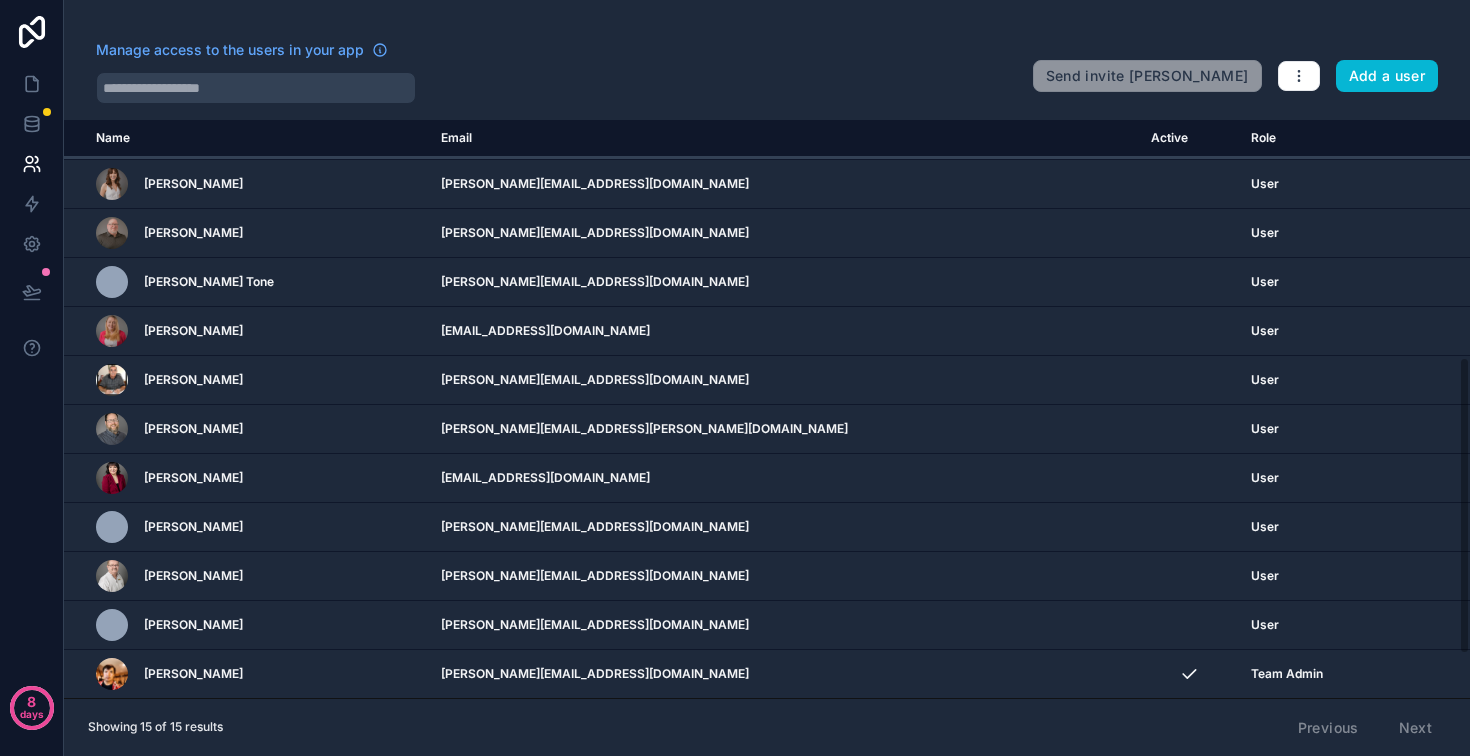 scroll, scrollTop: 426, scrollLeft: 0, axis: vertical 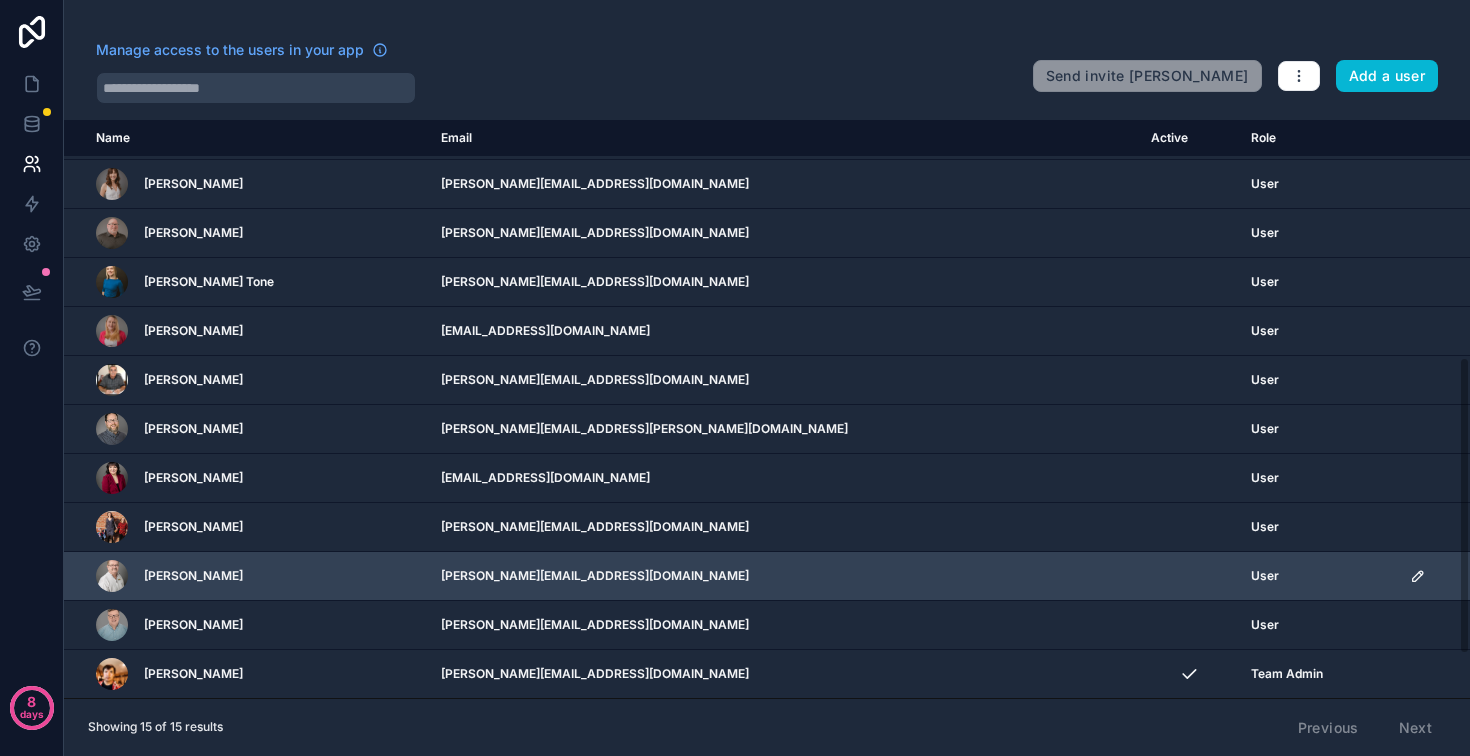 click 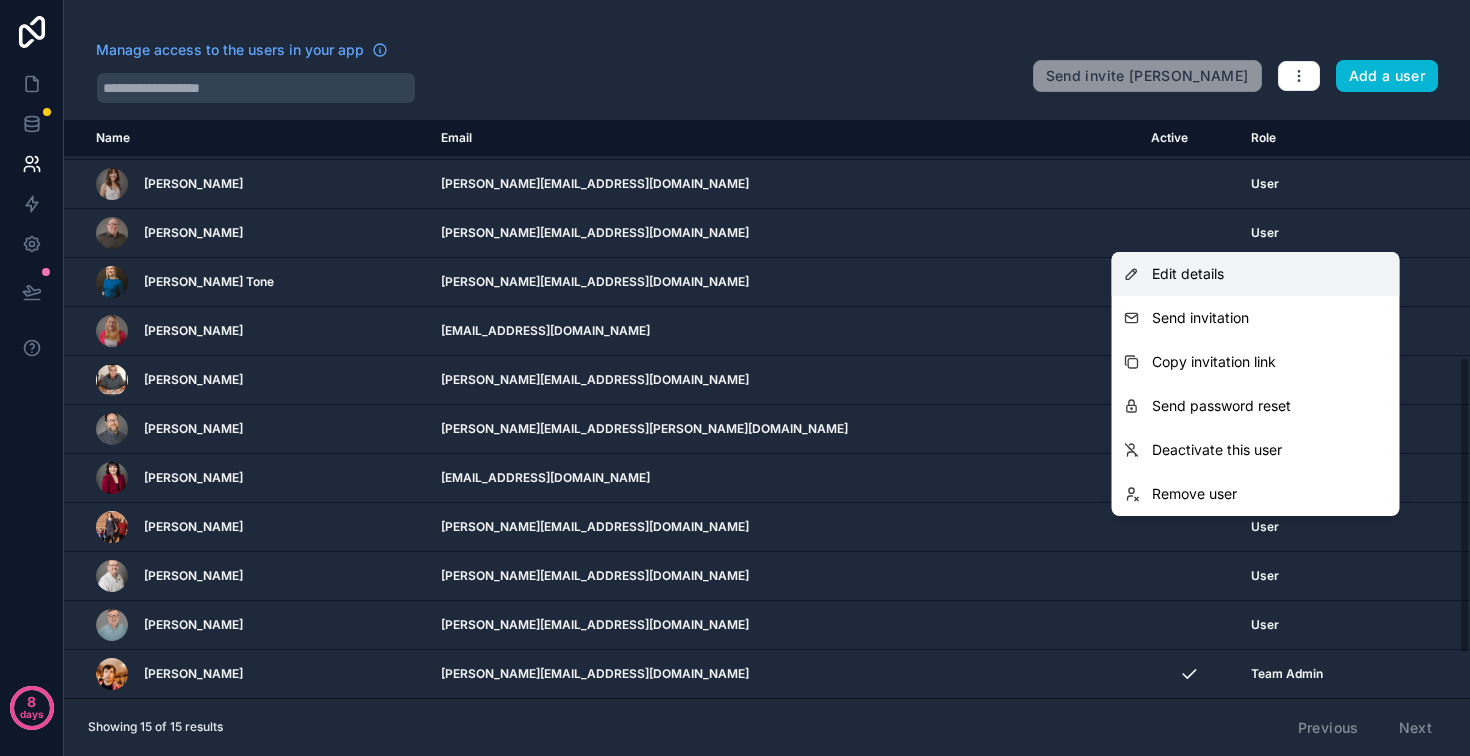 click on "Edit details" at bounding box center [1188, 274] 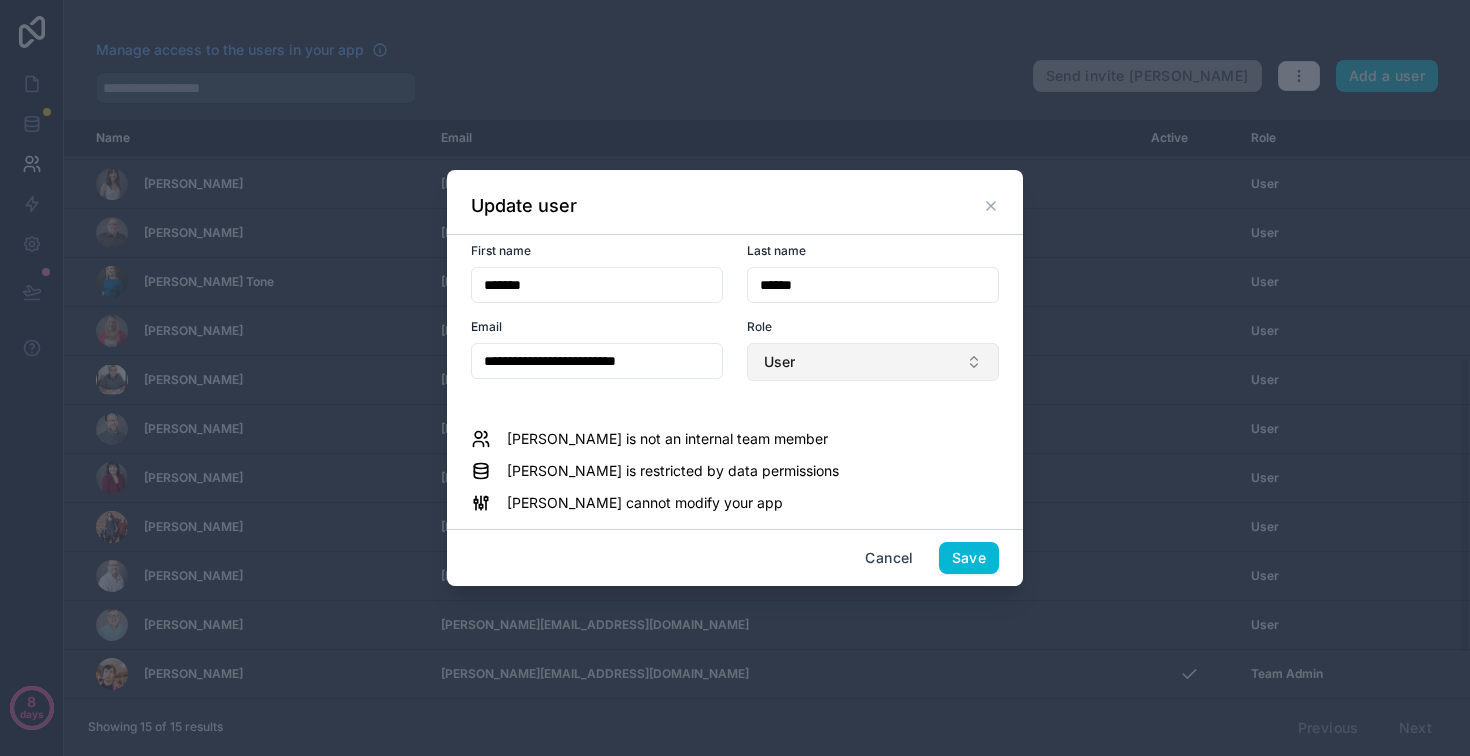 click on "User" at bounding box center [873, 362] 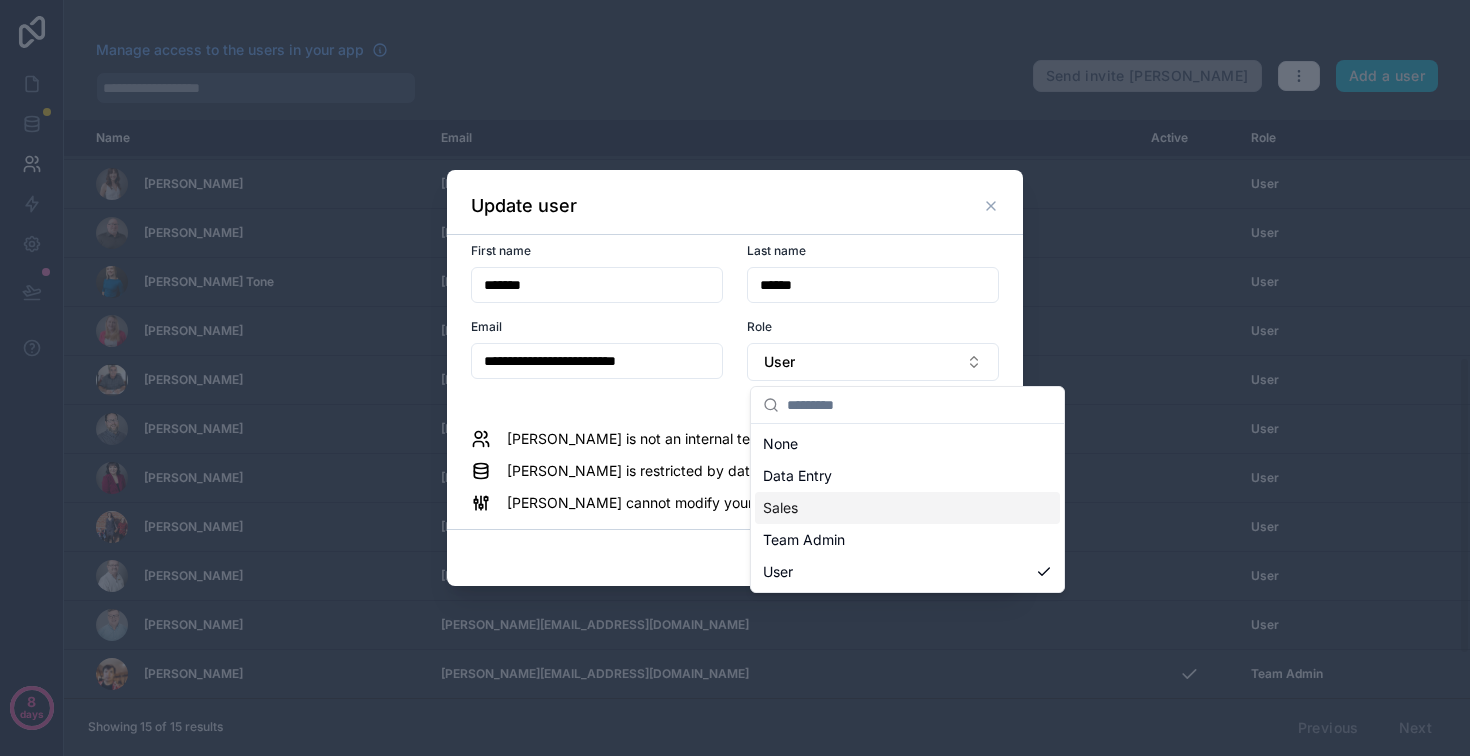 click on "Sales" at bounding box center (780, 508) 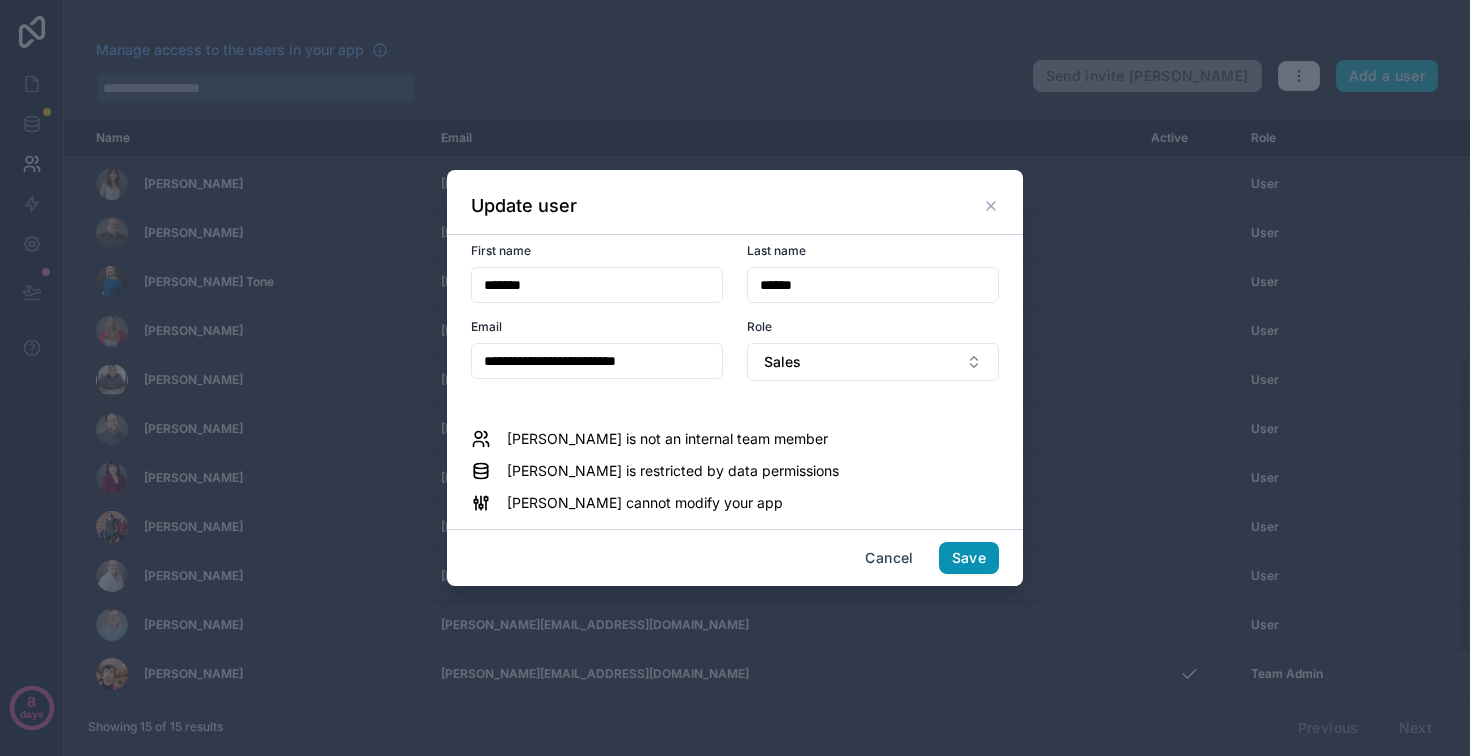 click on "Save" at bounding box center (969, 558) 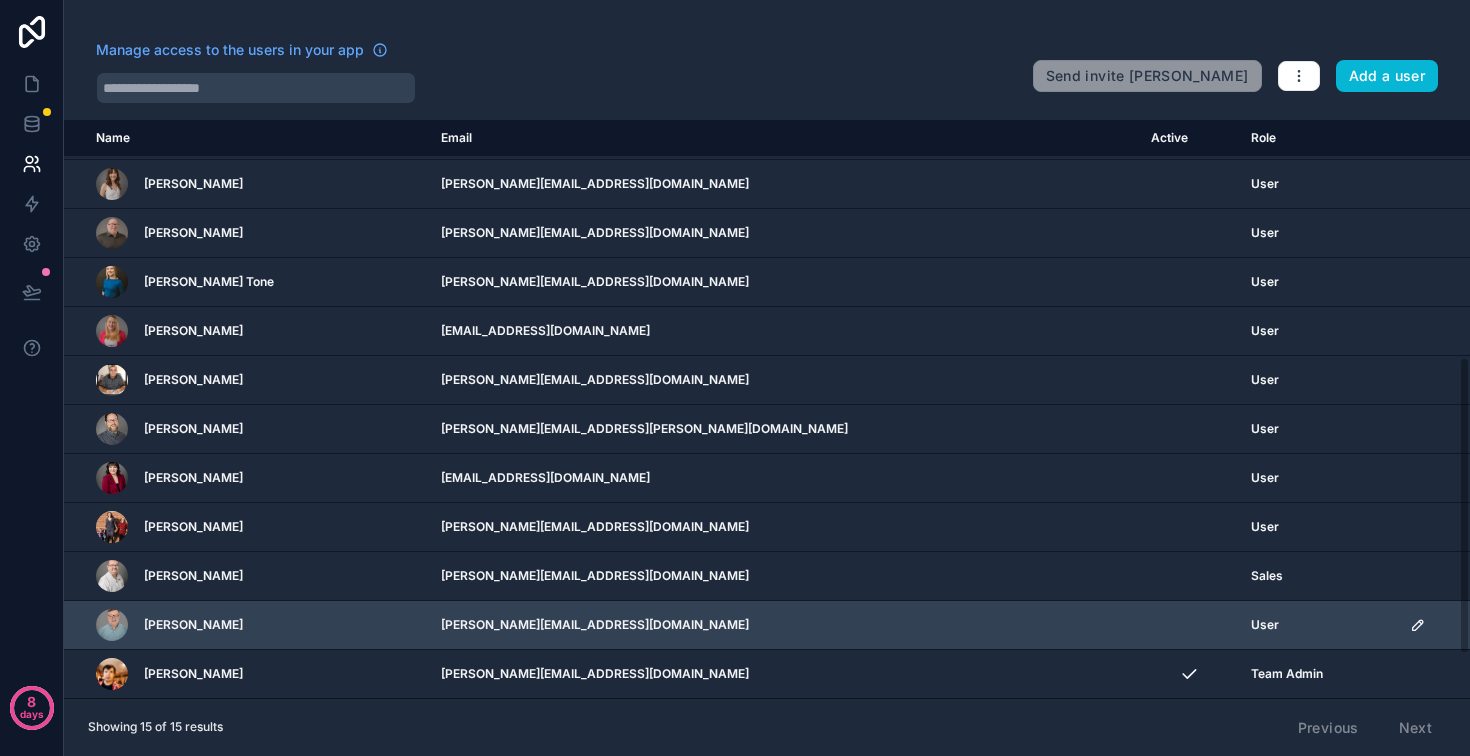 click 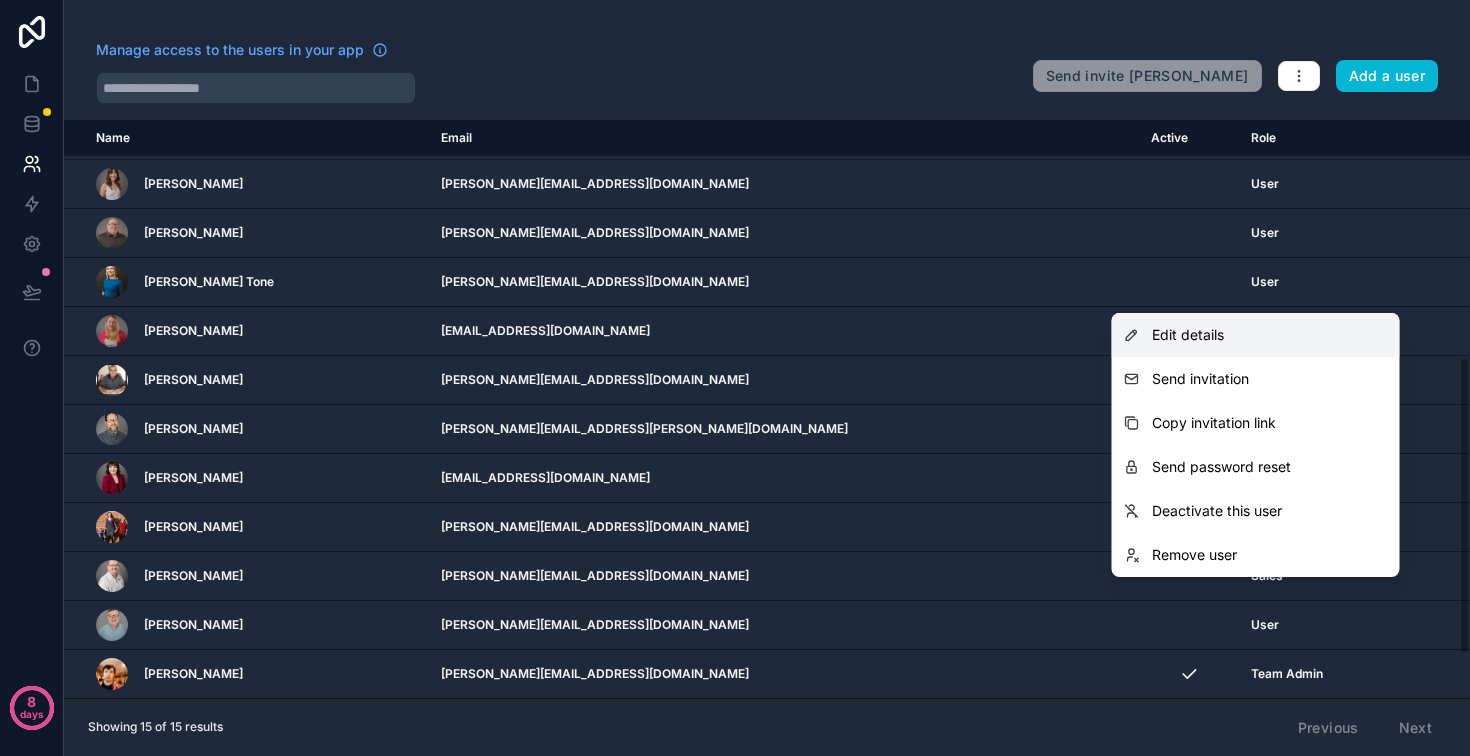 click on "Edit details" at bounding box center [1256, 335] 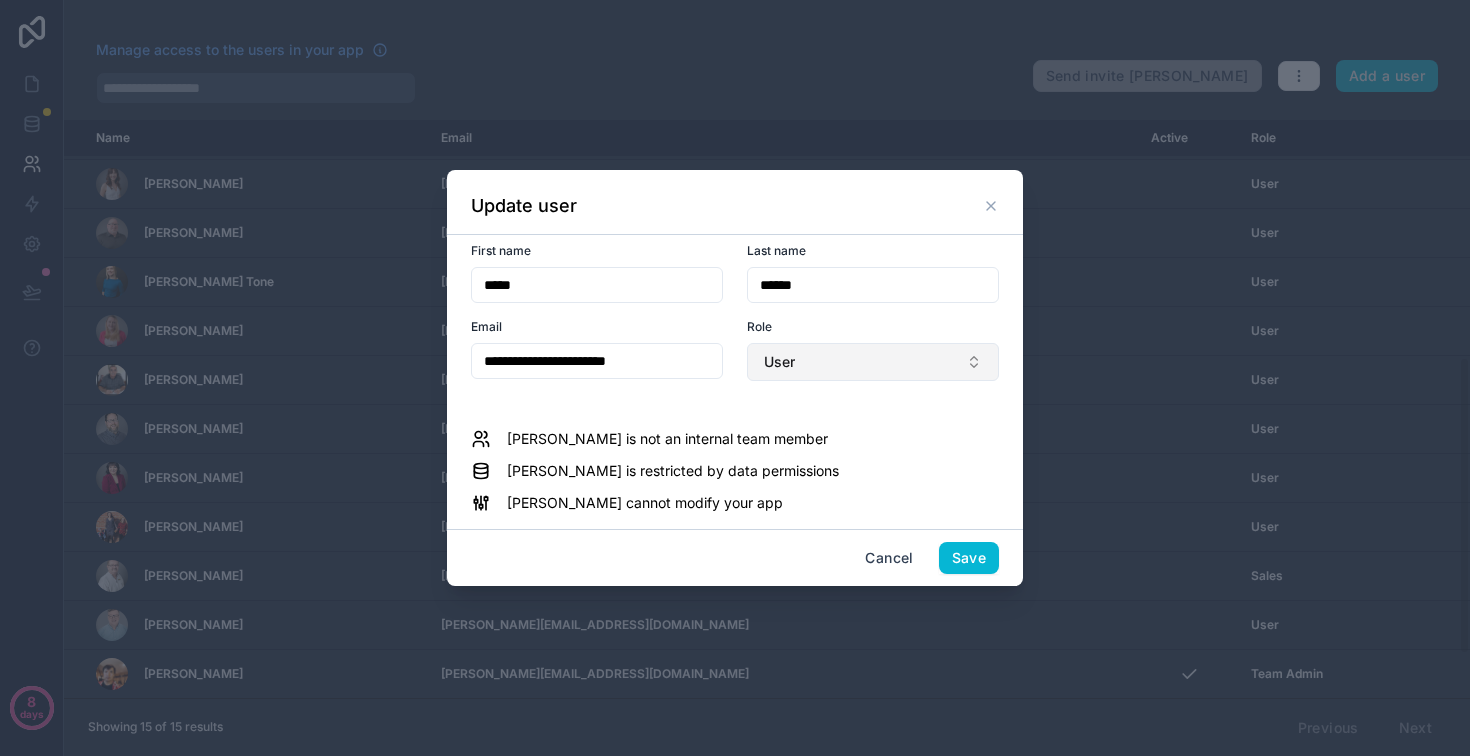 click on "User" at bounding box center [873, 362] 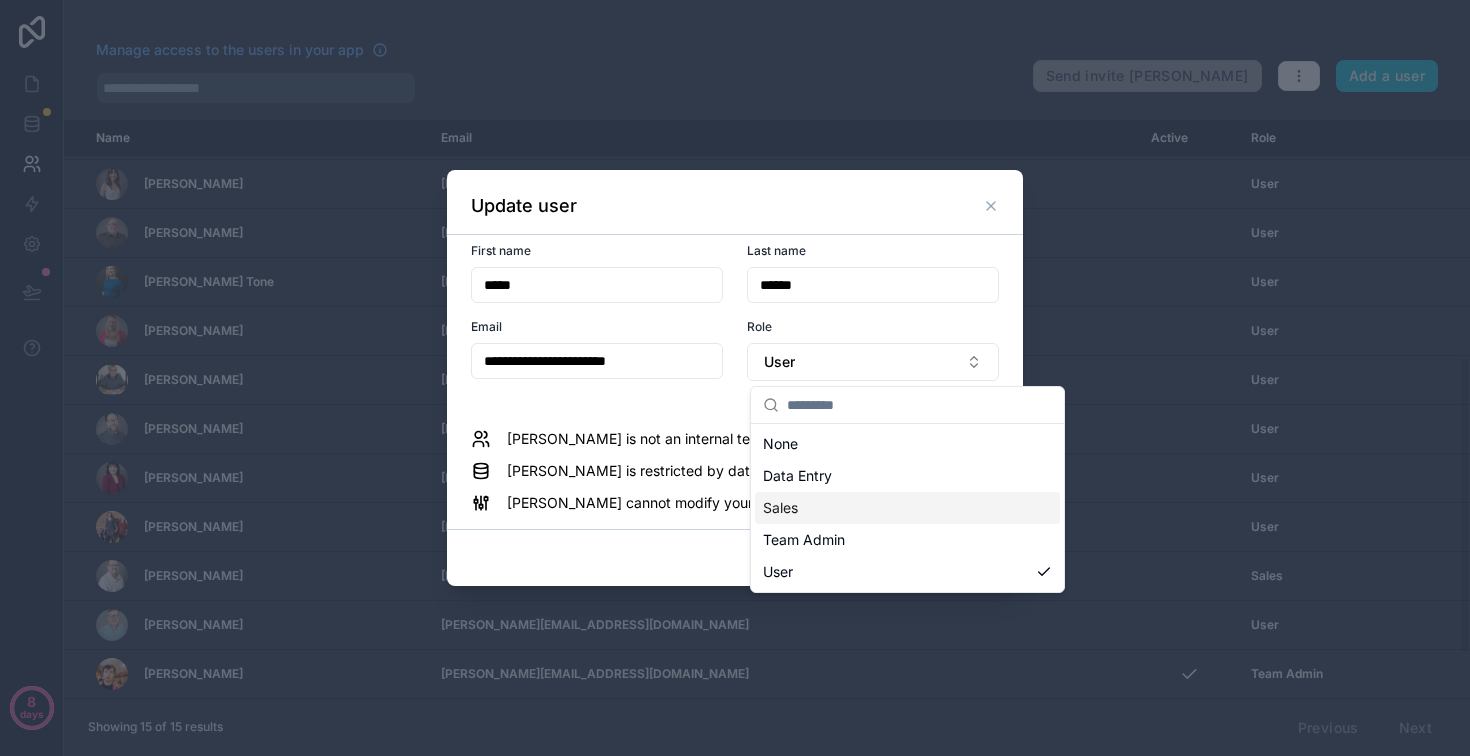 click on "Sales" at bounding box center (907, 508) 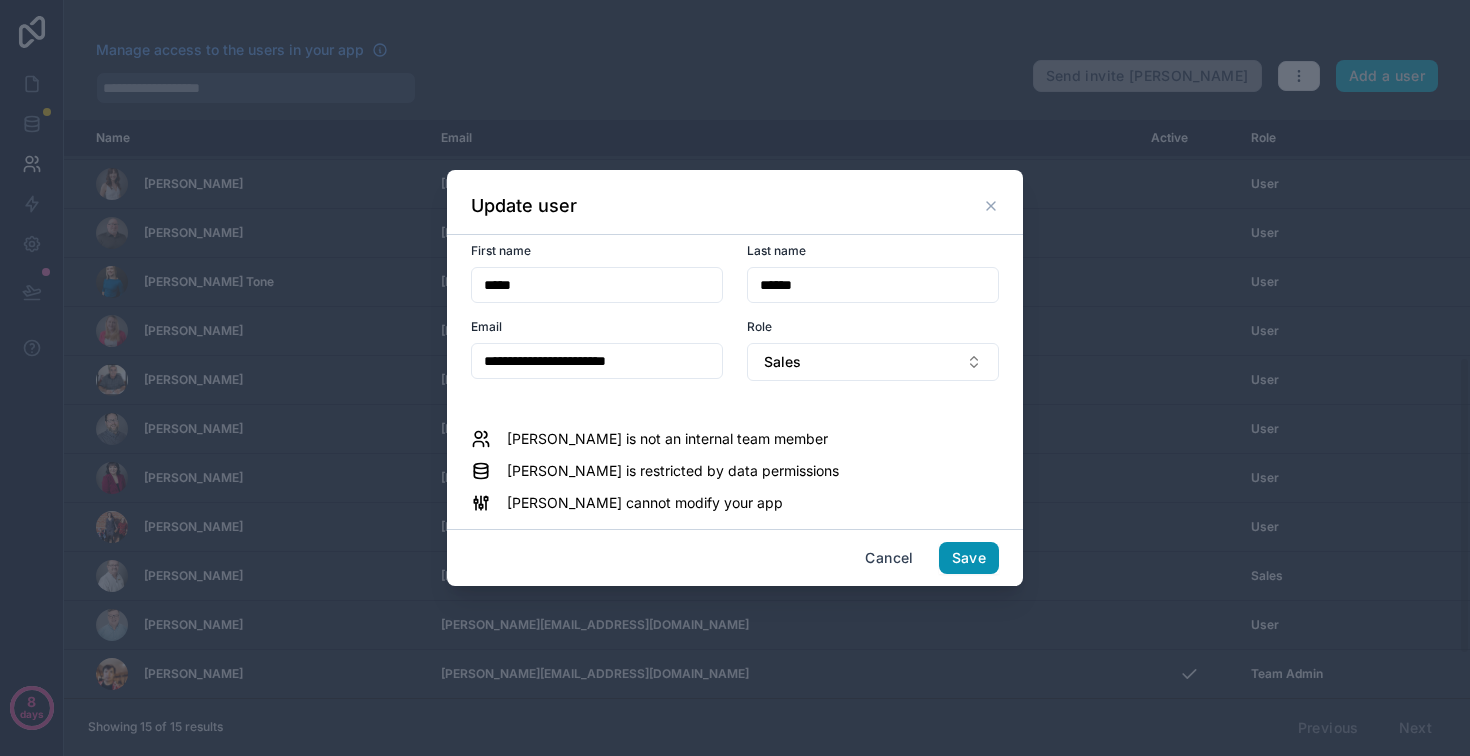 click on "Save" at bounding box center (969, 558) 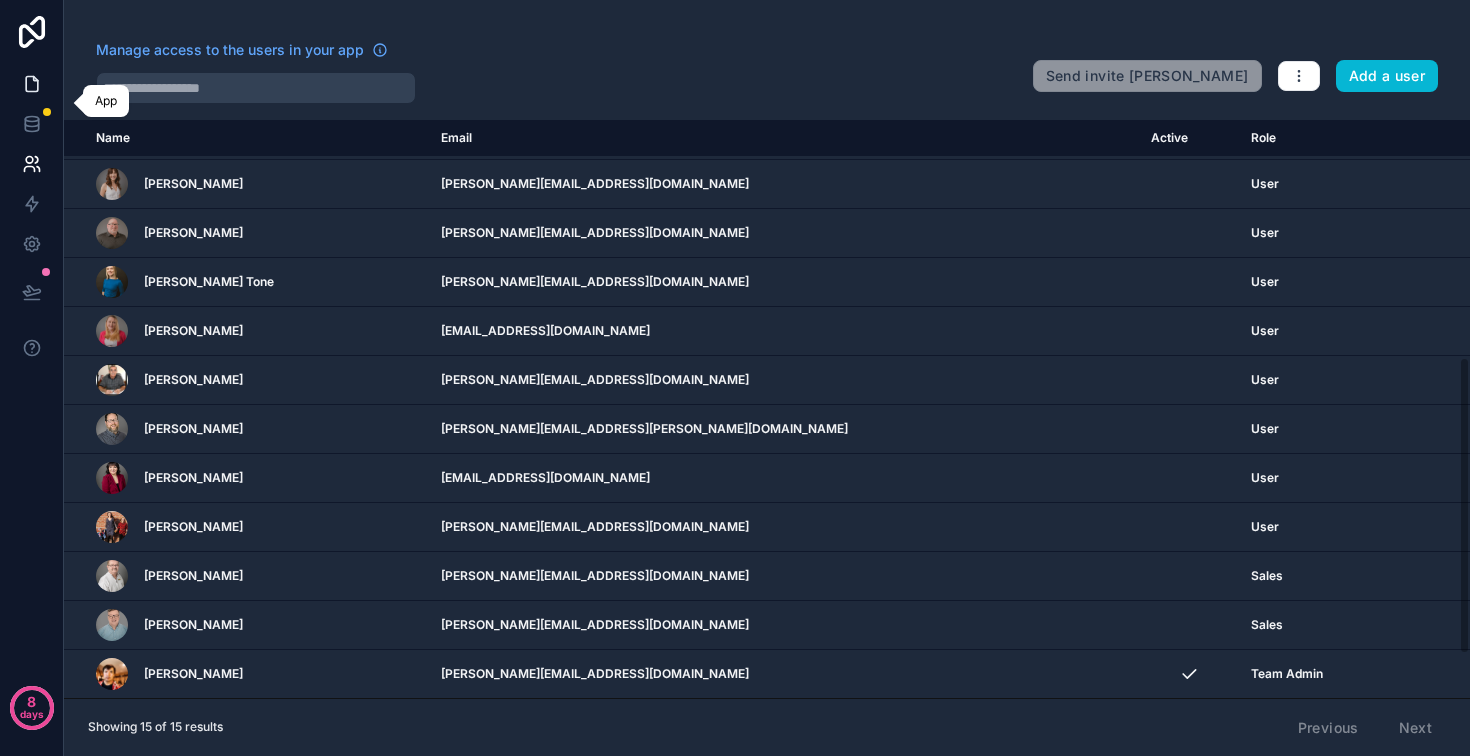 click 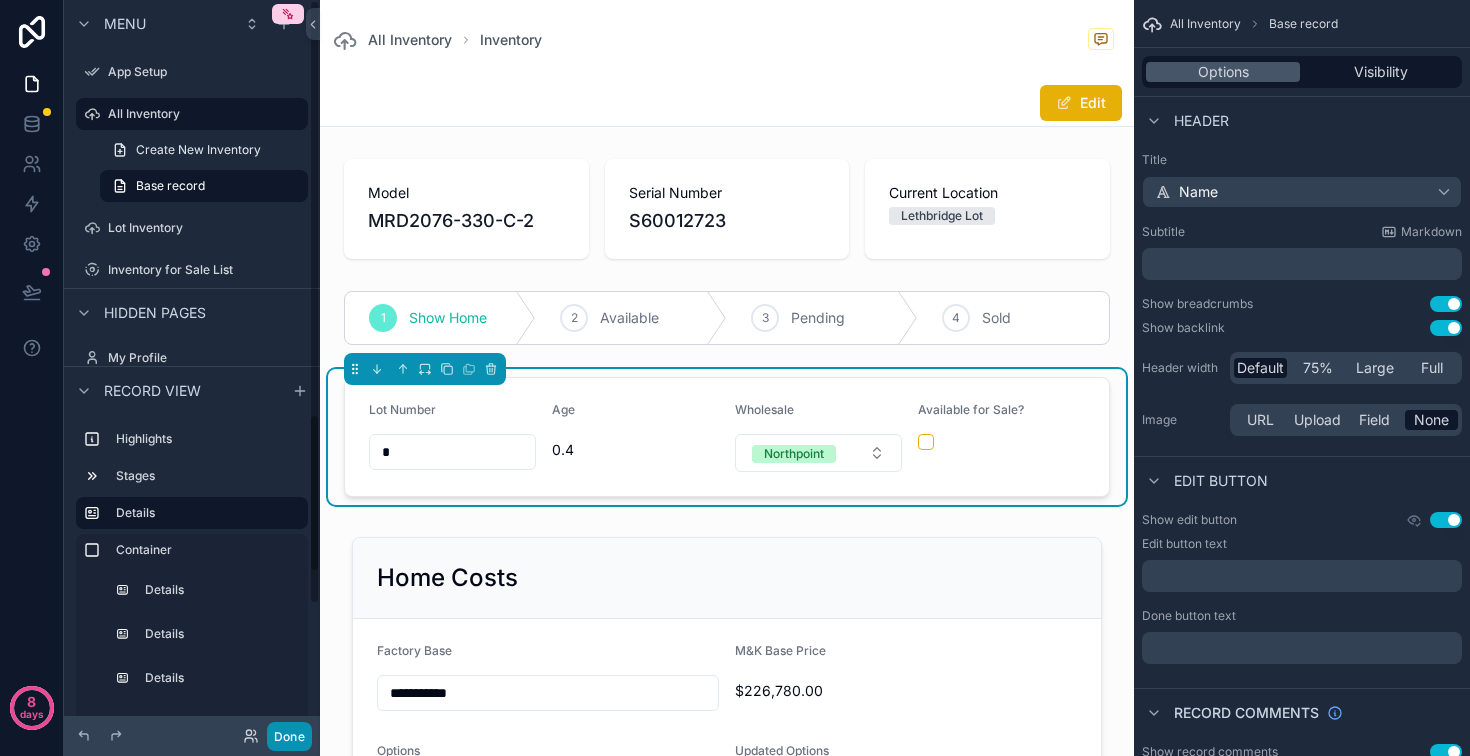 click on "Done" at bounding box center [289, 736] 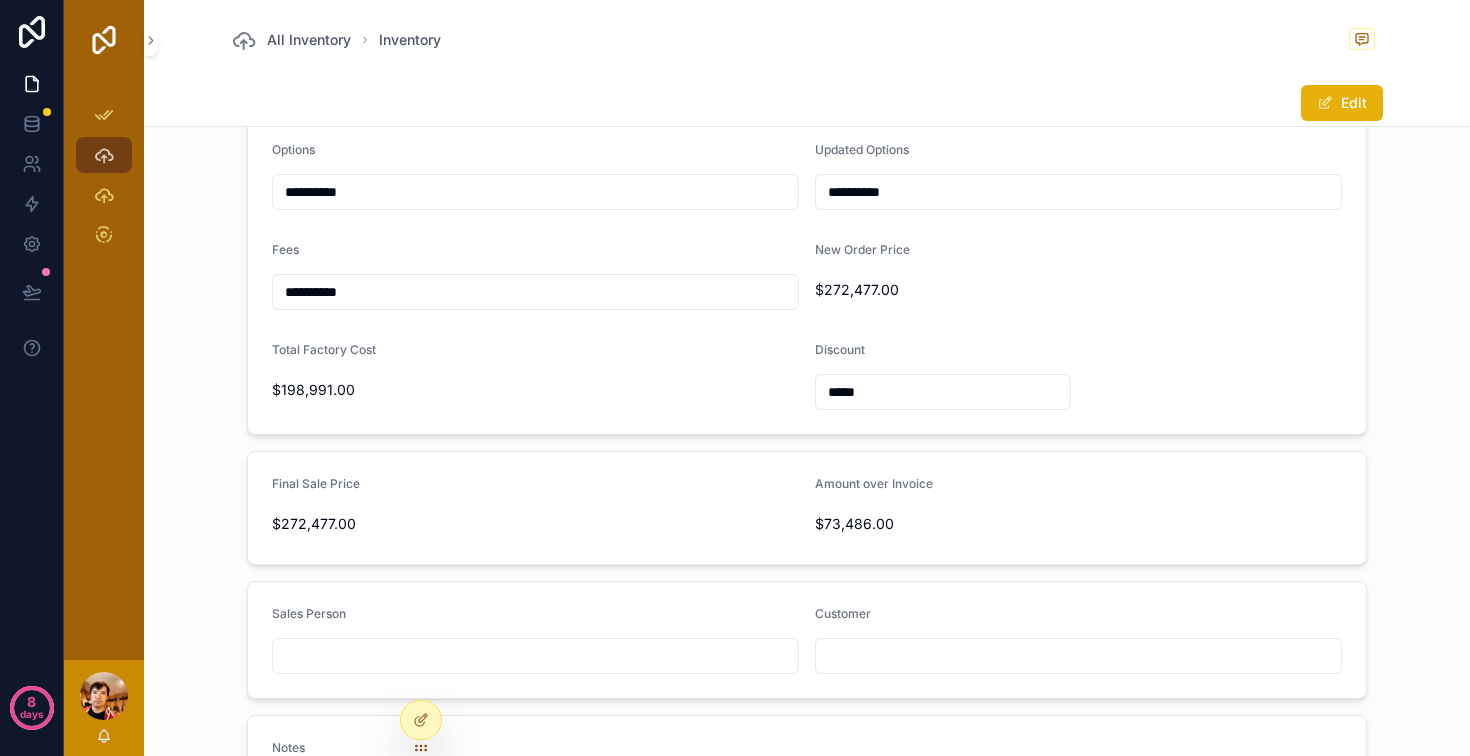 scroll, scrollTop: 641, scrollLeft: 0, axis: vertical 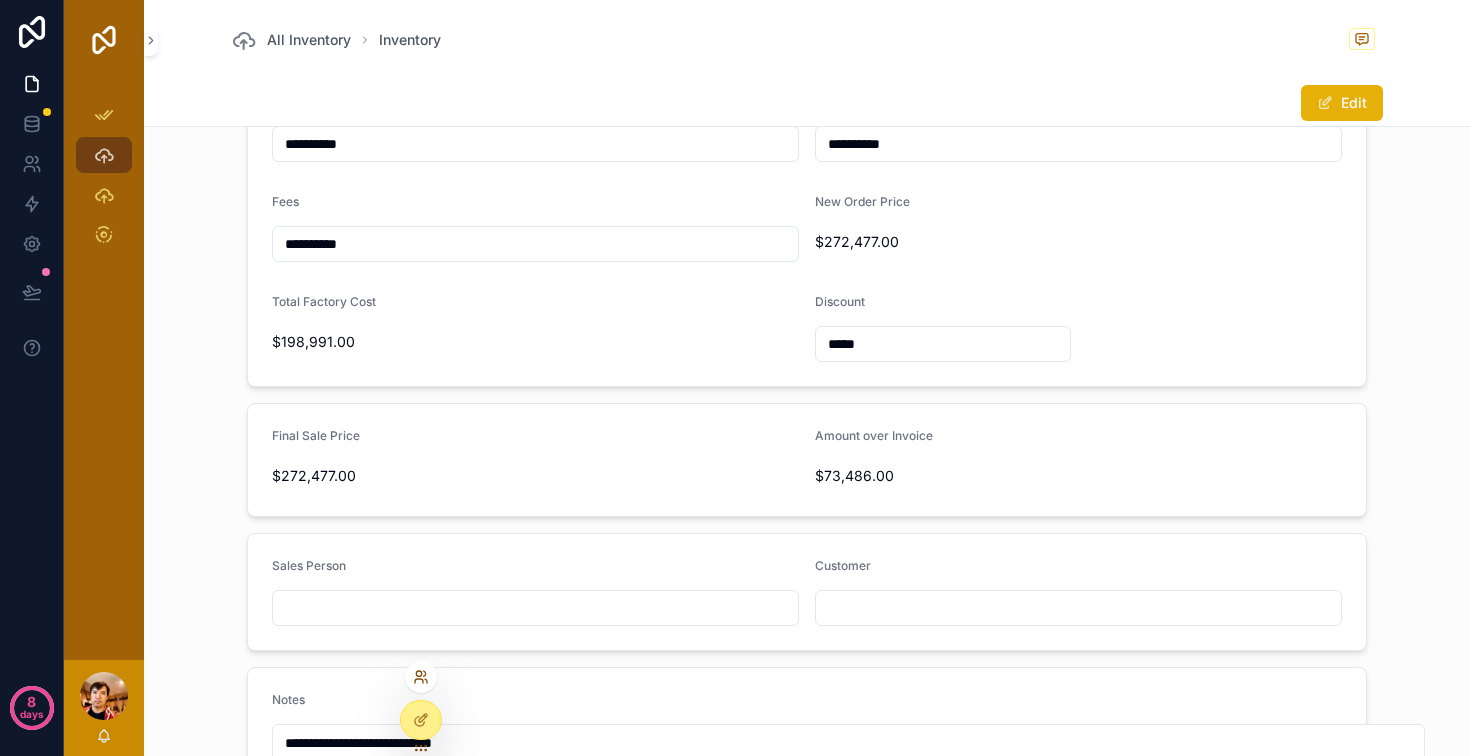 click 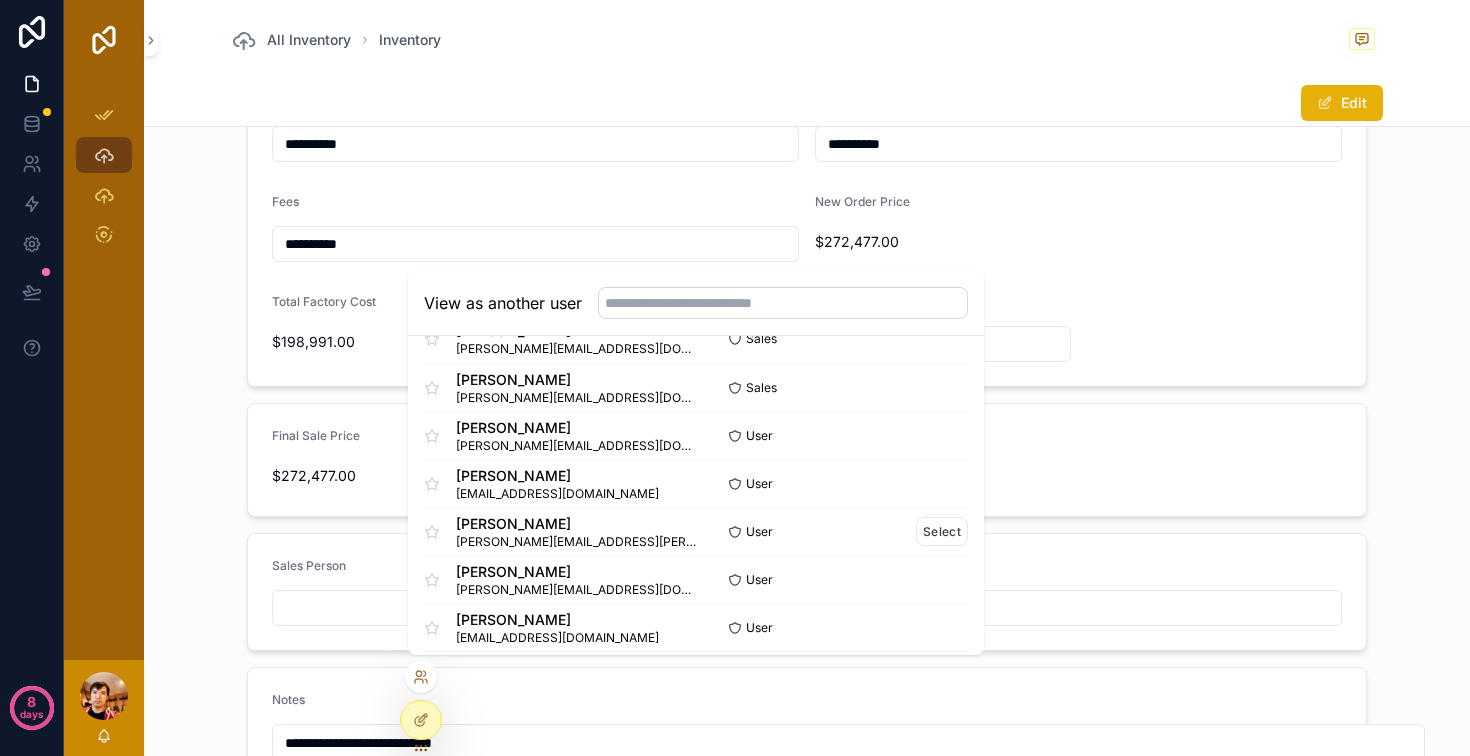 scroll, scrollTop: 0, scrollLeft: 0, axis: both 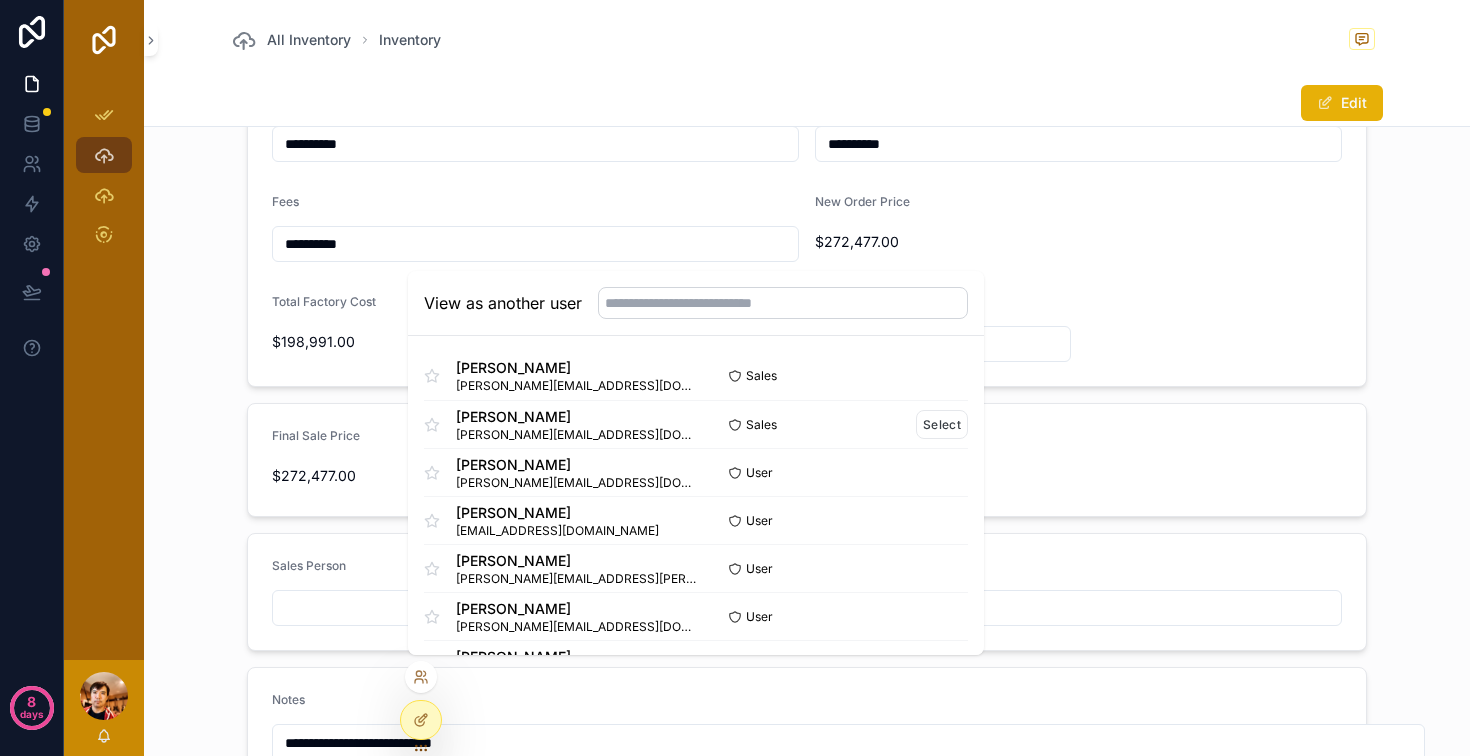 click on "Randall McPhee" at bounding box center (576, 417) 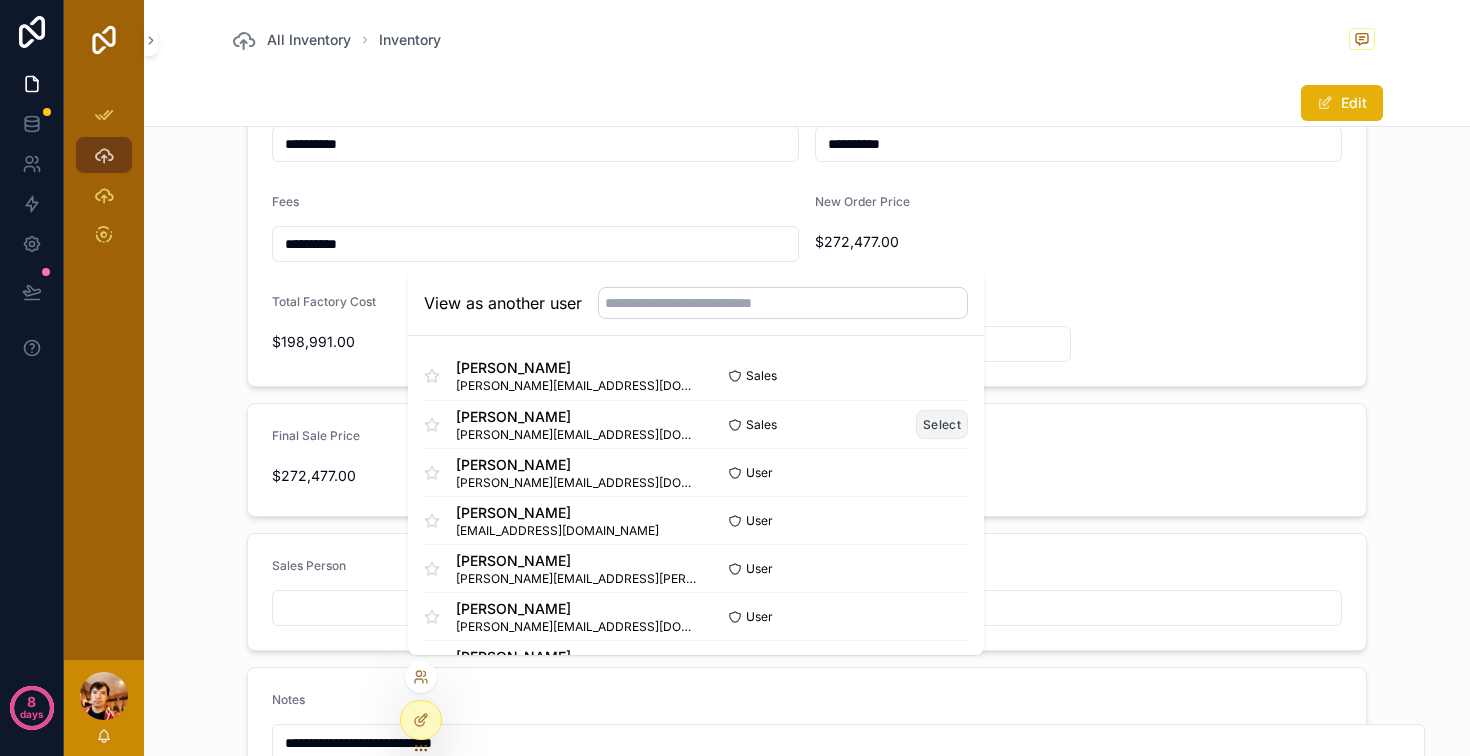 click on "Select" at bounding box center [942, 424] 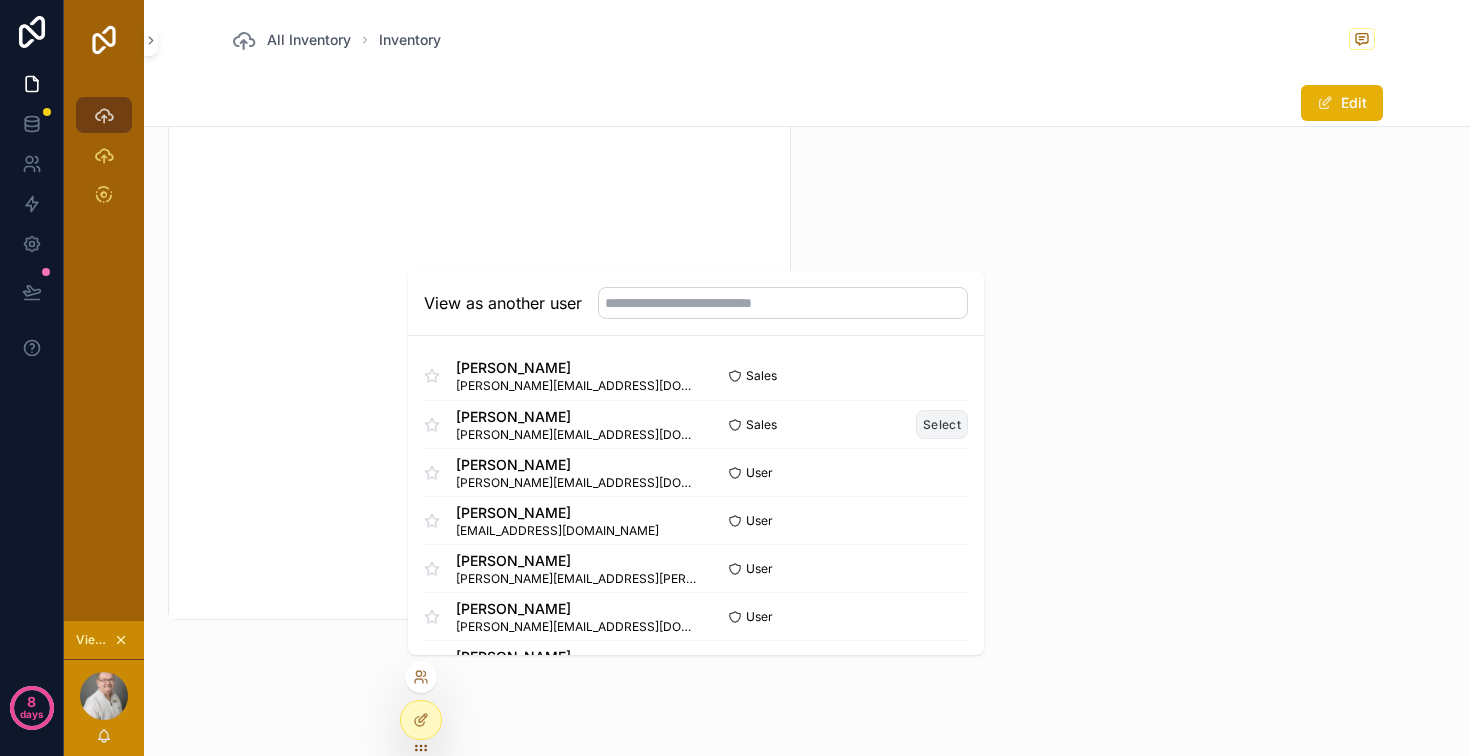 scroll, scrollTop: 0, scrollLeft: 0, axis: both 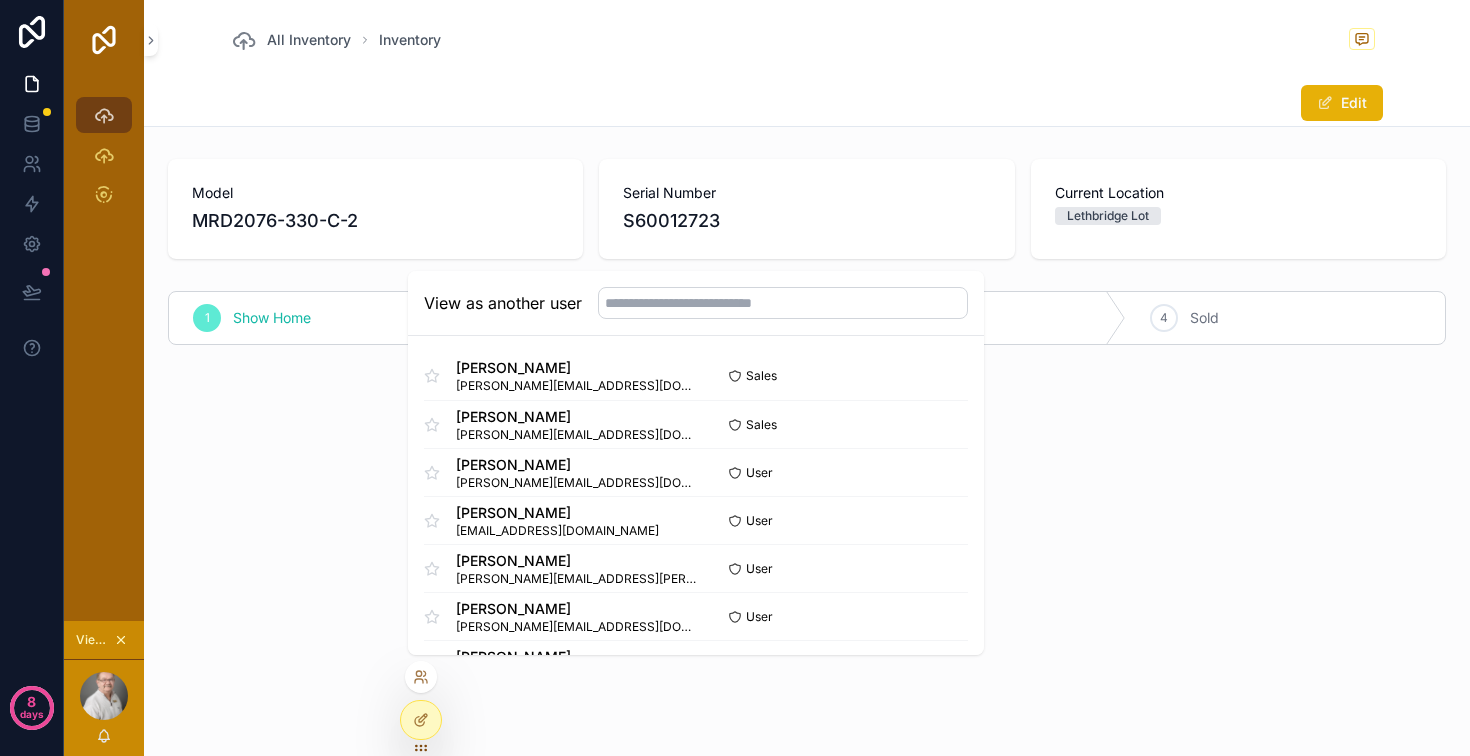 click on "All Inventory Inventory Edit Model MRD2076-330-C-2 Serial Number S60012723 Current Location Lethbridge Lot 1 Show Home 2 Available 3 Pending 4 Sold" at bounding box center (807, 256) 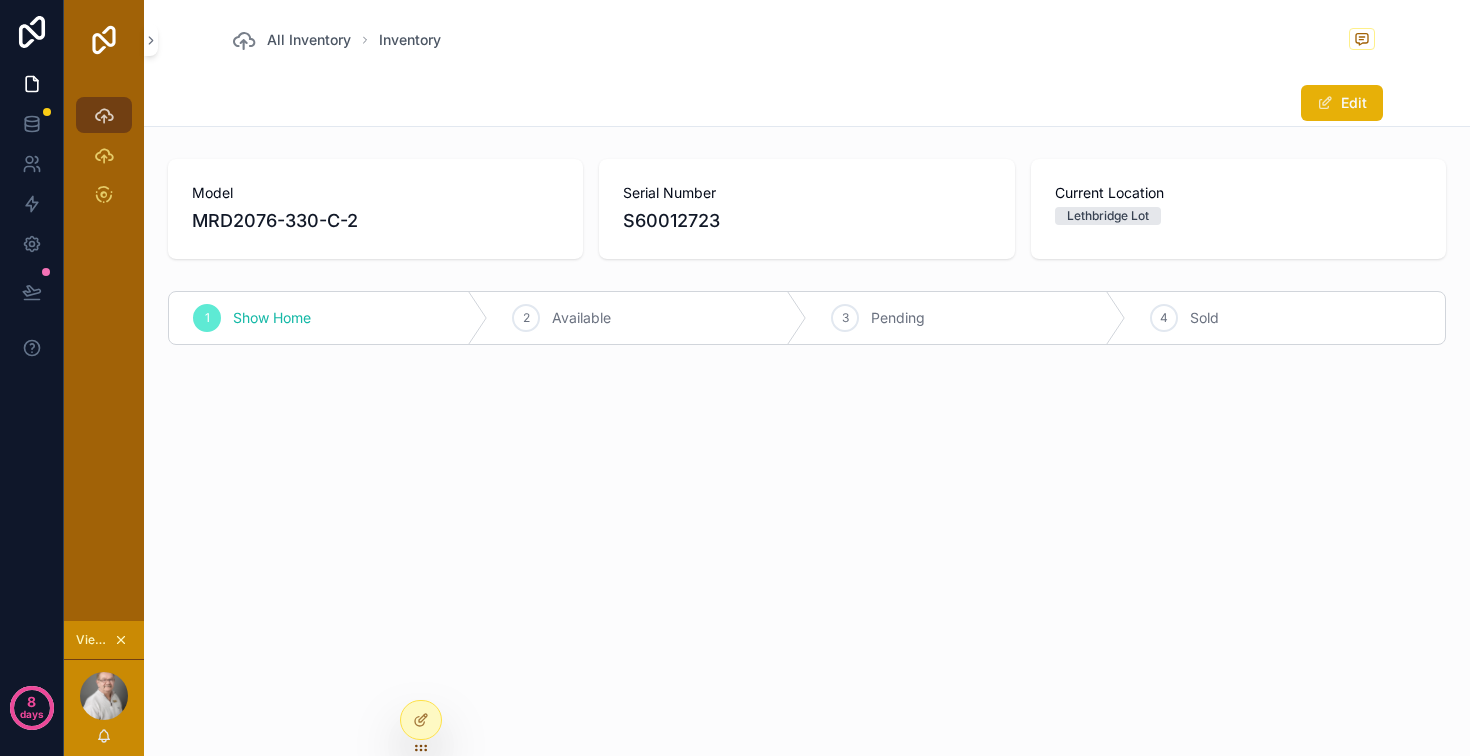 click 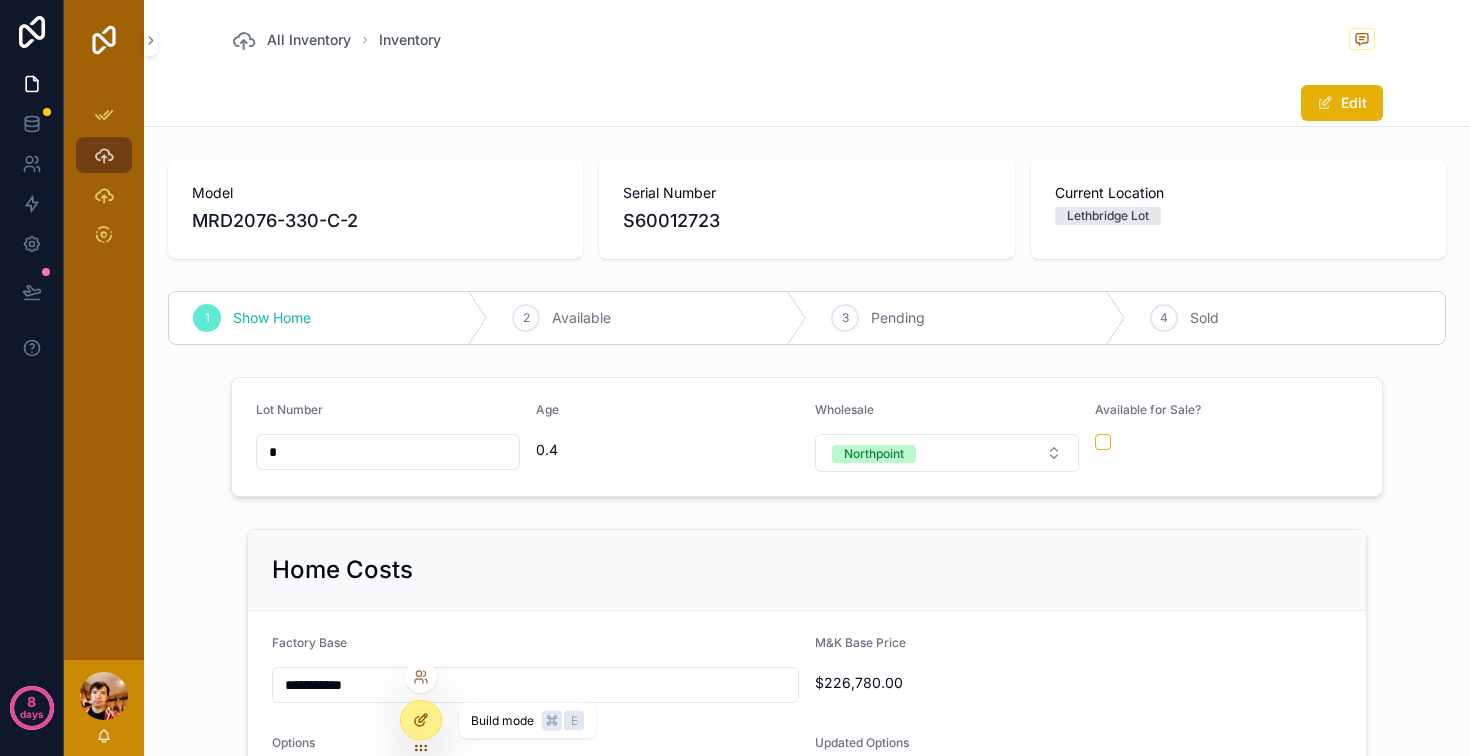 click 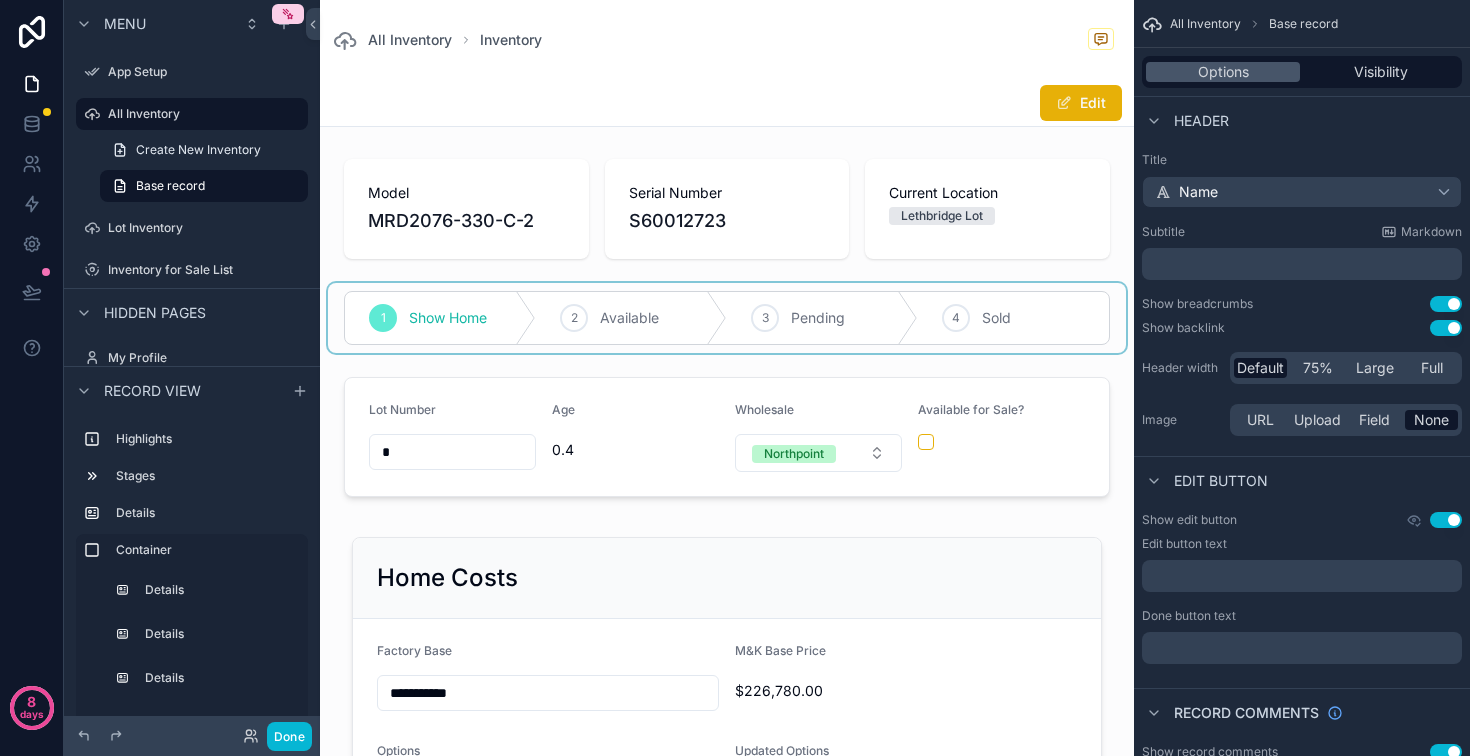 click at bounding box center (727, 318) 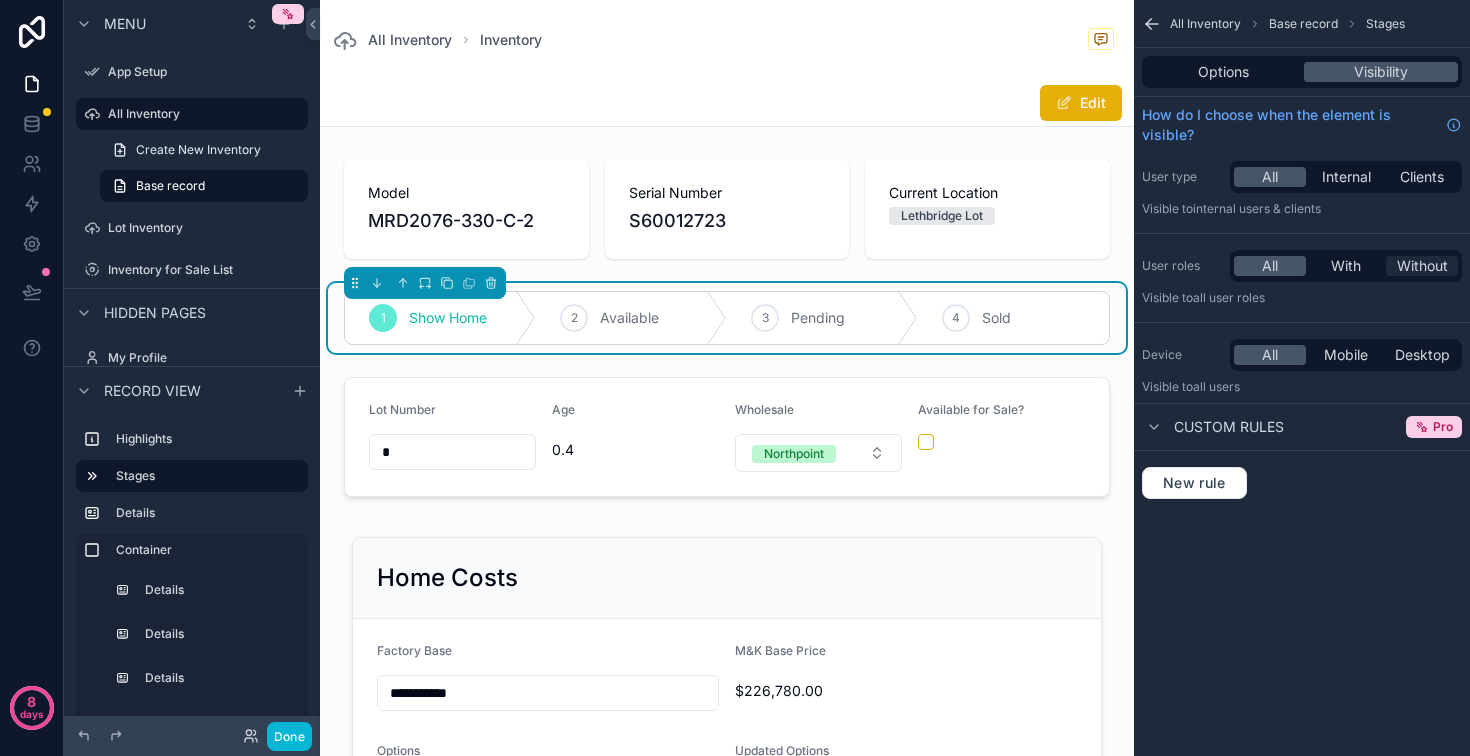click on "Without" at bounding box center (1422, 266) 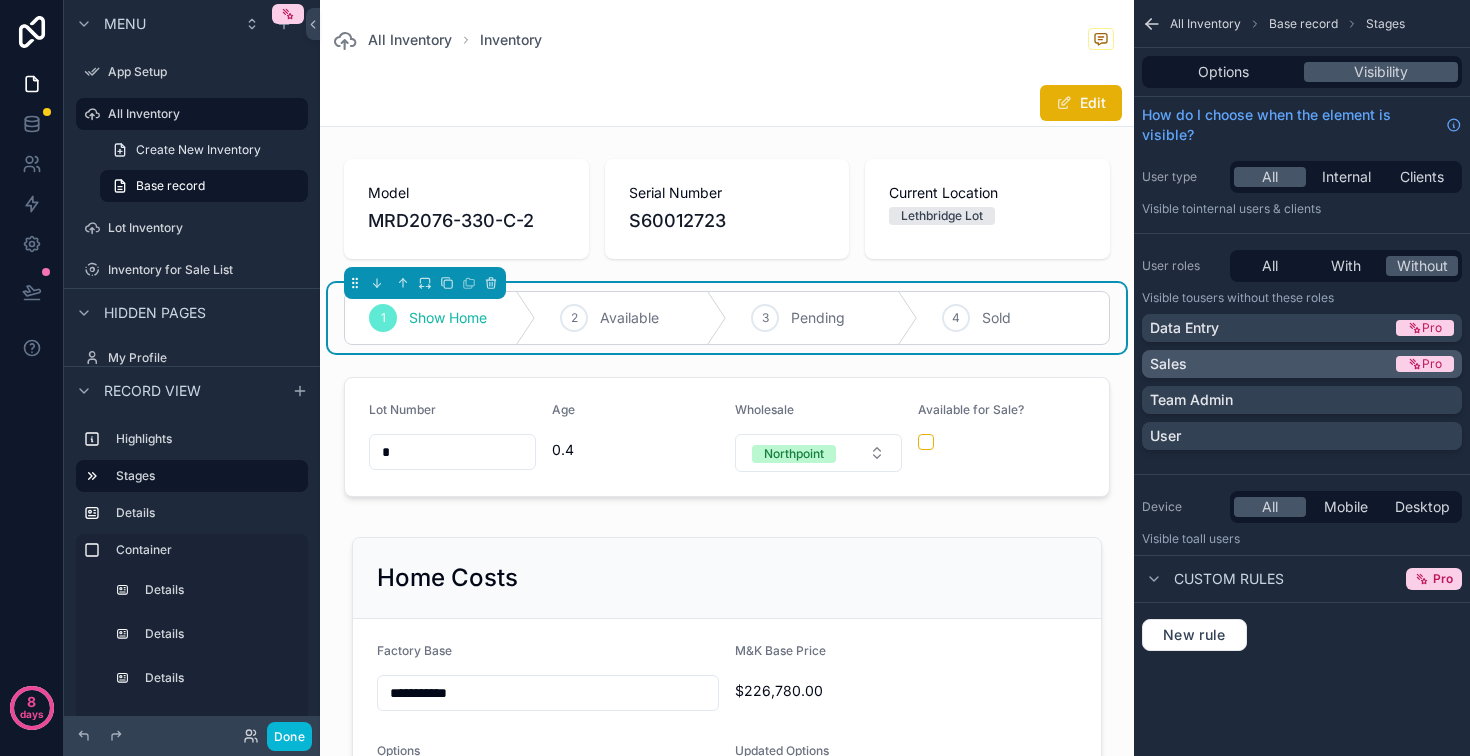 click on "Pro" at bounding box center (1425, 364) 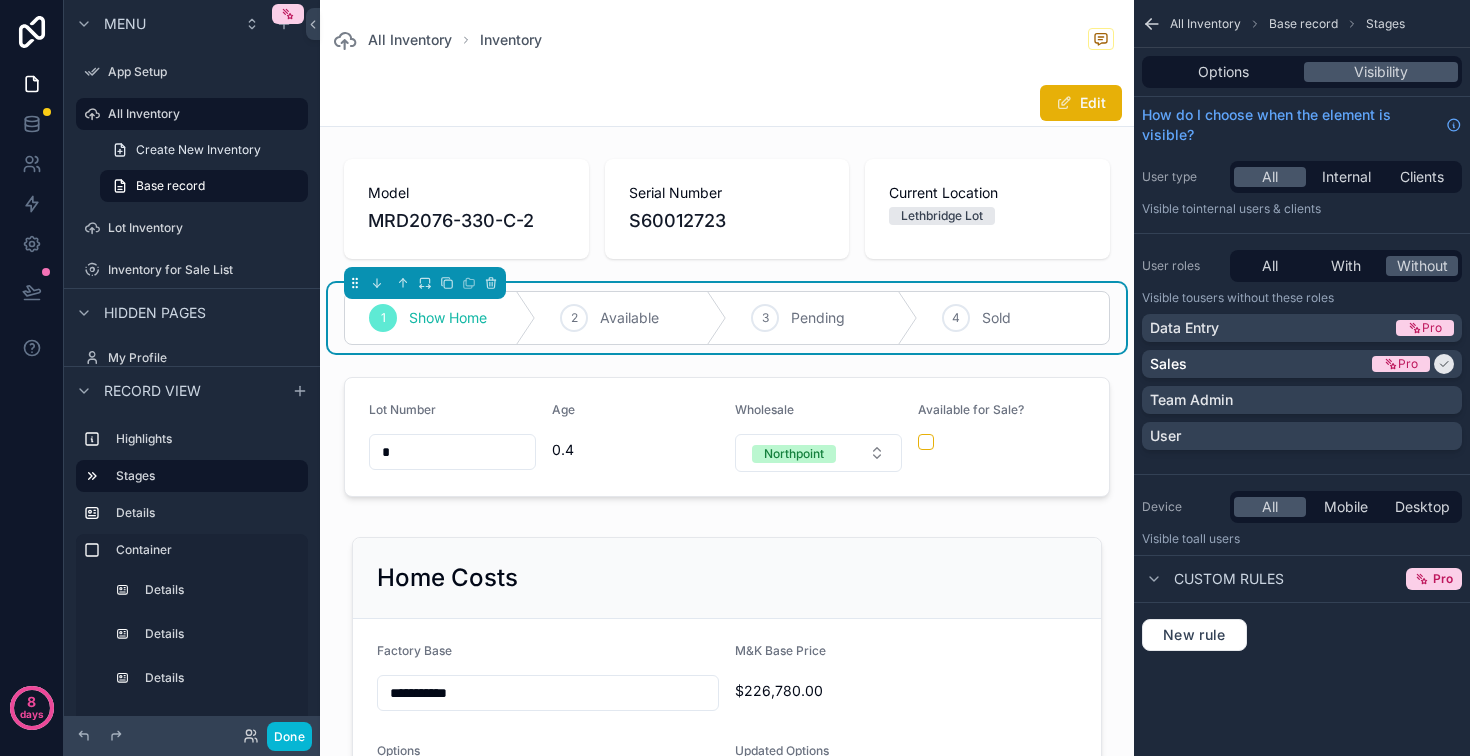 click on "Edit" at bounding box center (727, 103) 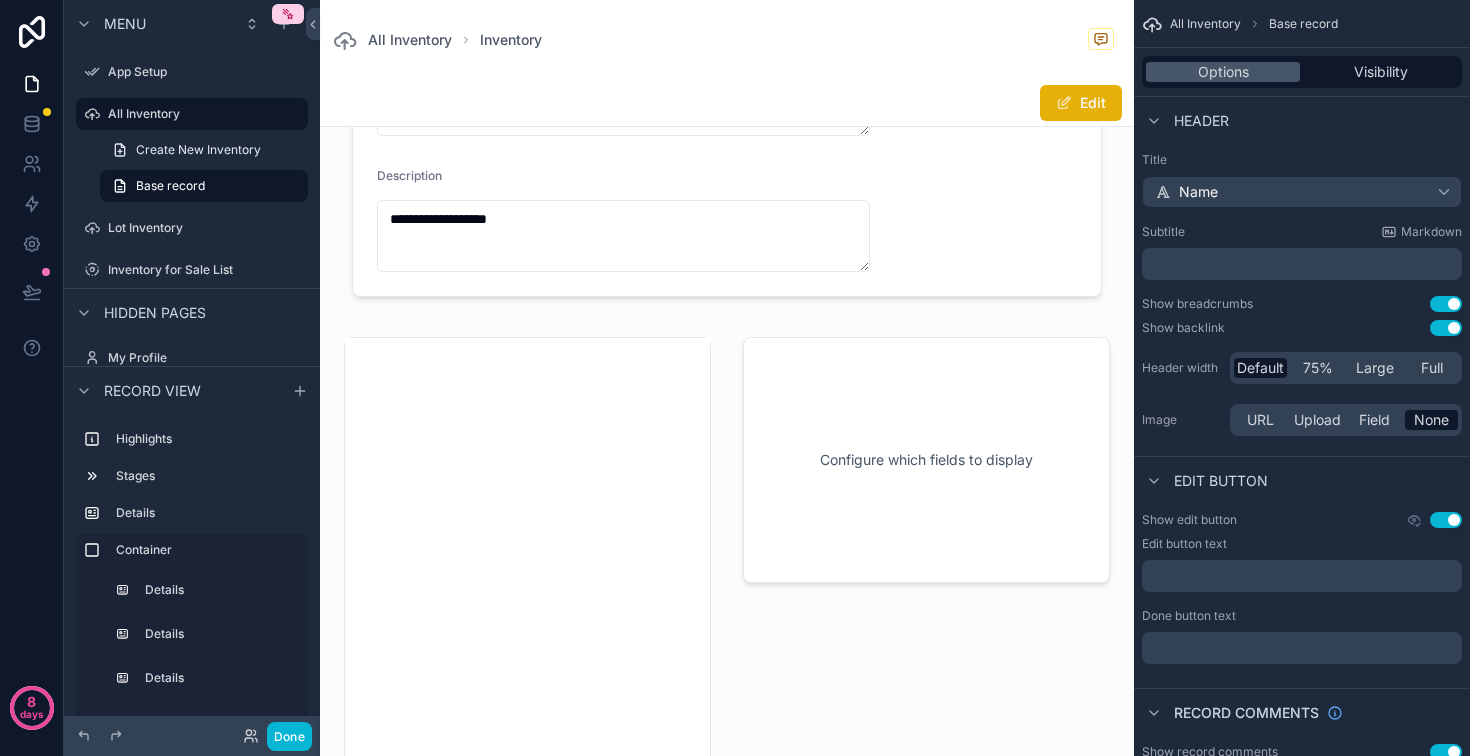 scroll, scrollTop: 1326, scrollLeft: 0, axis: vertical 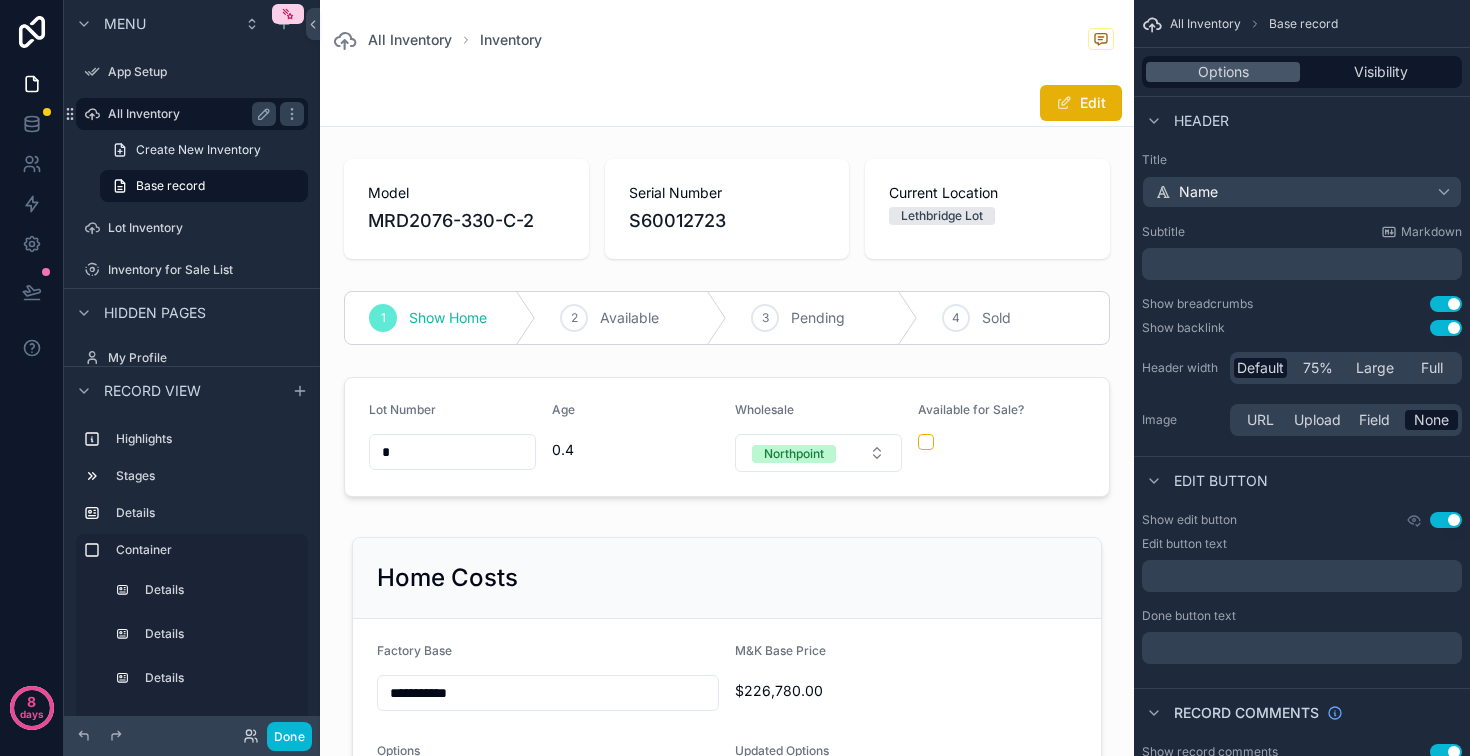 click on "All Inventory" at bounding box center (188, 114) 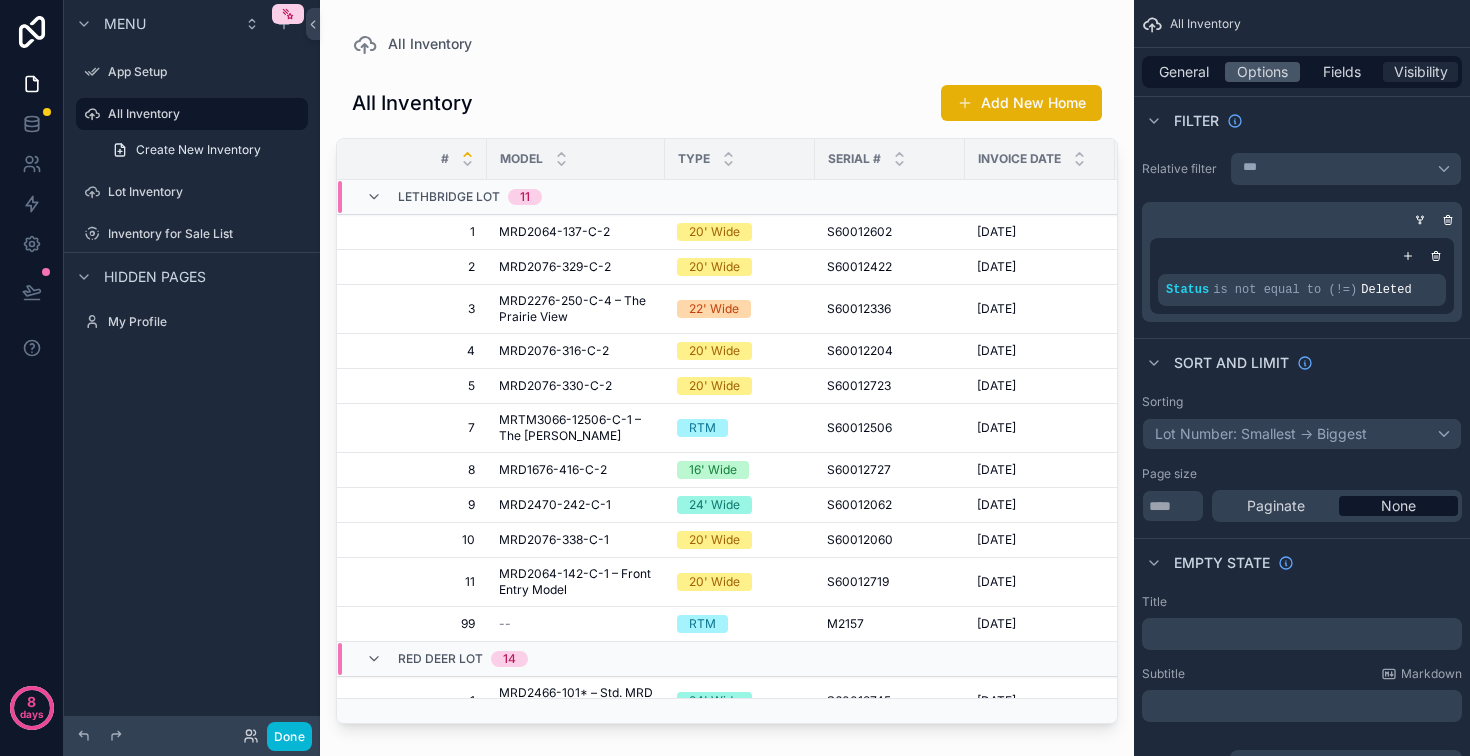click on "Visibility" at bounding box center [1421, 72] 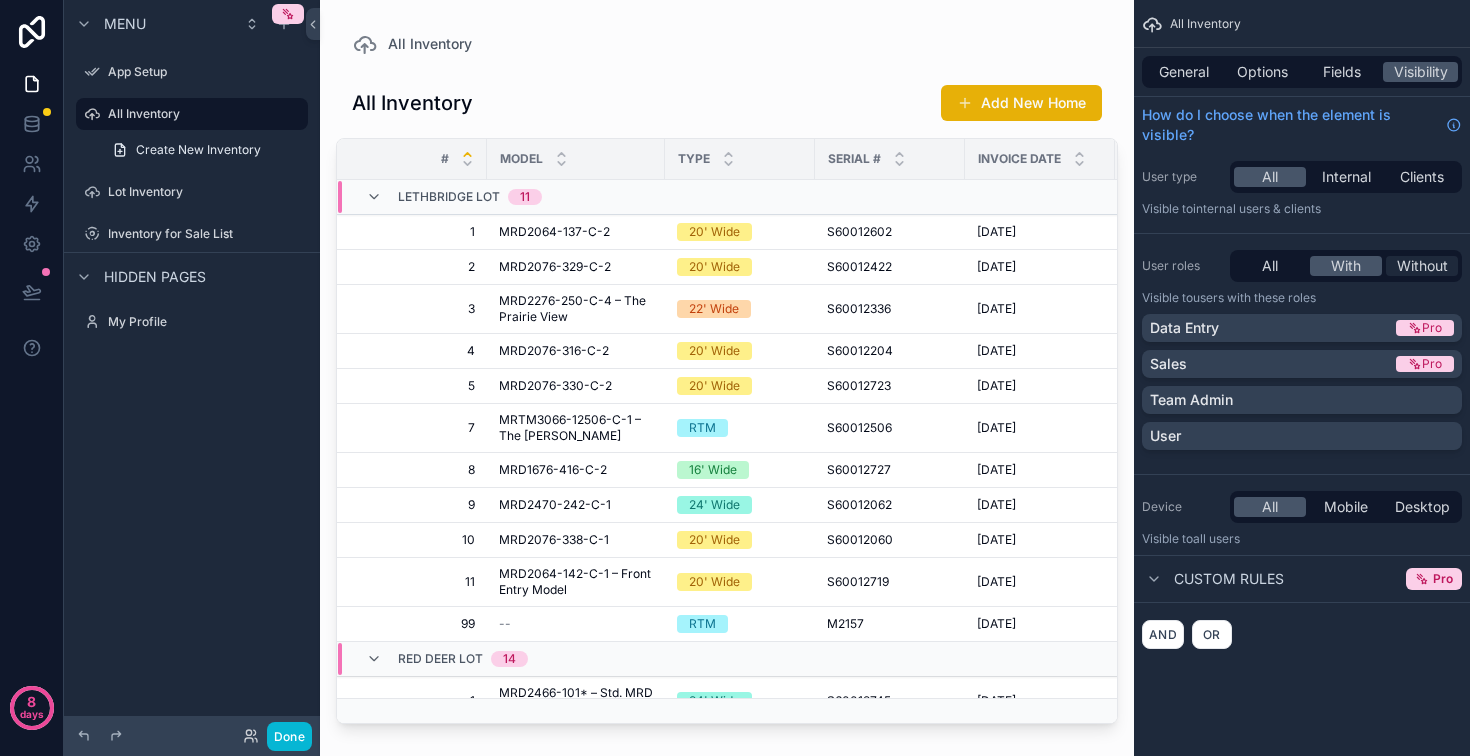click on "Without" at bounding box center [1422, 266] 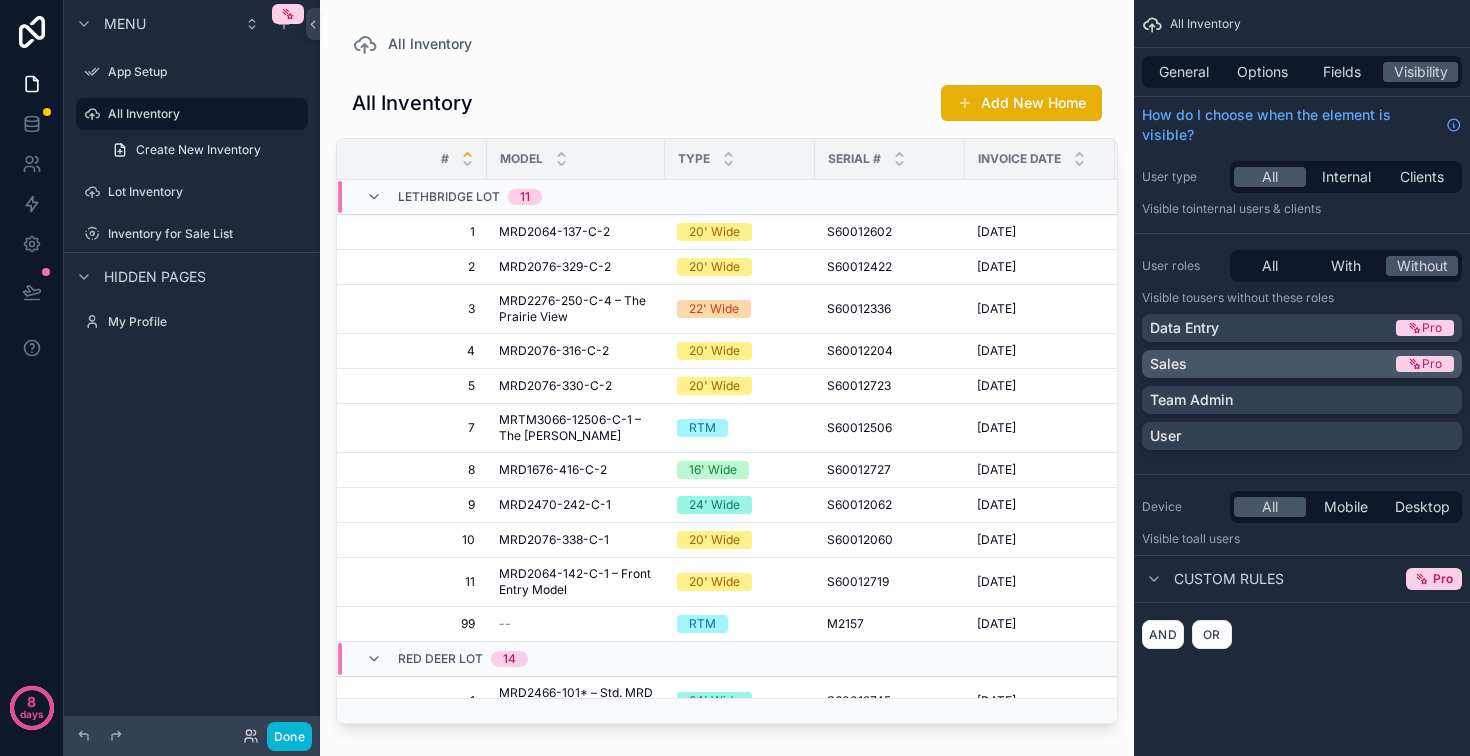 click on "Sales Pro" at bounding box center (1302, 364) 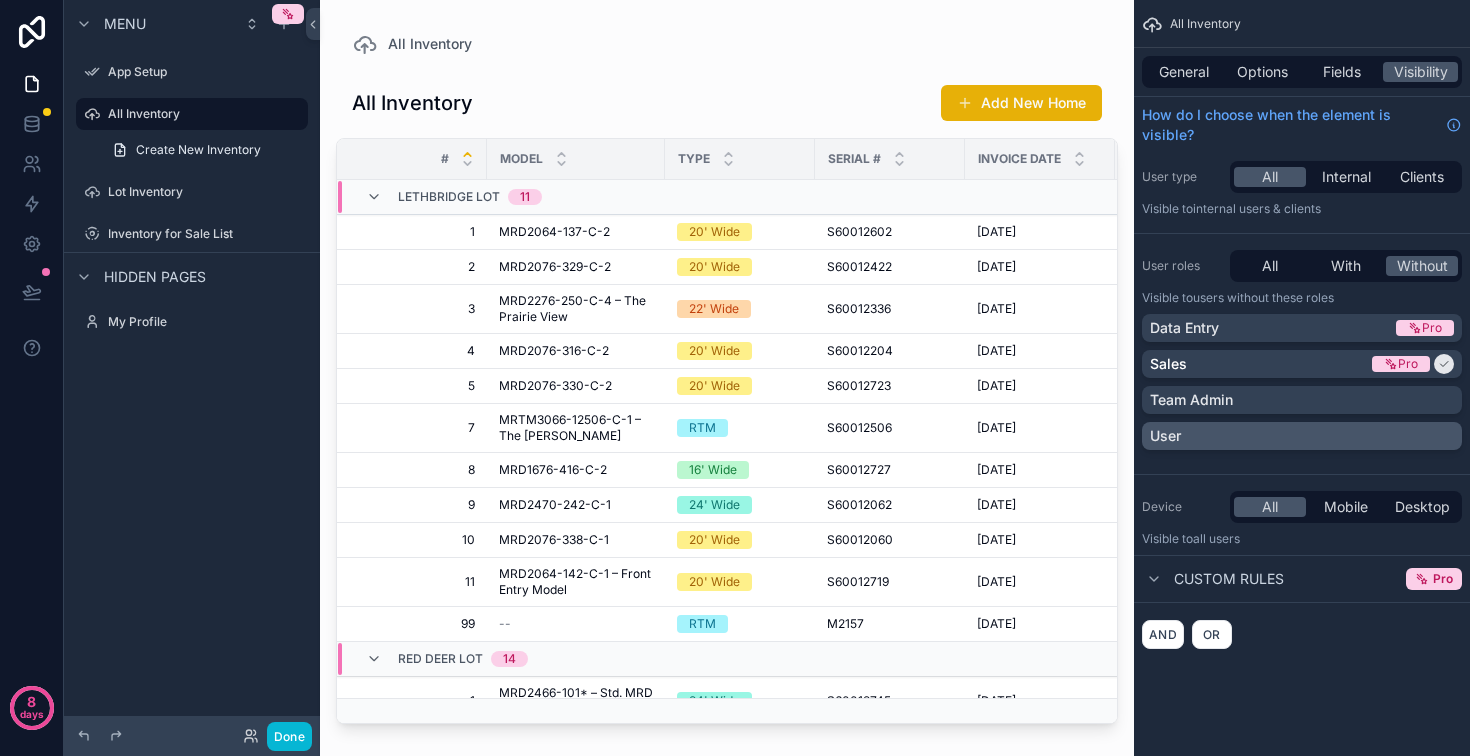 click on "User" at bounding box center (1302, 436) 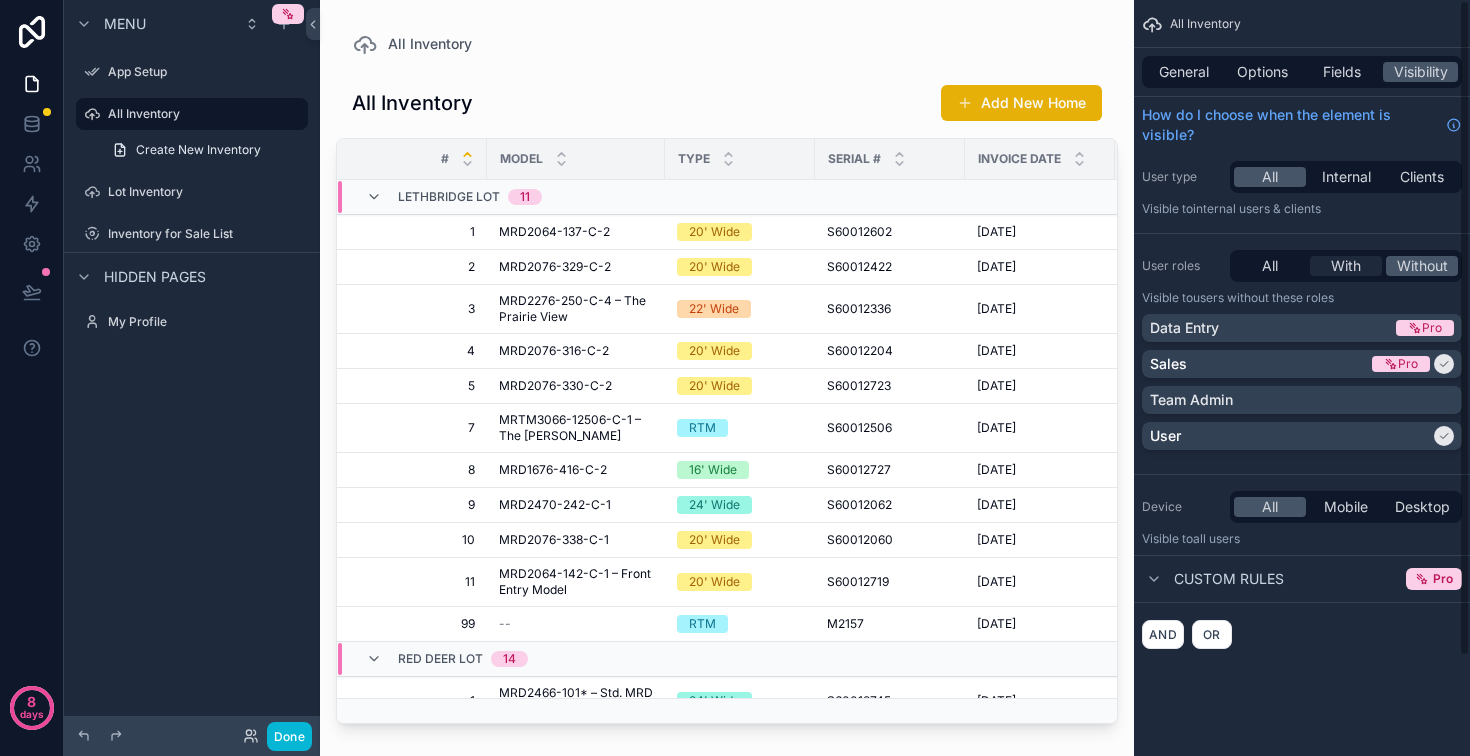 click on "With" at bounding box center [1346, 266] 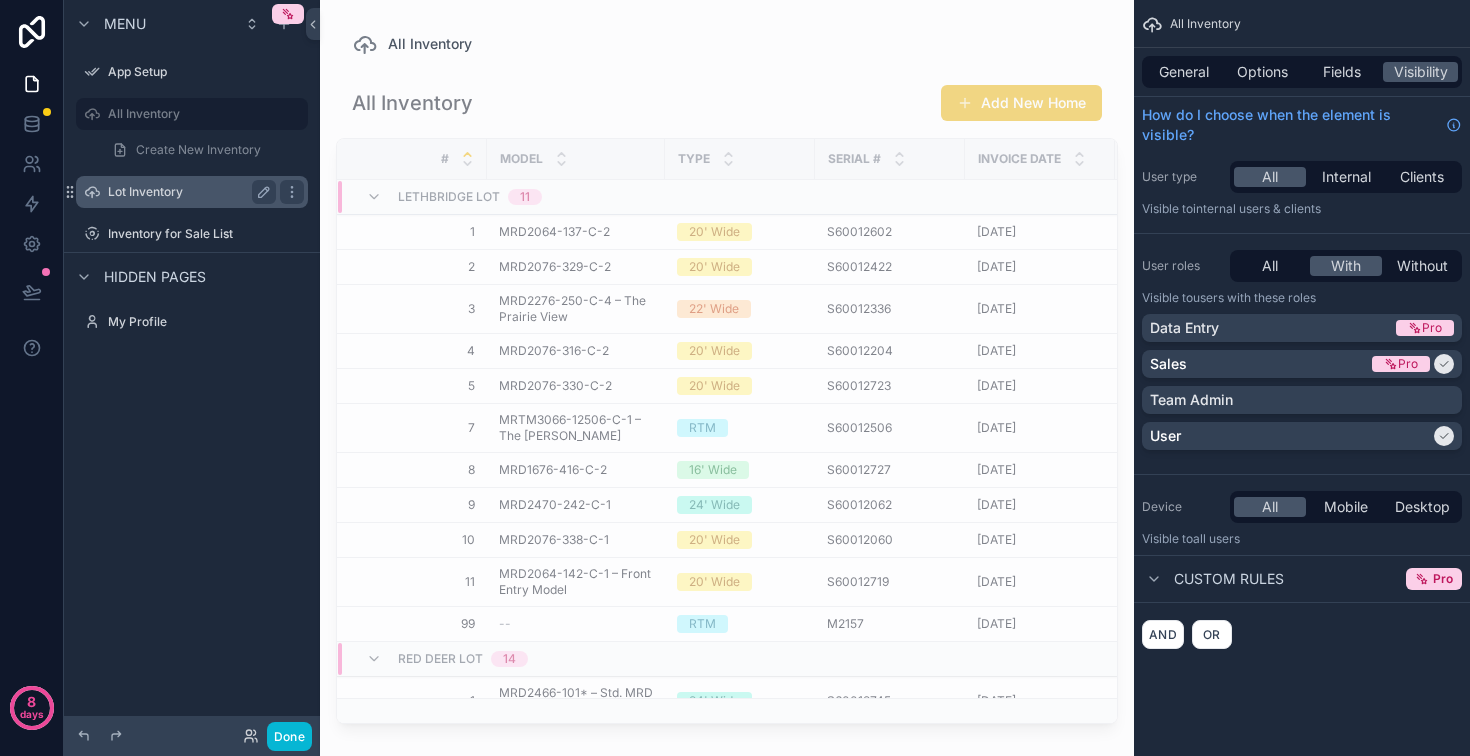 click on "Lot Inventory" at bounding box center [188, 192] 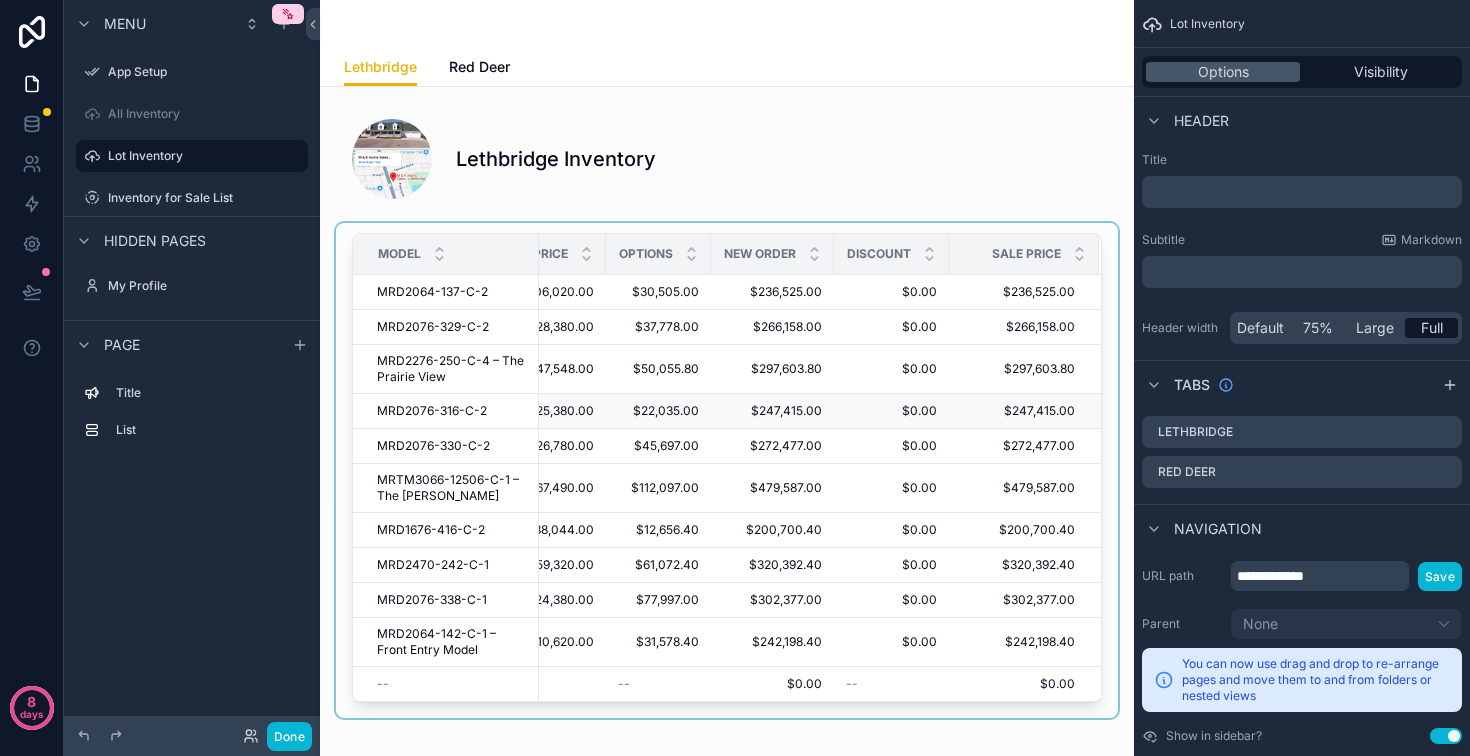 scroll, scrollTop: 0, scrollLeft: 712, axis: horizontal 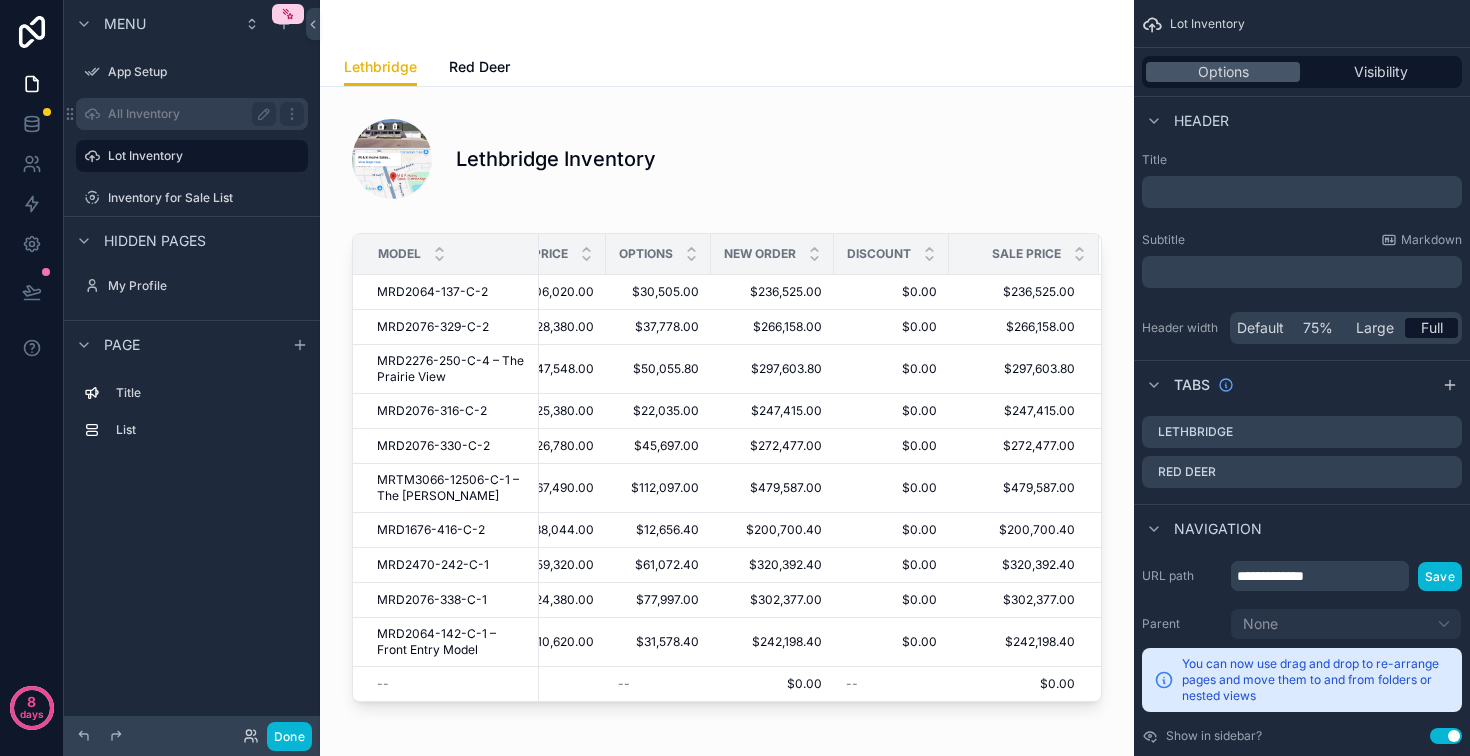 click on "All Inventory" at bounding box center (188, 114) 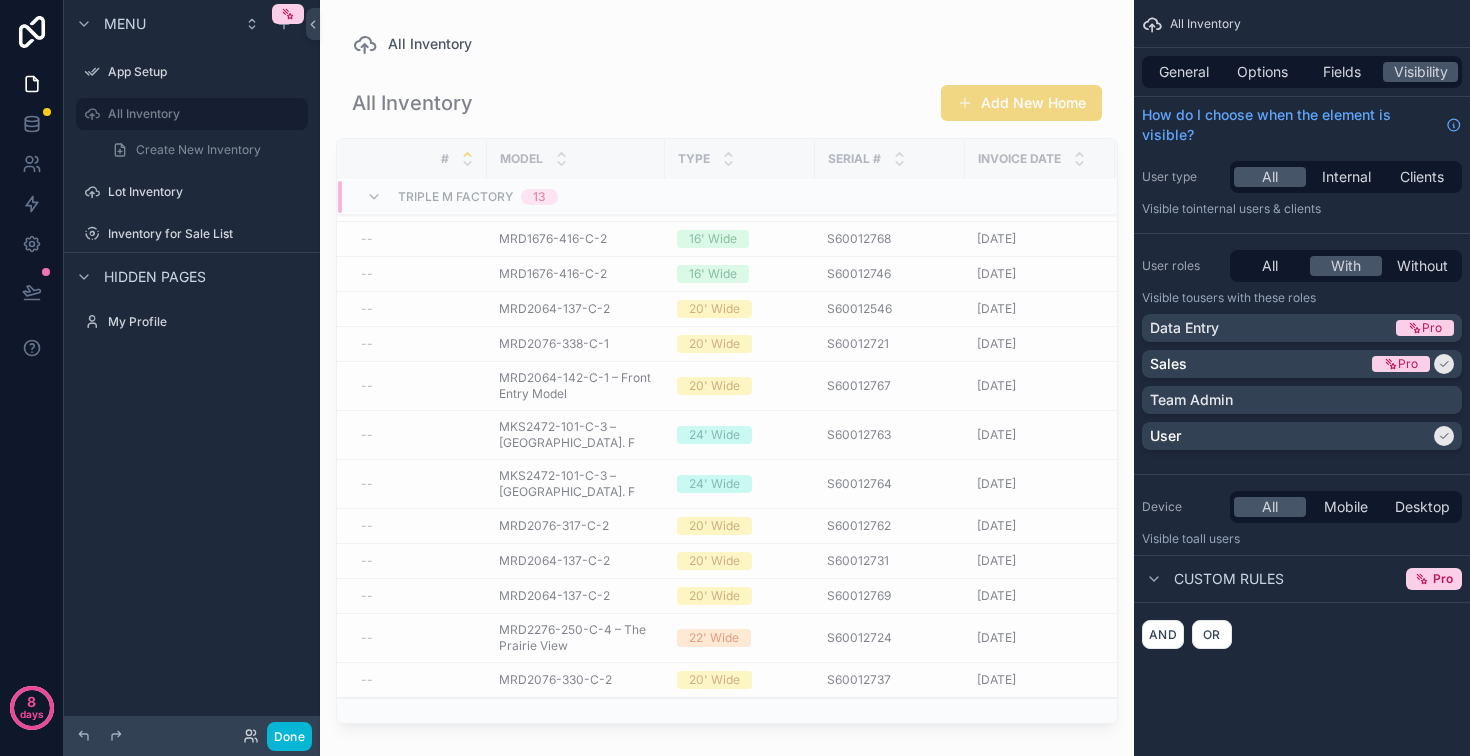 scroll, scrollTop: 1871, scrollLeft: 0, axis: vertical 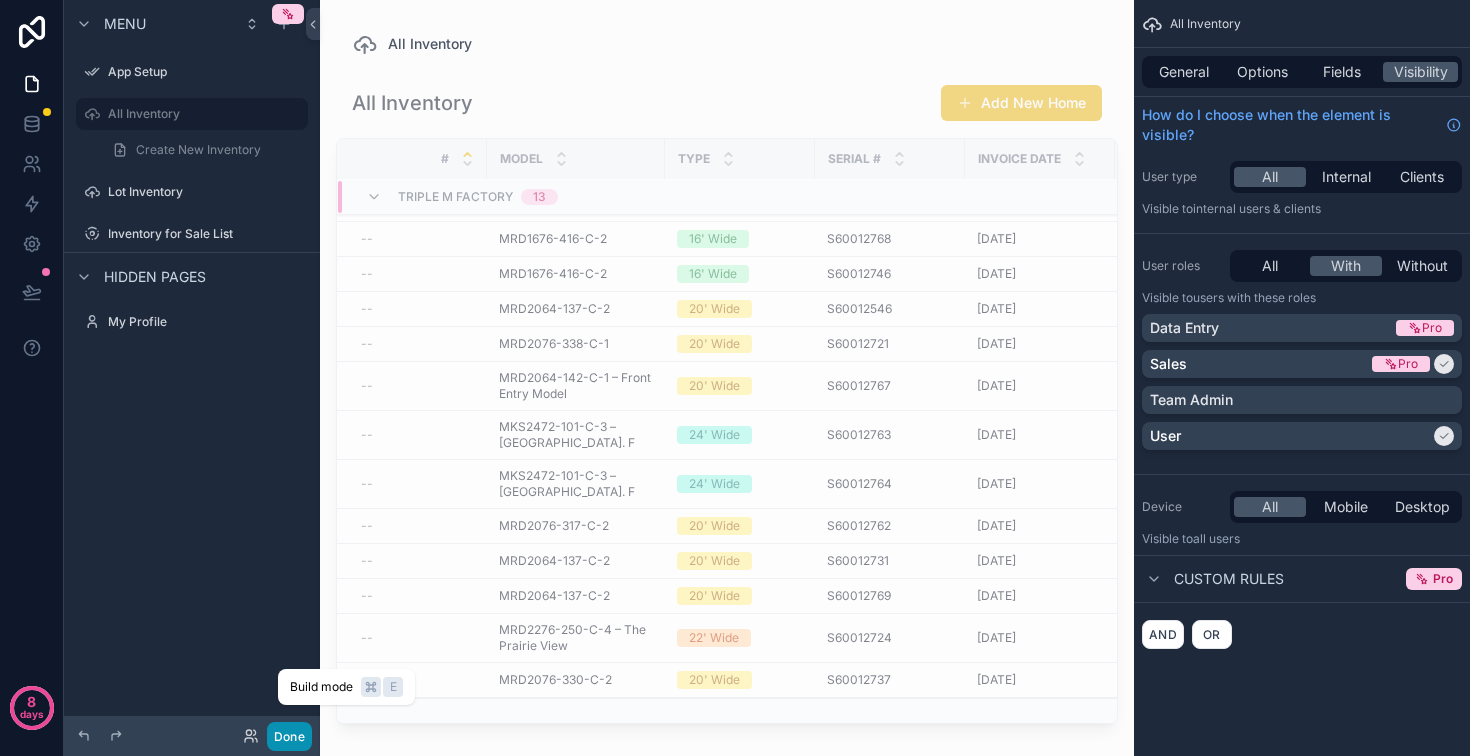 click on "Done" at bounding box center (289, 736) 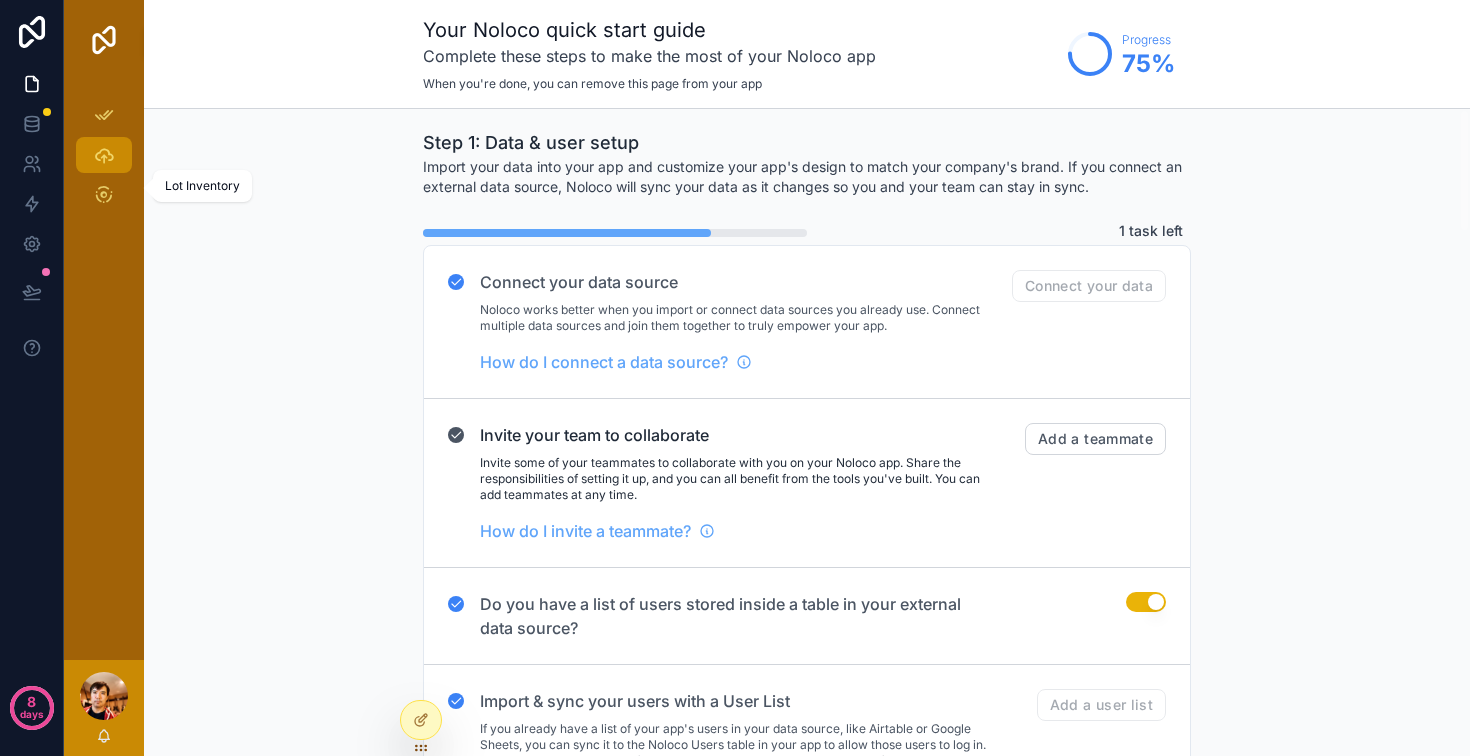 click at bounding box center [104, 155] 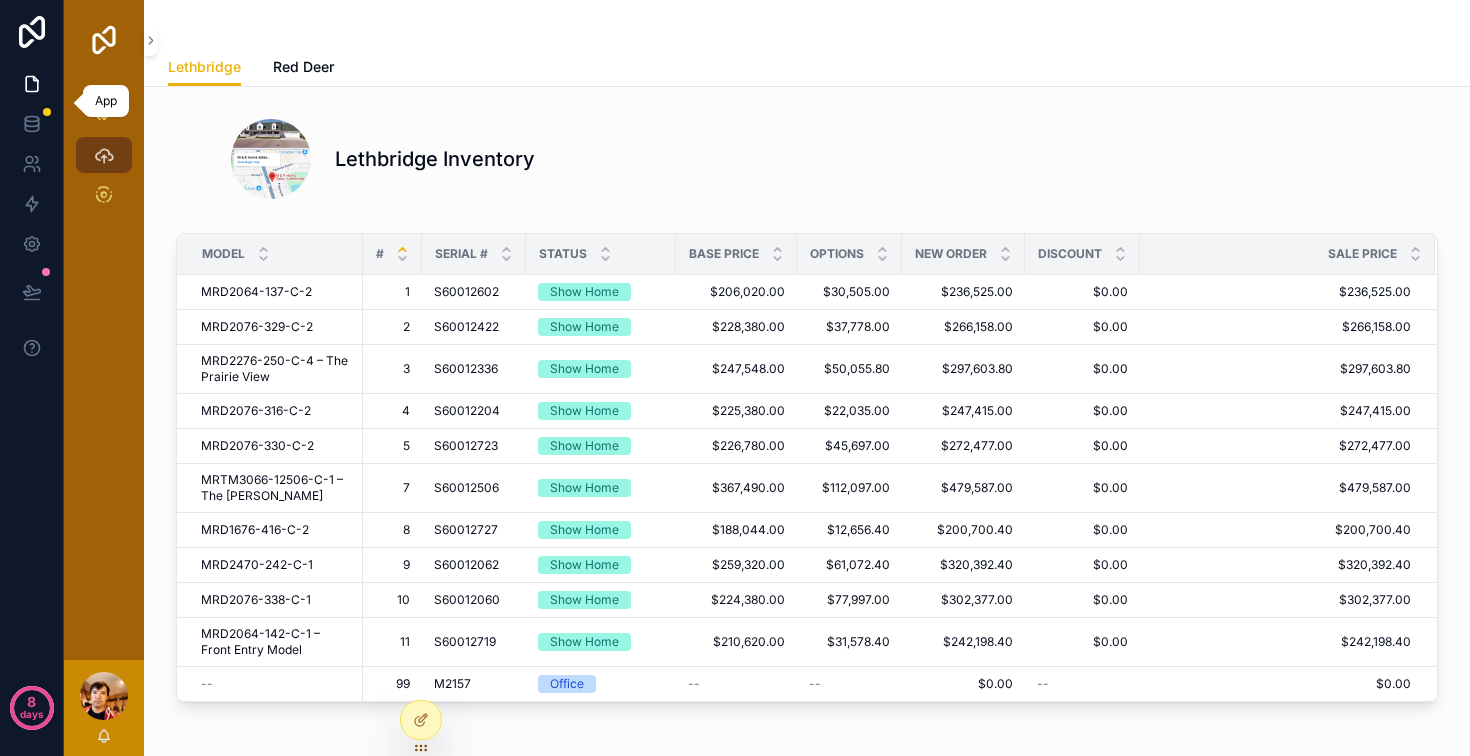 click 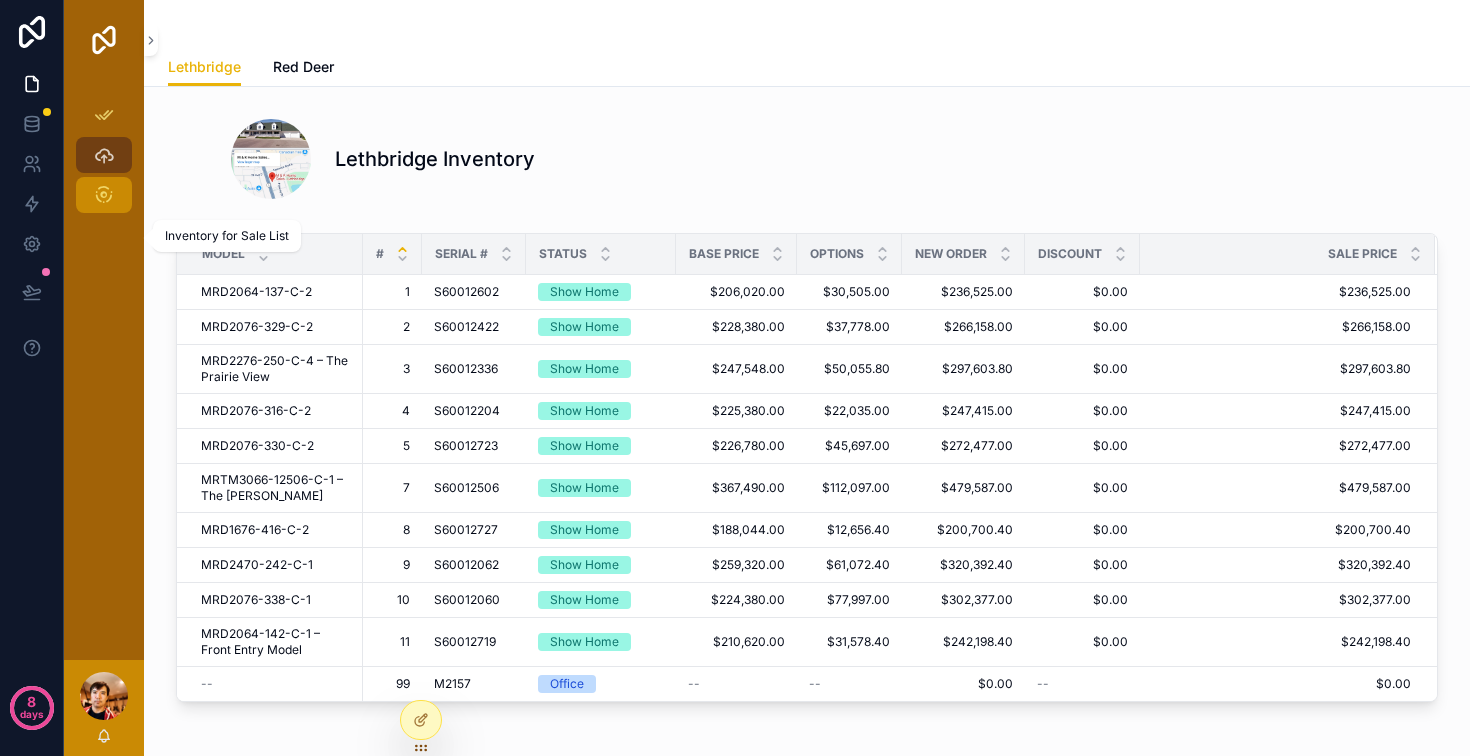 click on "Inventory for Sale List" at bounding box center (104, 195) 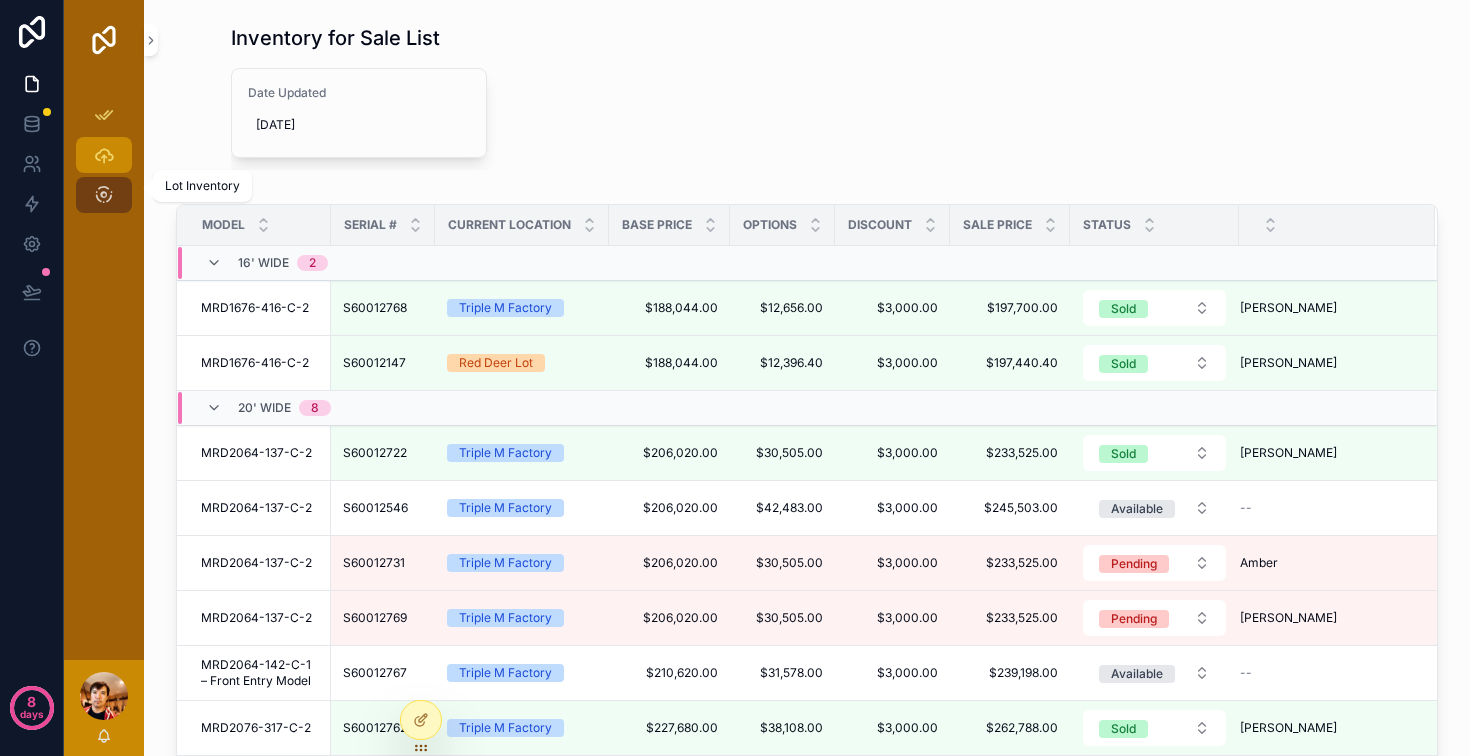 click at bounding box center [104, 155] 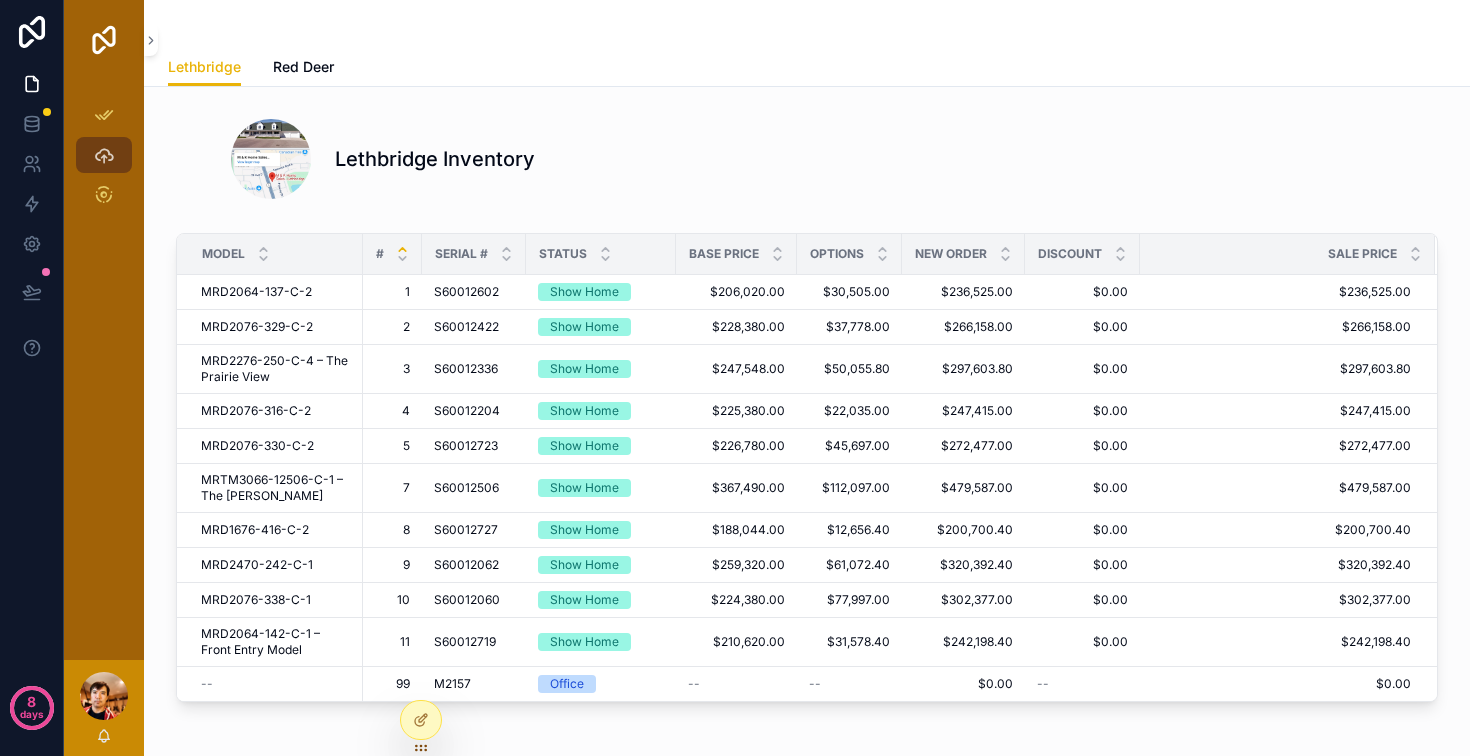 click at bounding box center (104, 696) 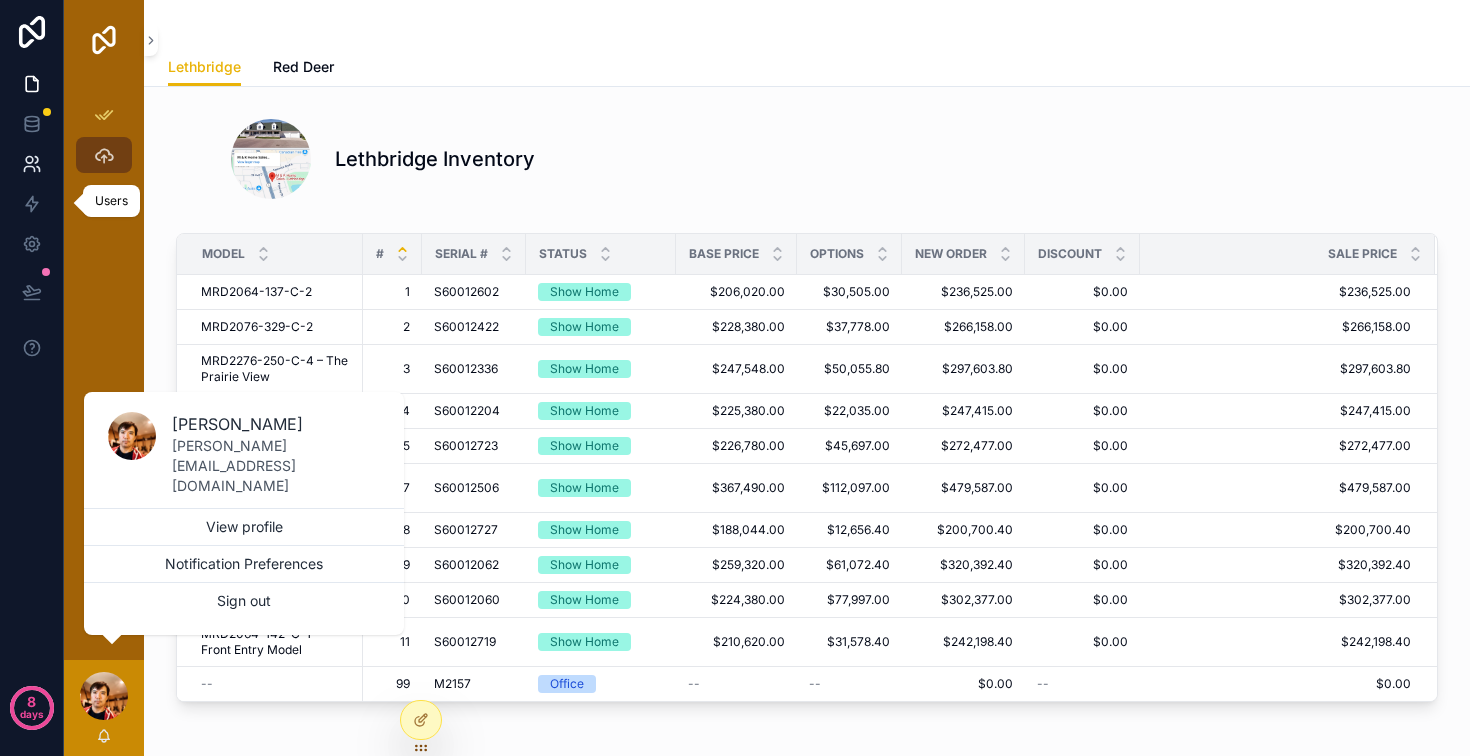 click at bounding box center [31, 164] 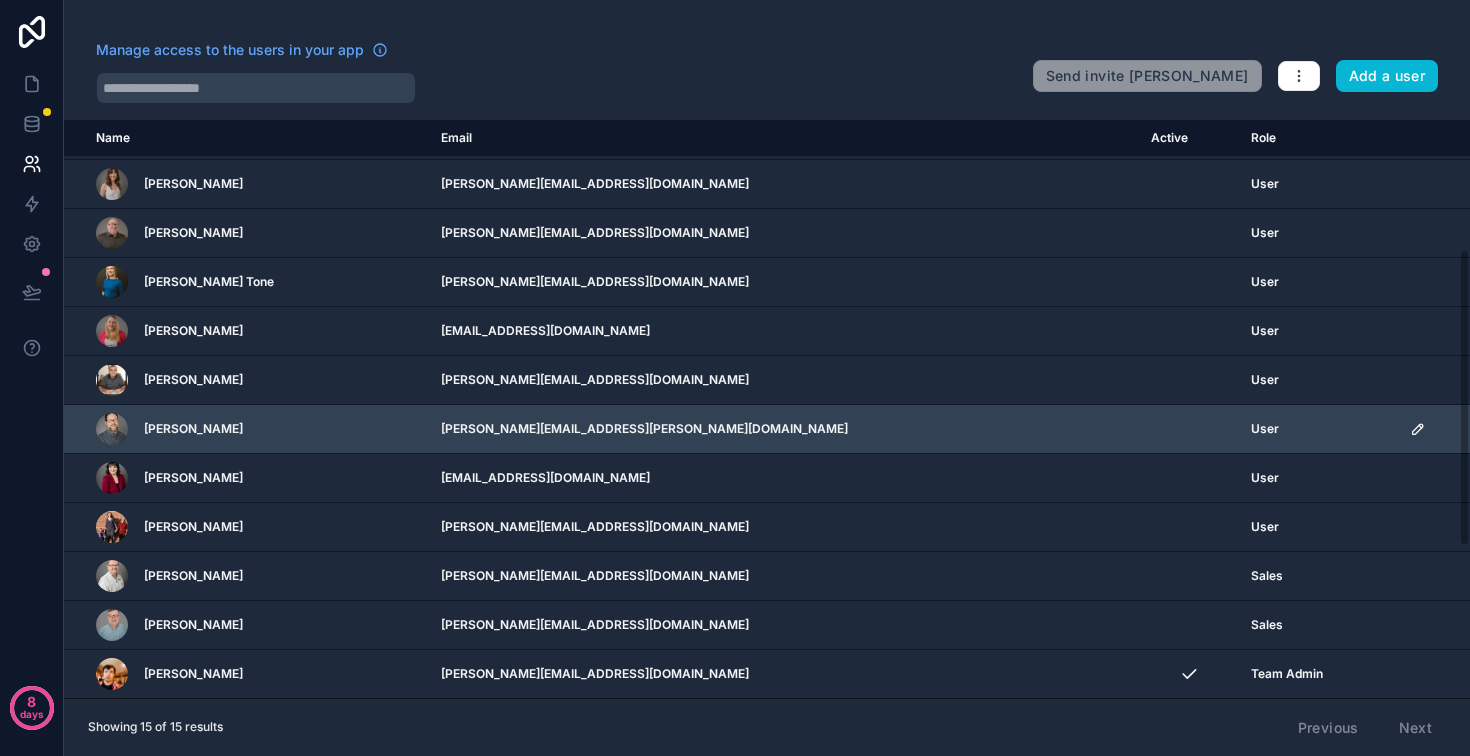 scroll, scrollTop: 0, scrollLeft: 0, axis: both 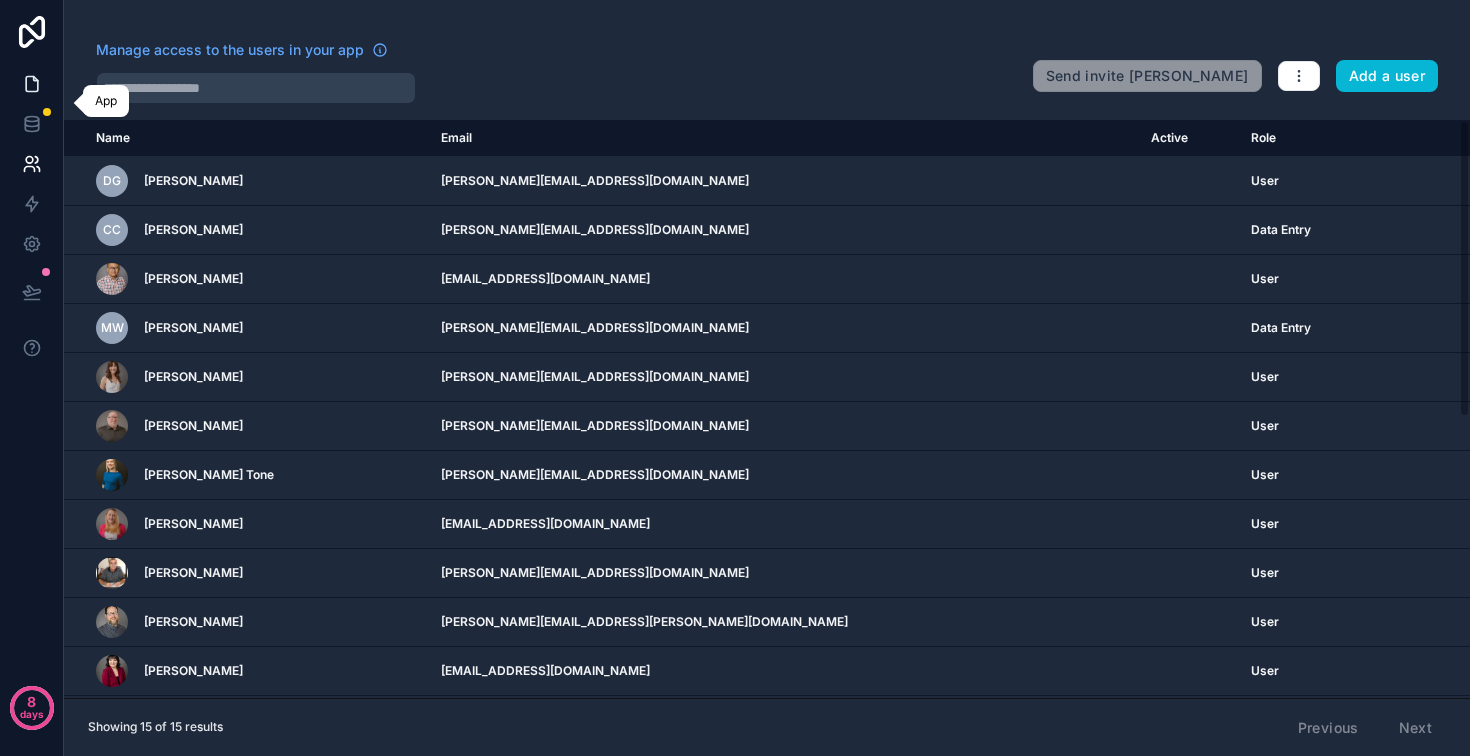 click 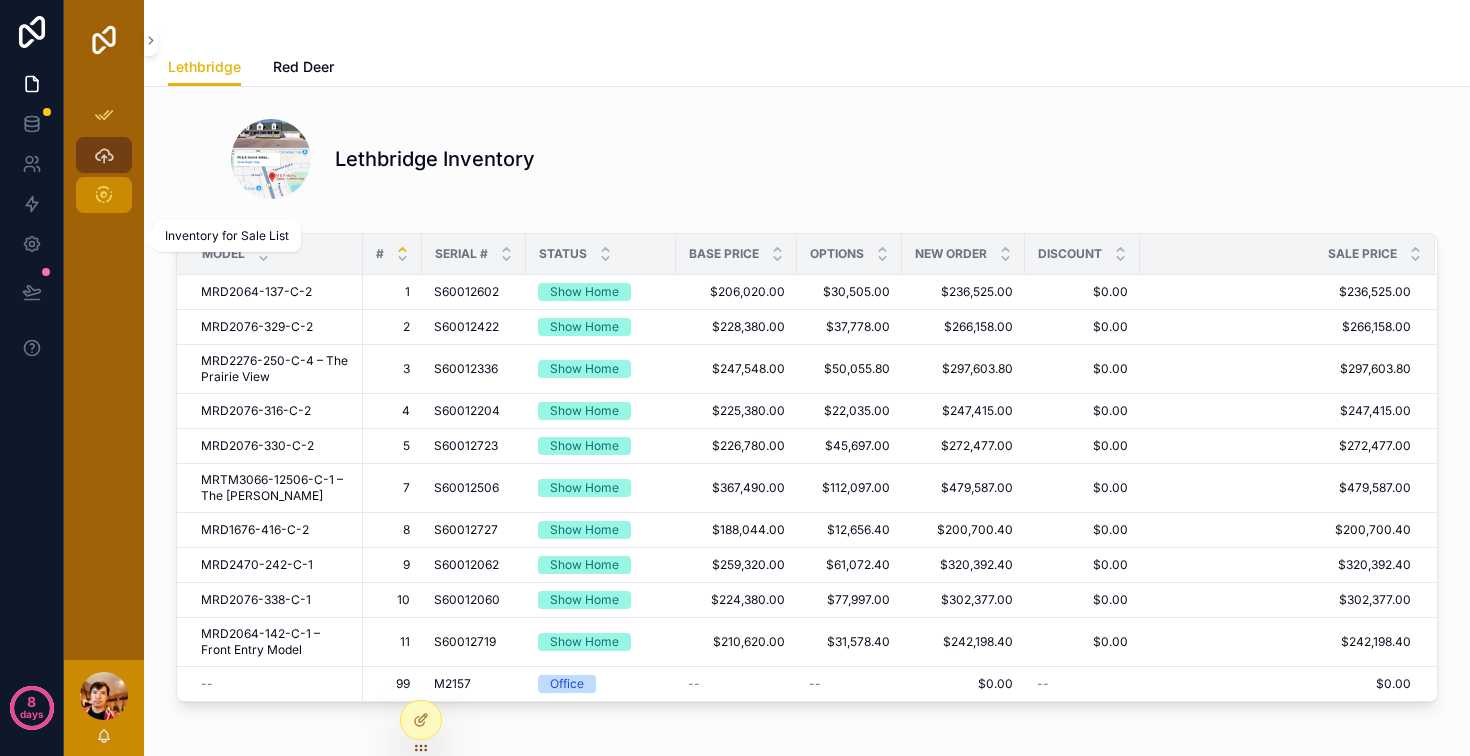 click on "Inventory for Sale List" at bounding box center [104, 195] 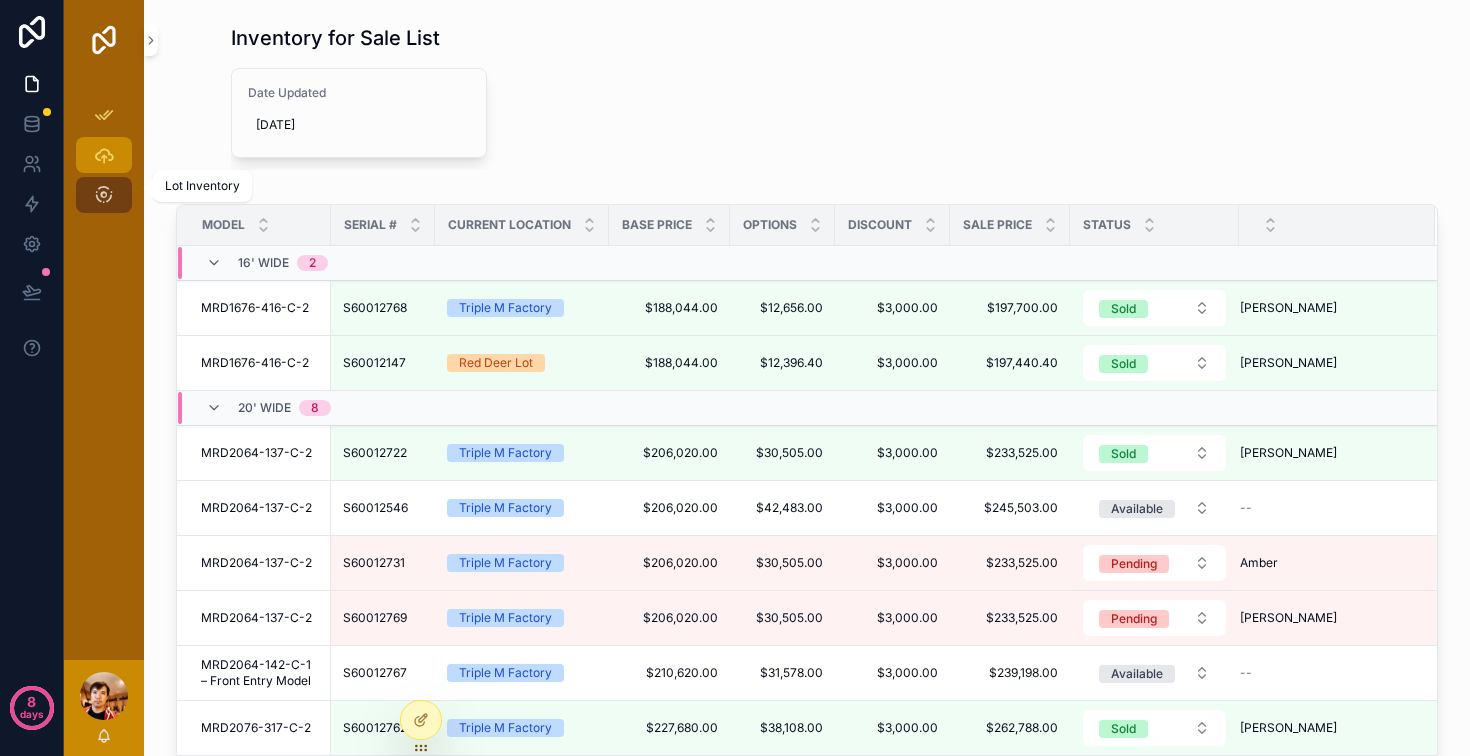 click on "Lot Inventory" at bounding box center [104, 155] 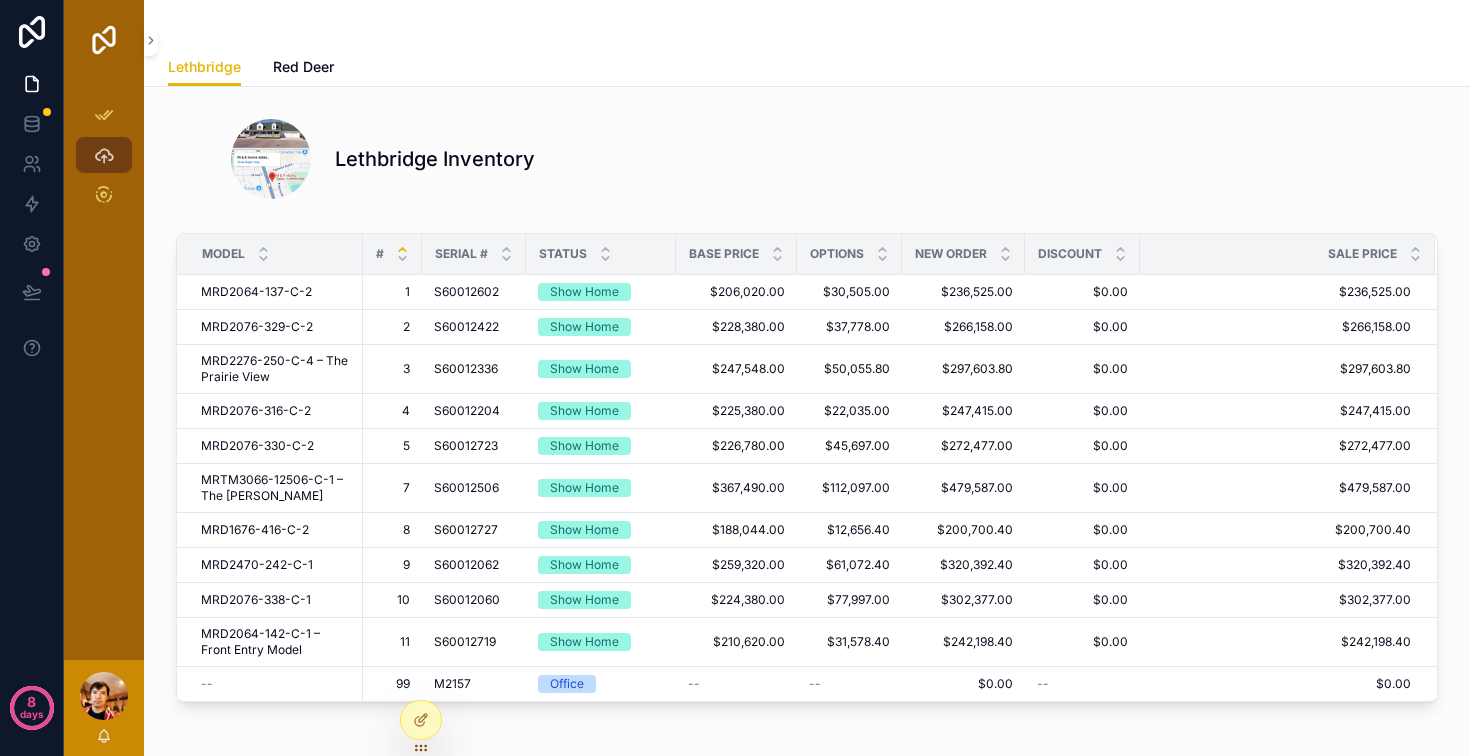 click at bounding box center (104, 696) 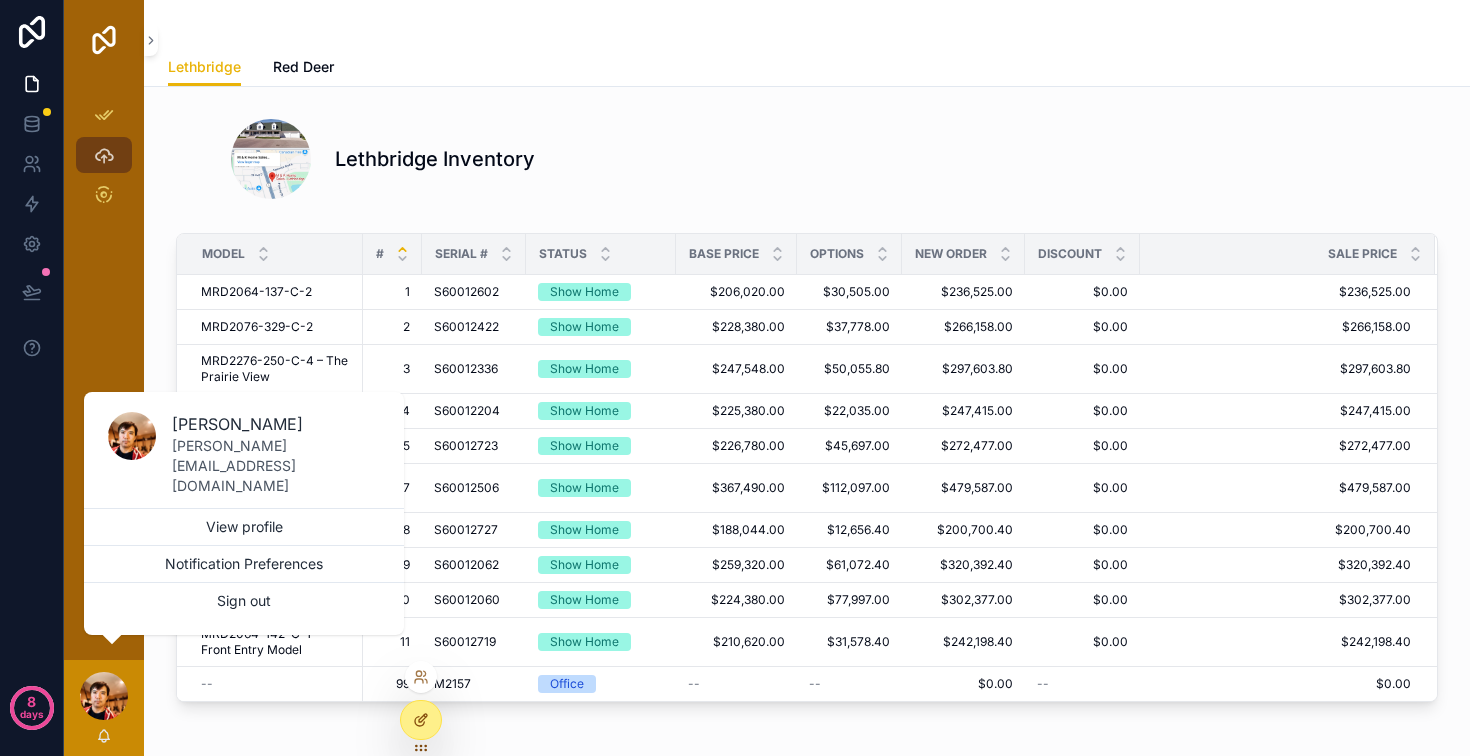 click at bounding box center (421, 720) 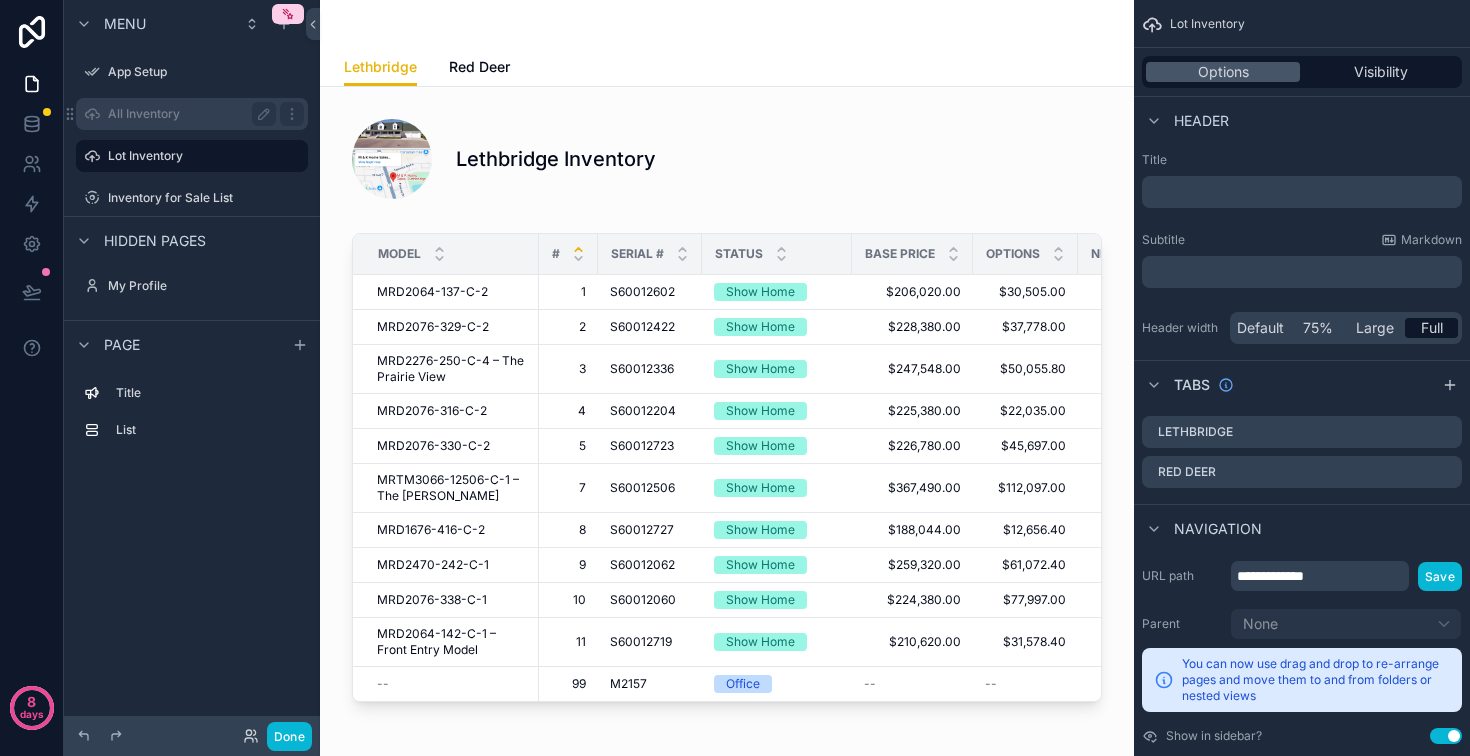 click on "All Inventory" at bounding box center (188, 114) 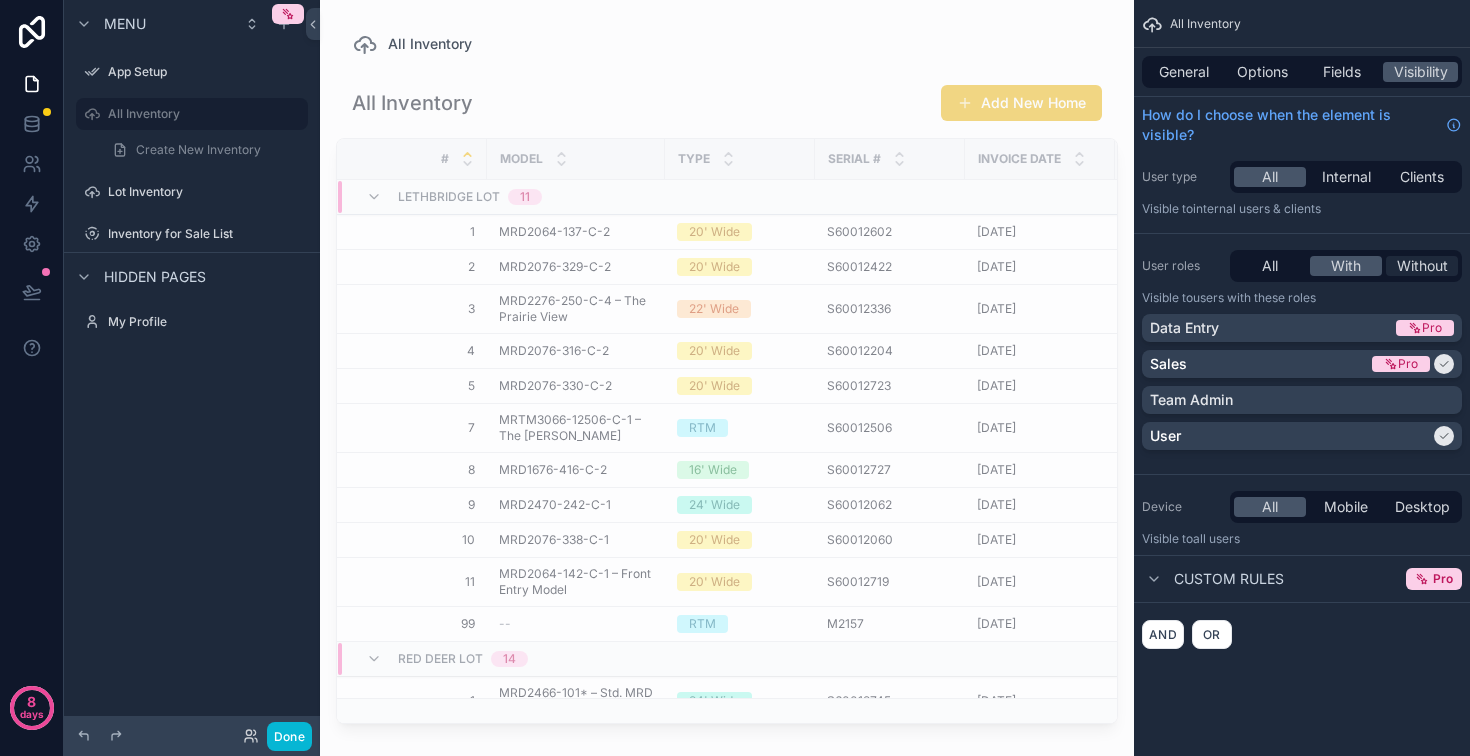 click on "Without" at bounding box center (1422, 266) 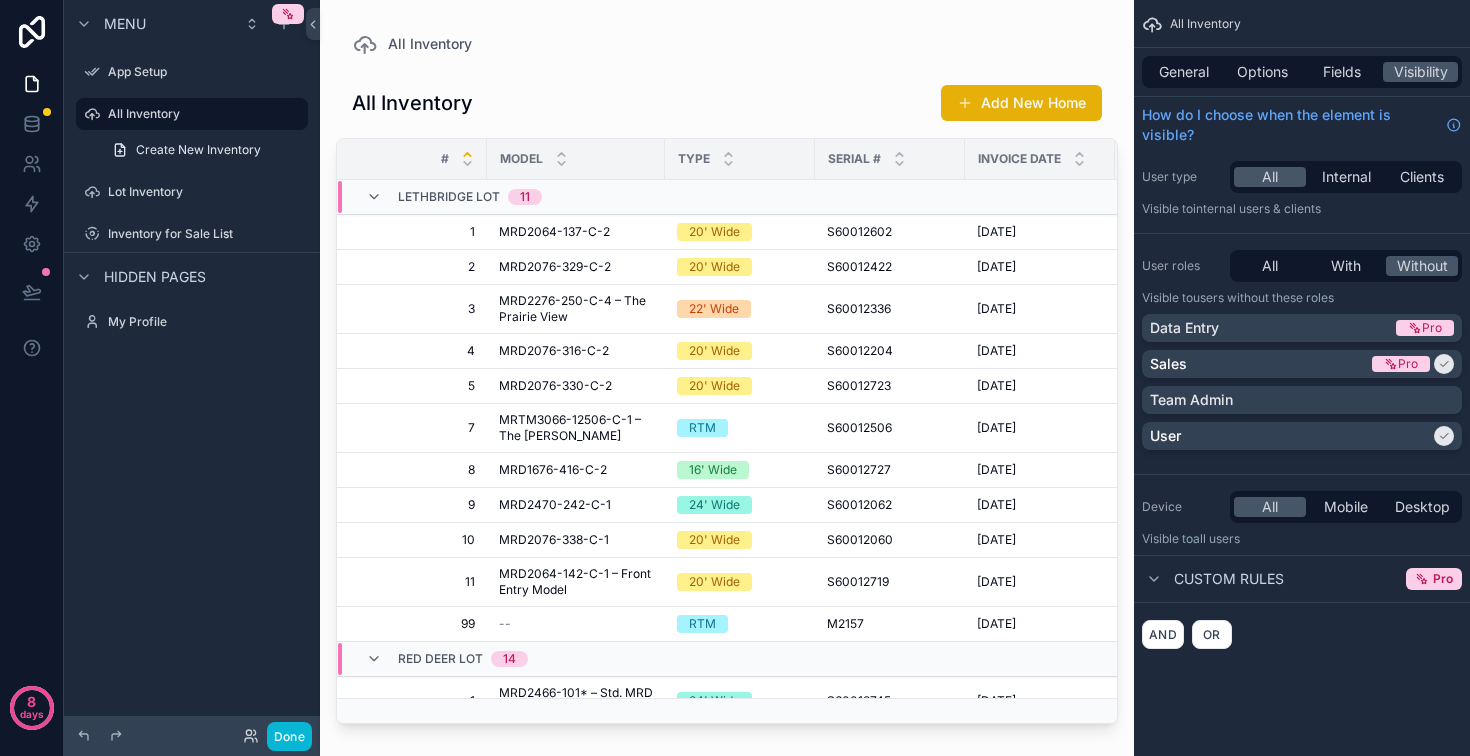 click on "User type All Internal Clients Visible to  Internal users & clients" at bounding box center [1302, 189] 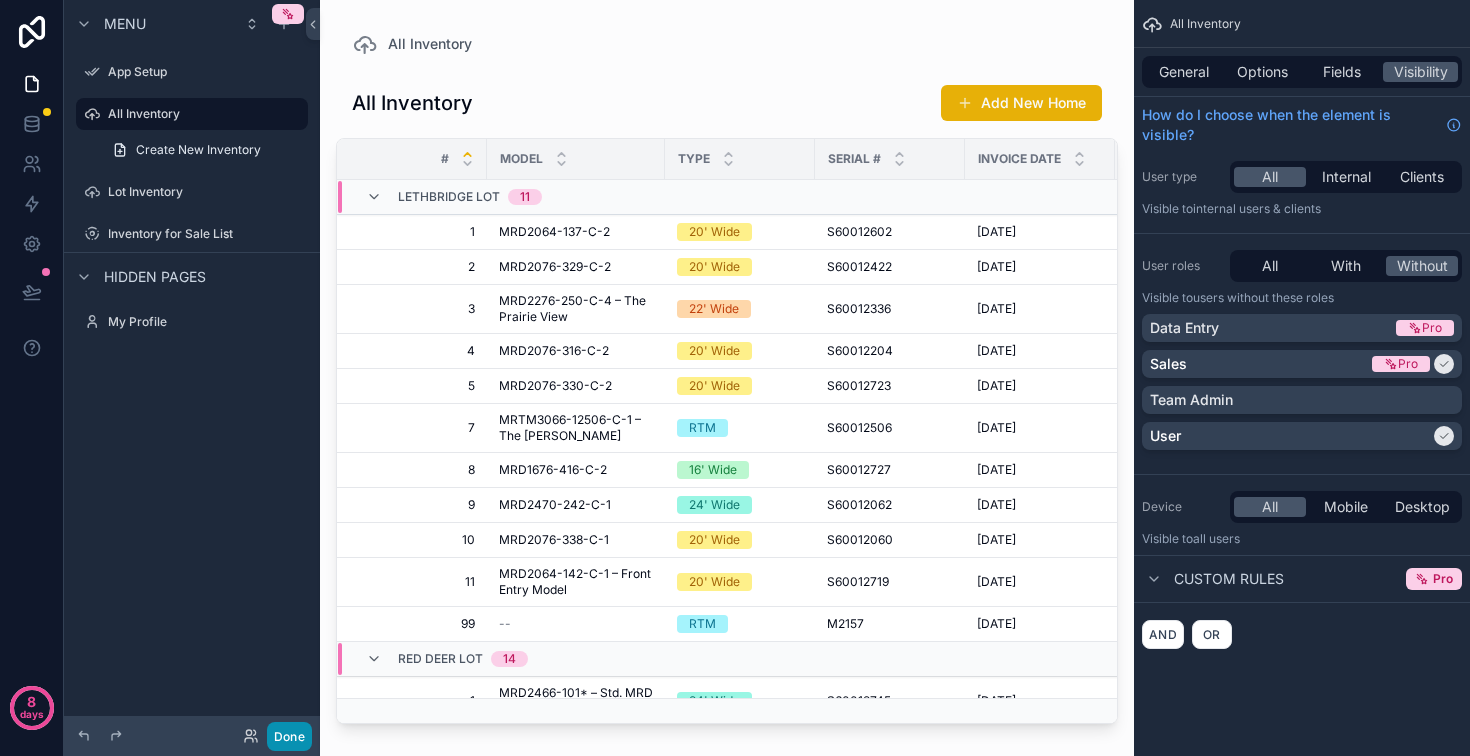 click on "Done" at bounding box center [289, 736] 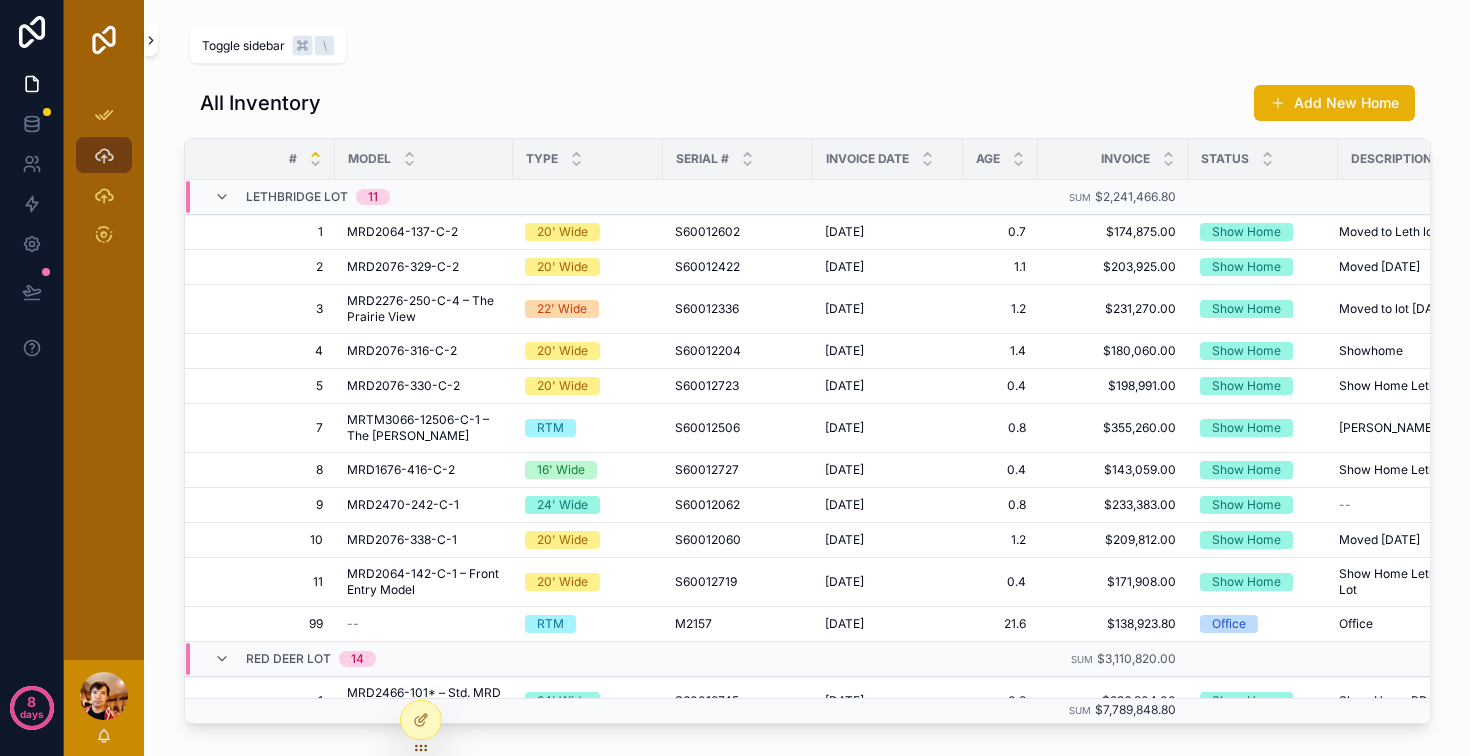 click 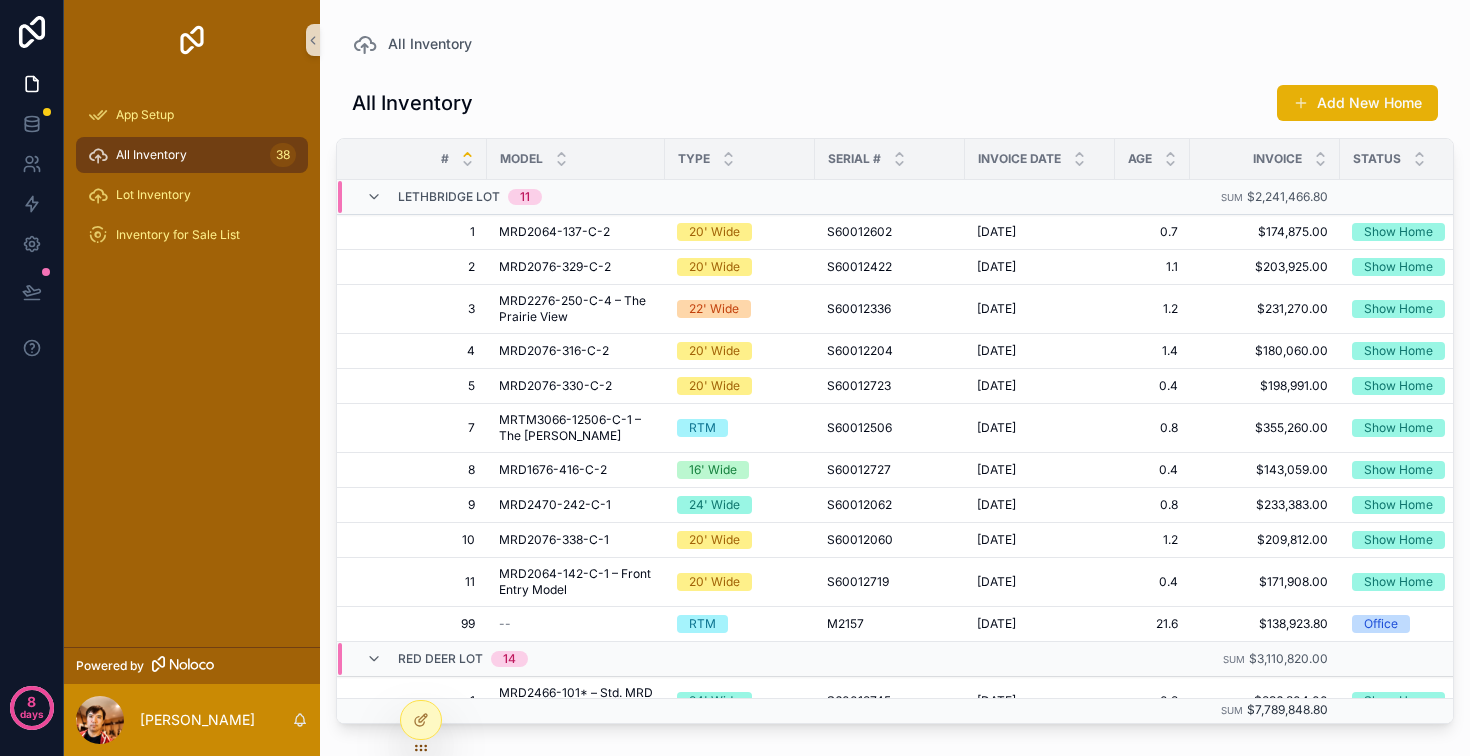 click at bounding box center (98, 155) 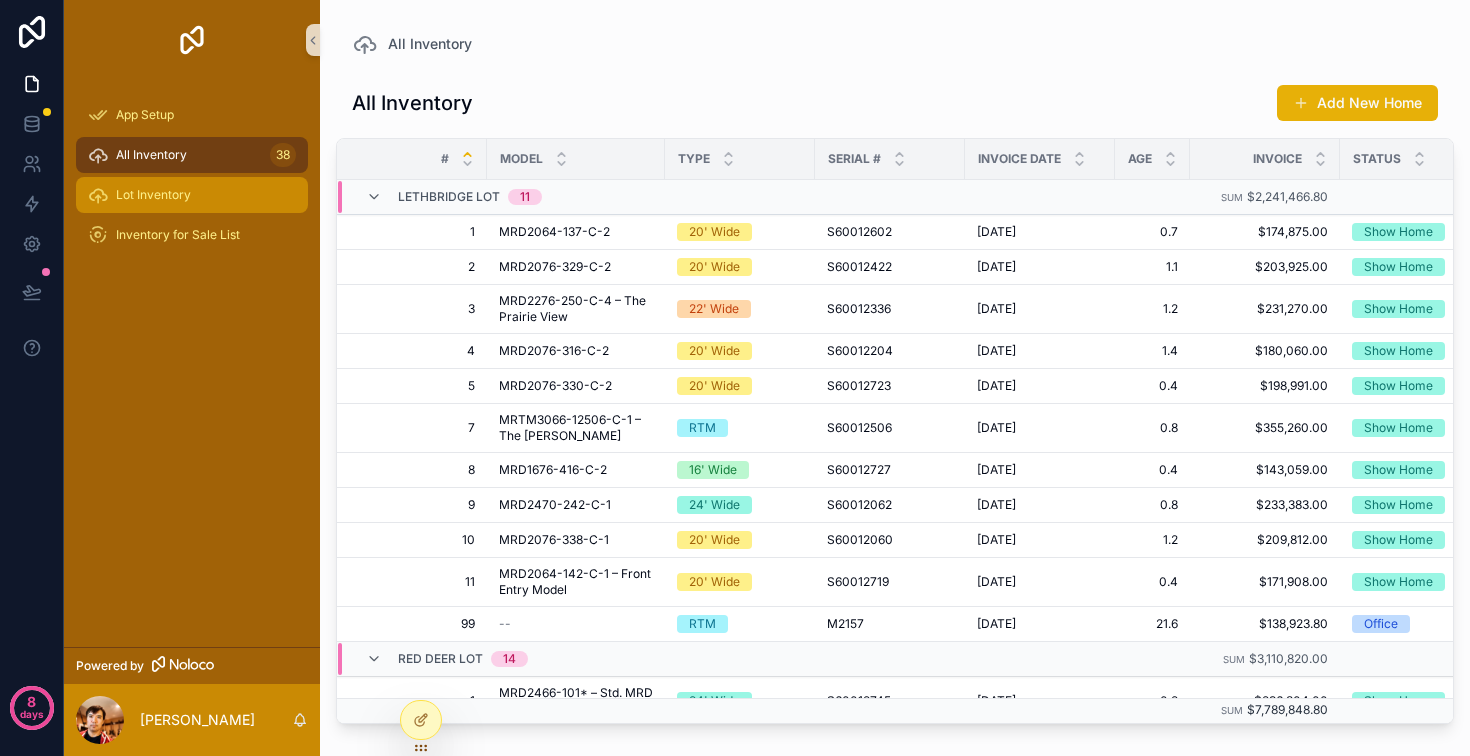 click on "Lot Inventory" at bounding box center (192, 195) 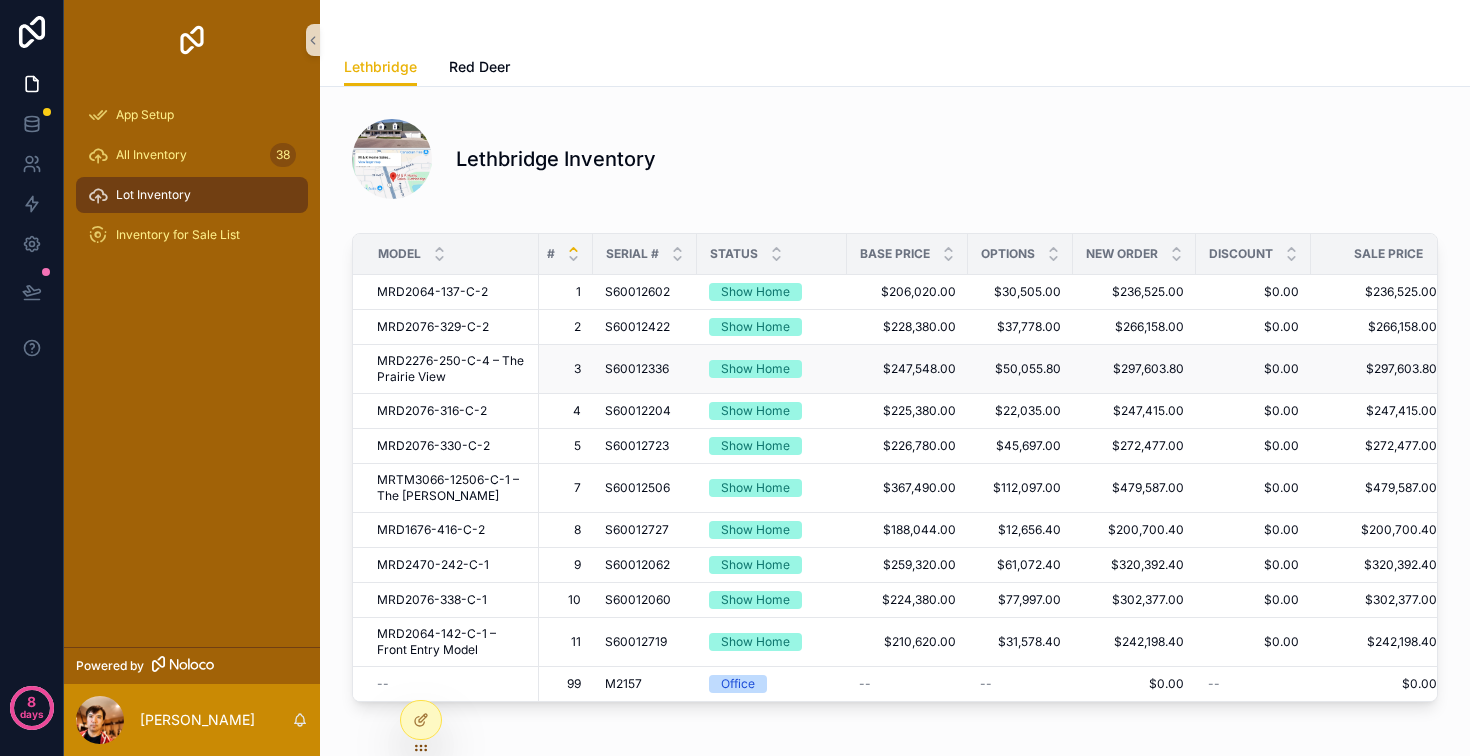 scroll, scrollTop: 0, scrollLeft: 0, axis: both 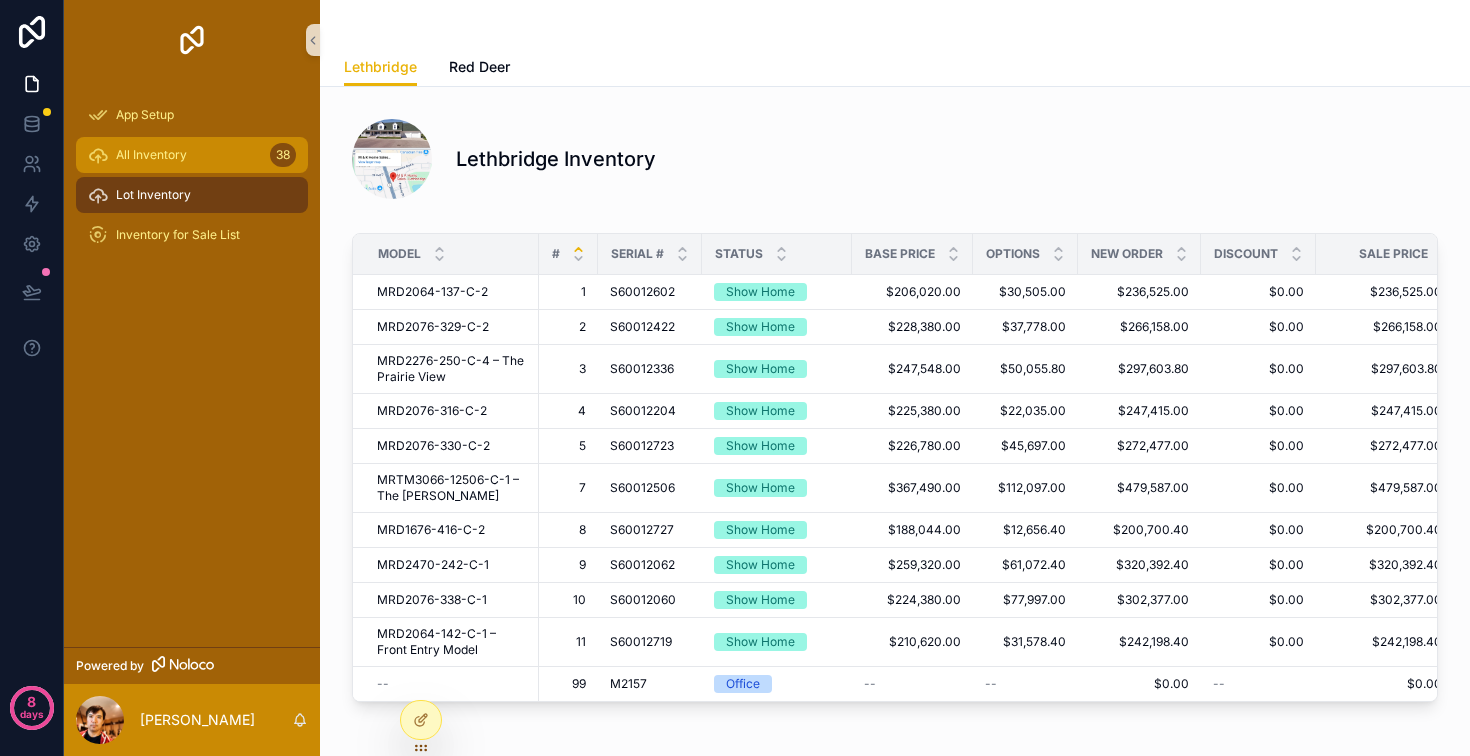 click on "All Inventory" at bounding box center [151, 155] 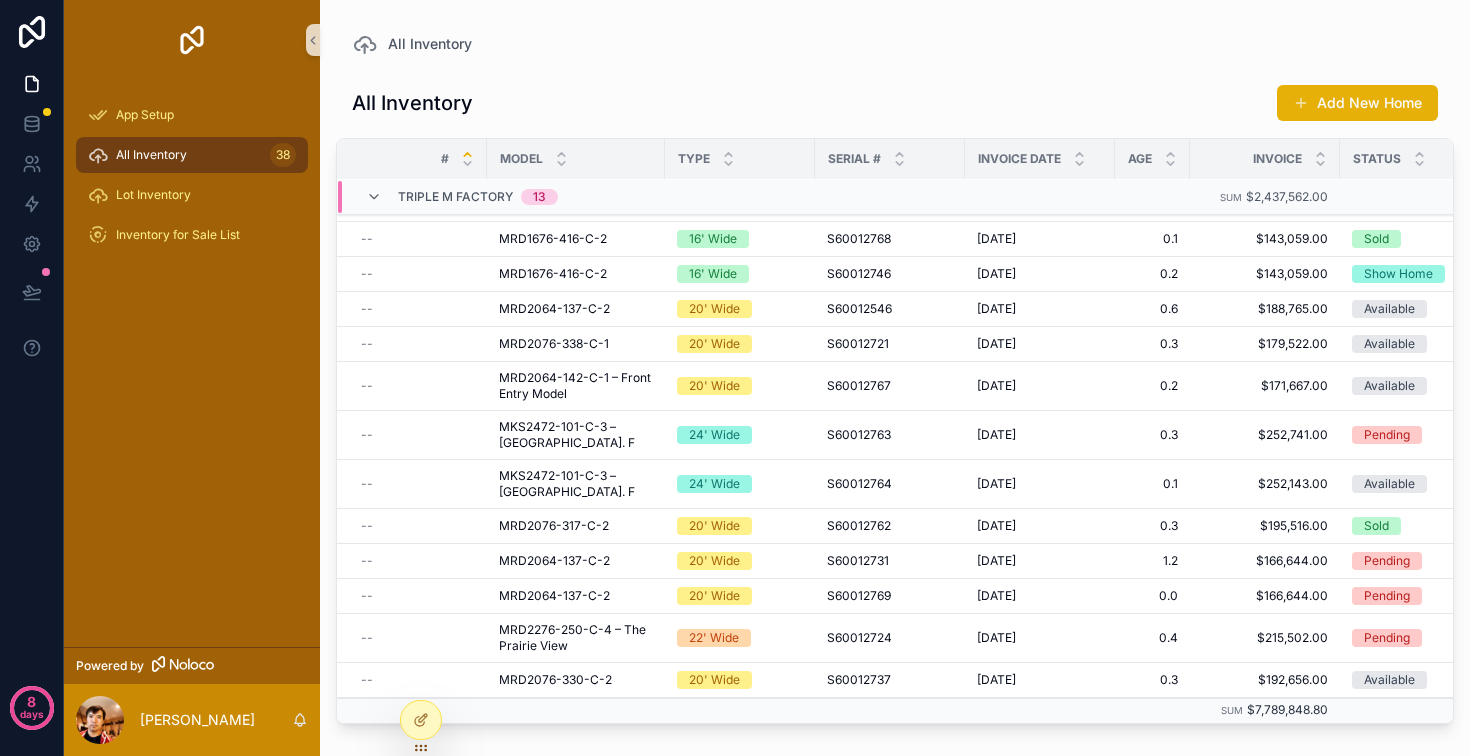 scroll, scrollTop: 1871, scrollLeft: 0, axis: vertical 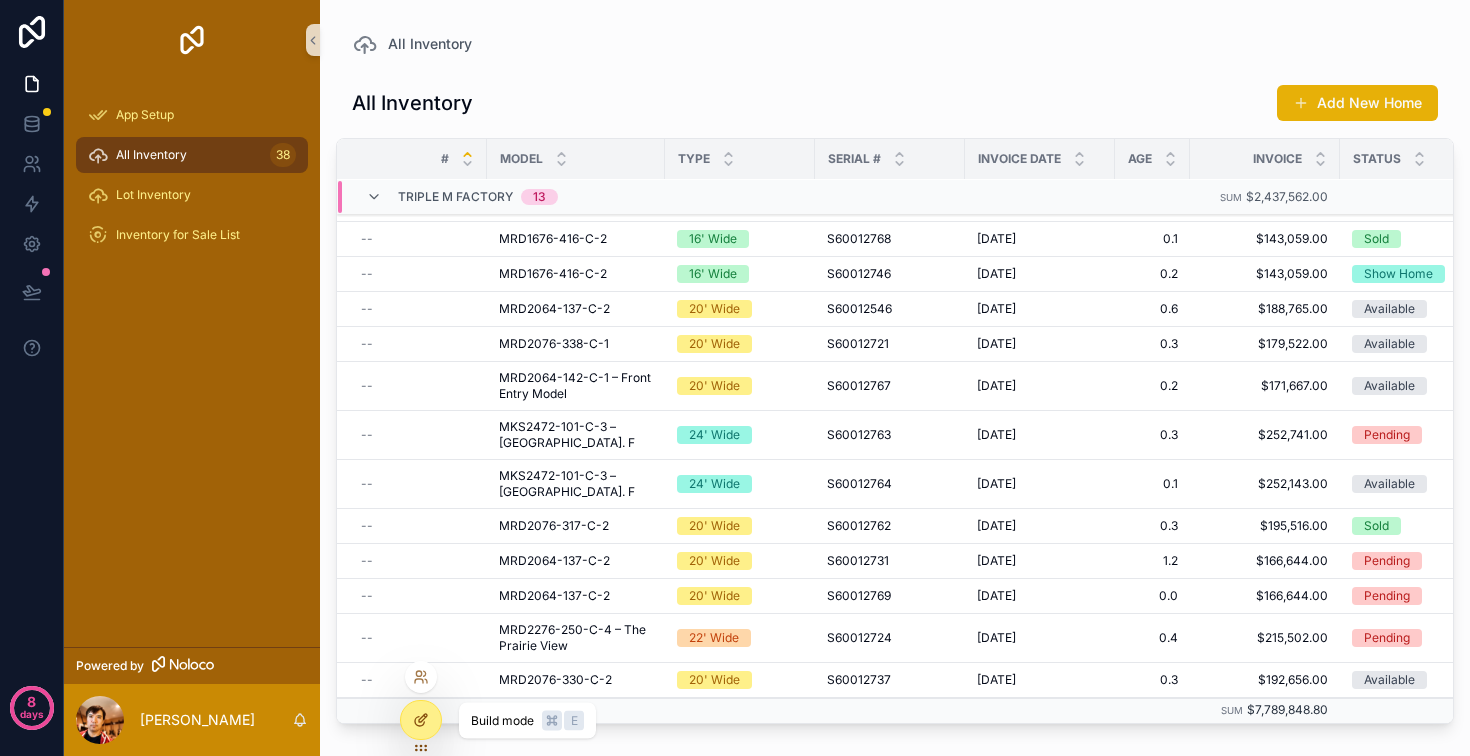 click at bounding box center [421, 720] 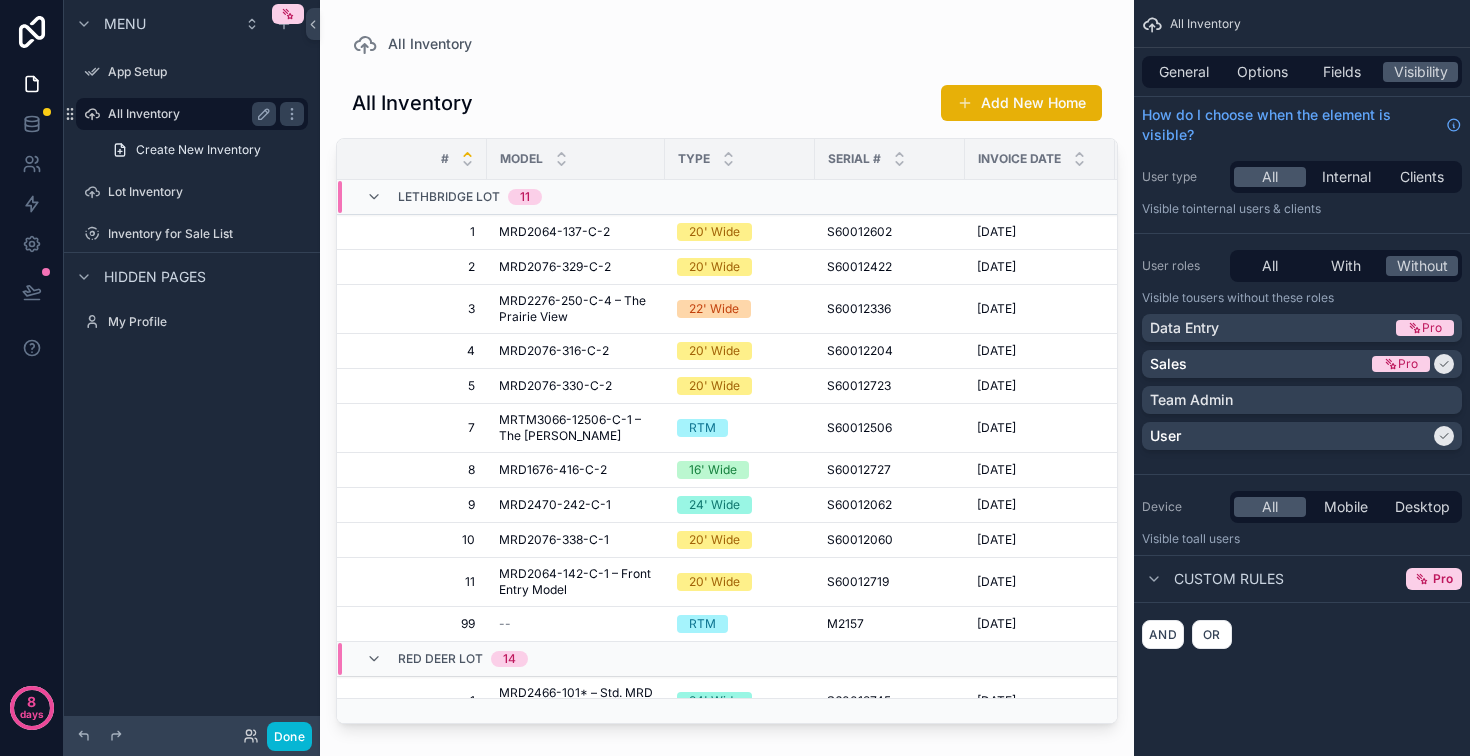 click on "All Inventory" at bounding box center (188, 114) 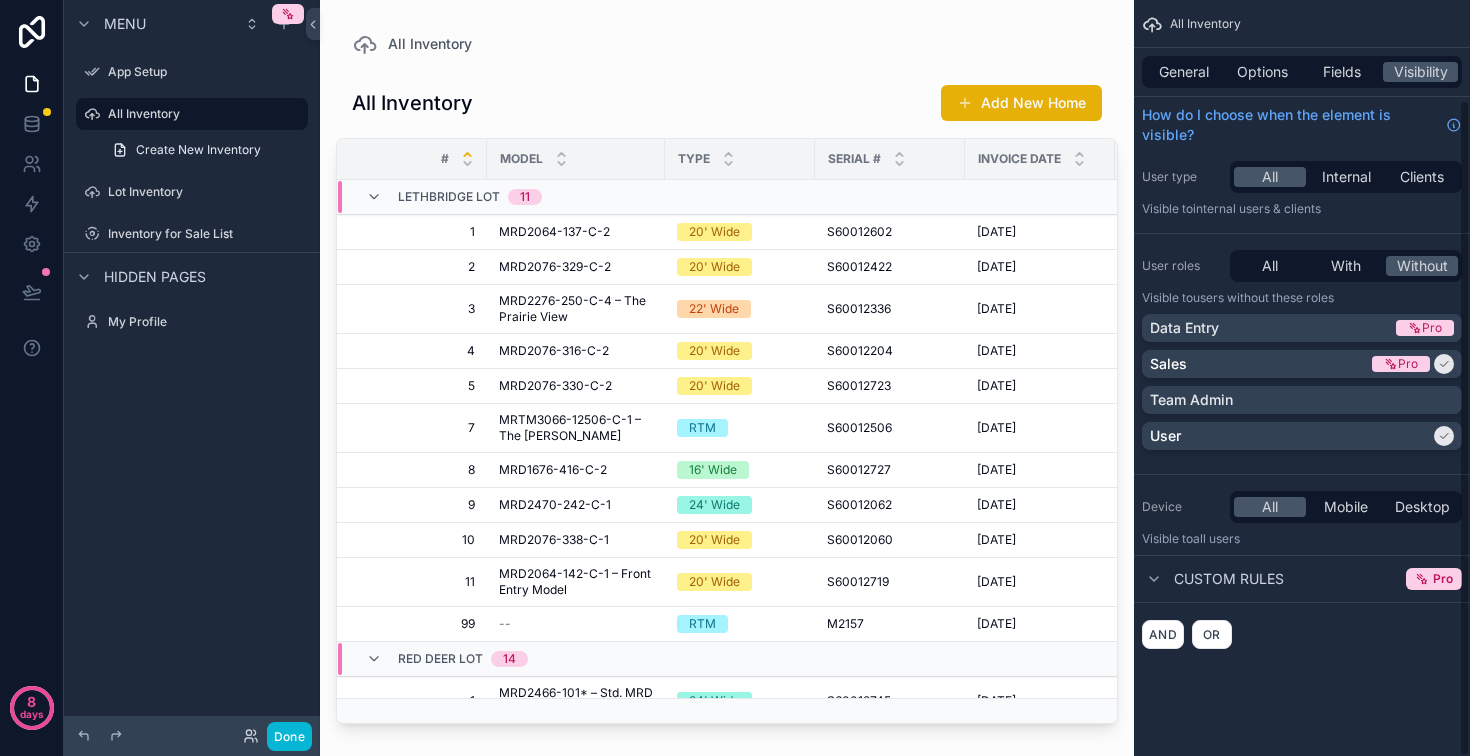 scroll, scrollTop: 0, scrollLeft: 0, axis: both 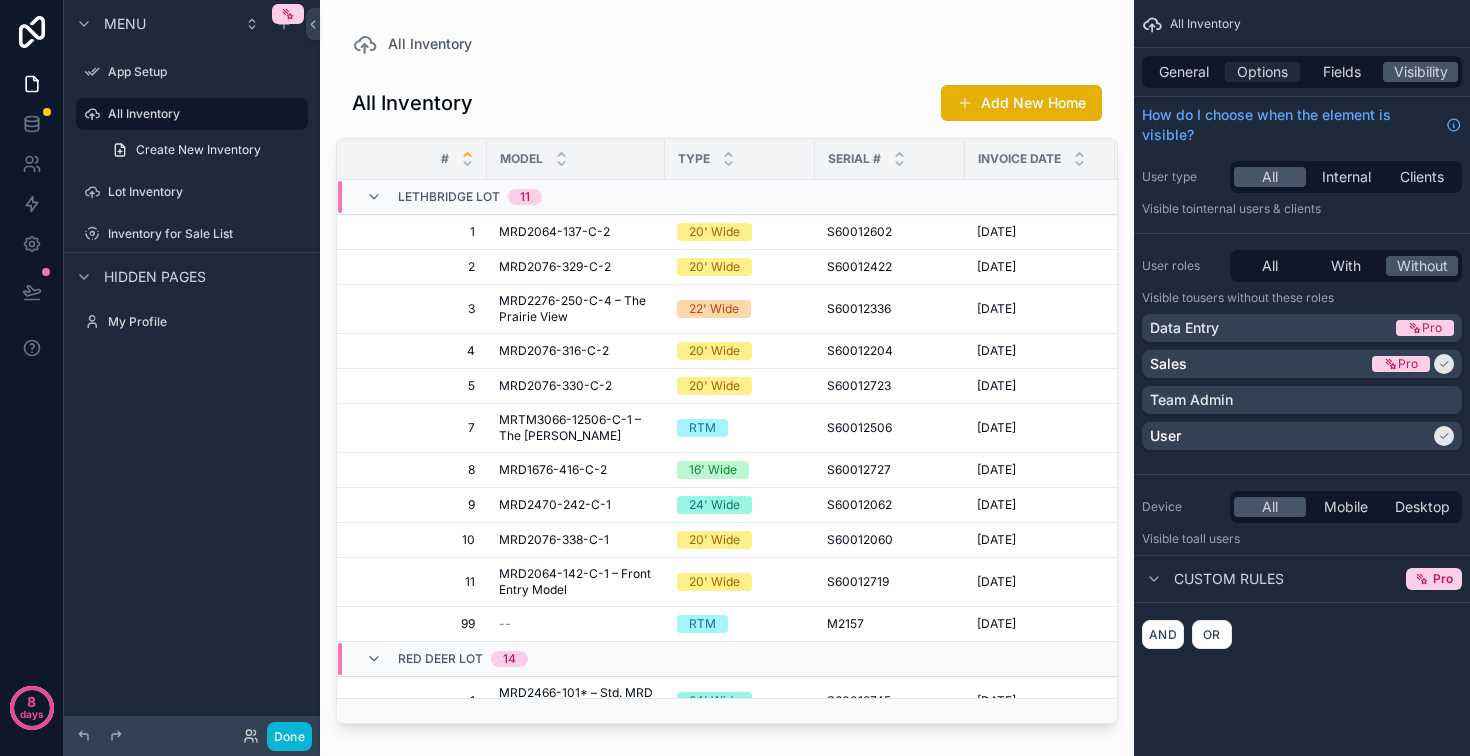 click on "Options" at bounding box center [1262, 72] 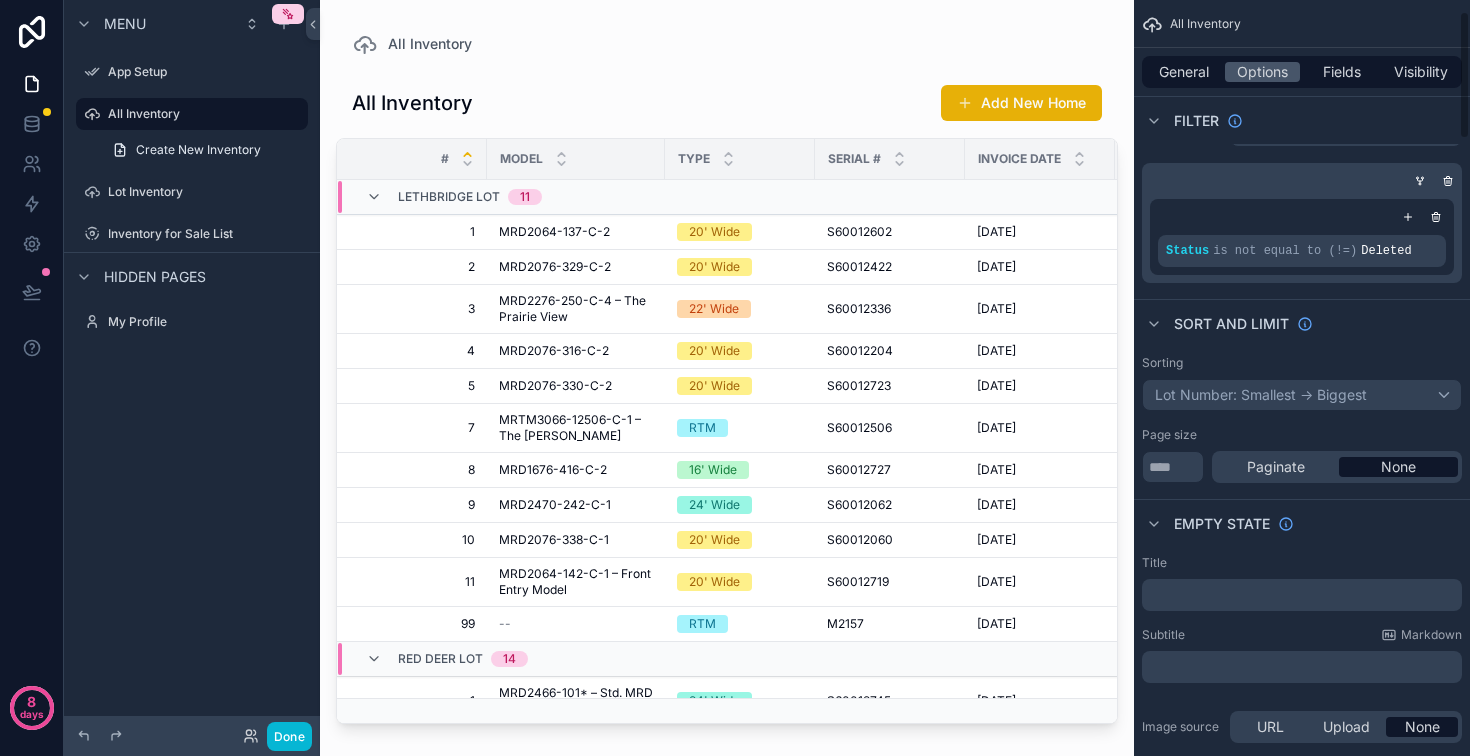 scroll, scrollTop: 0, scrollLeft: 0, axis: both 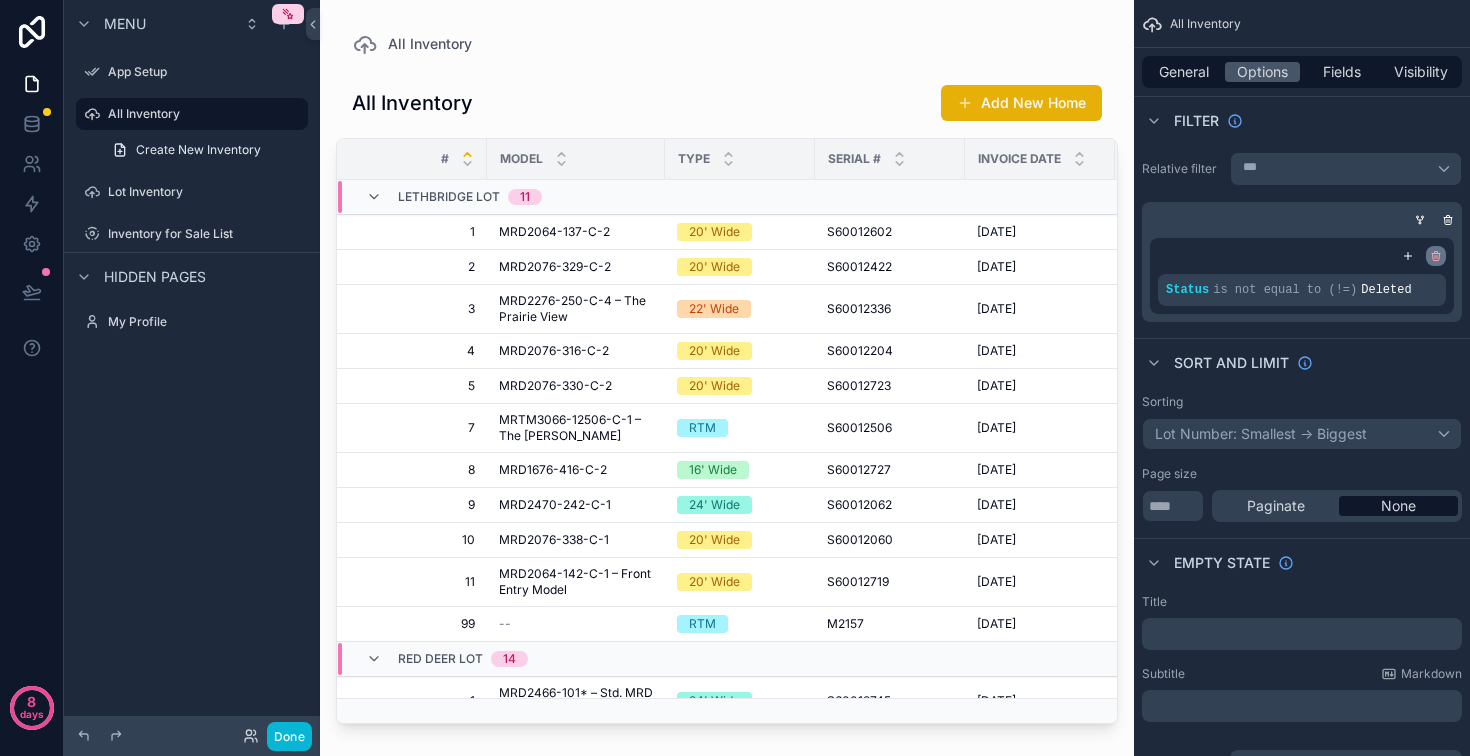 click 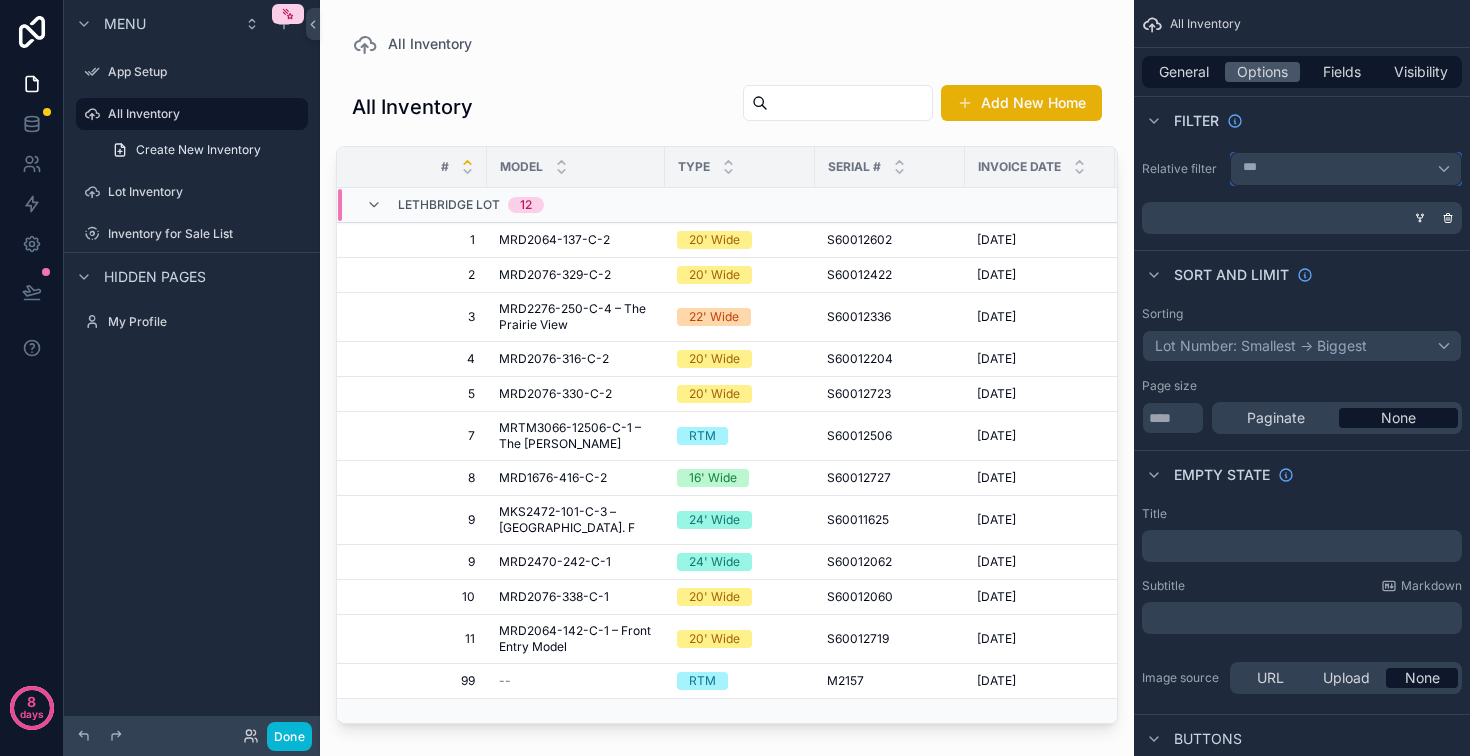 click on "***" at bounding box center [1346, 169] 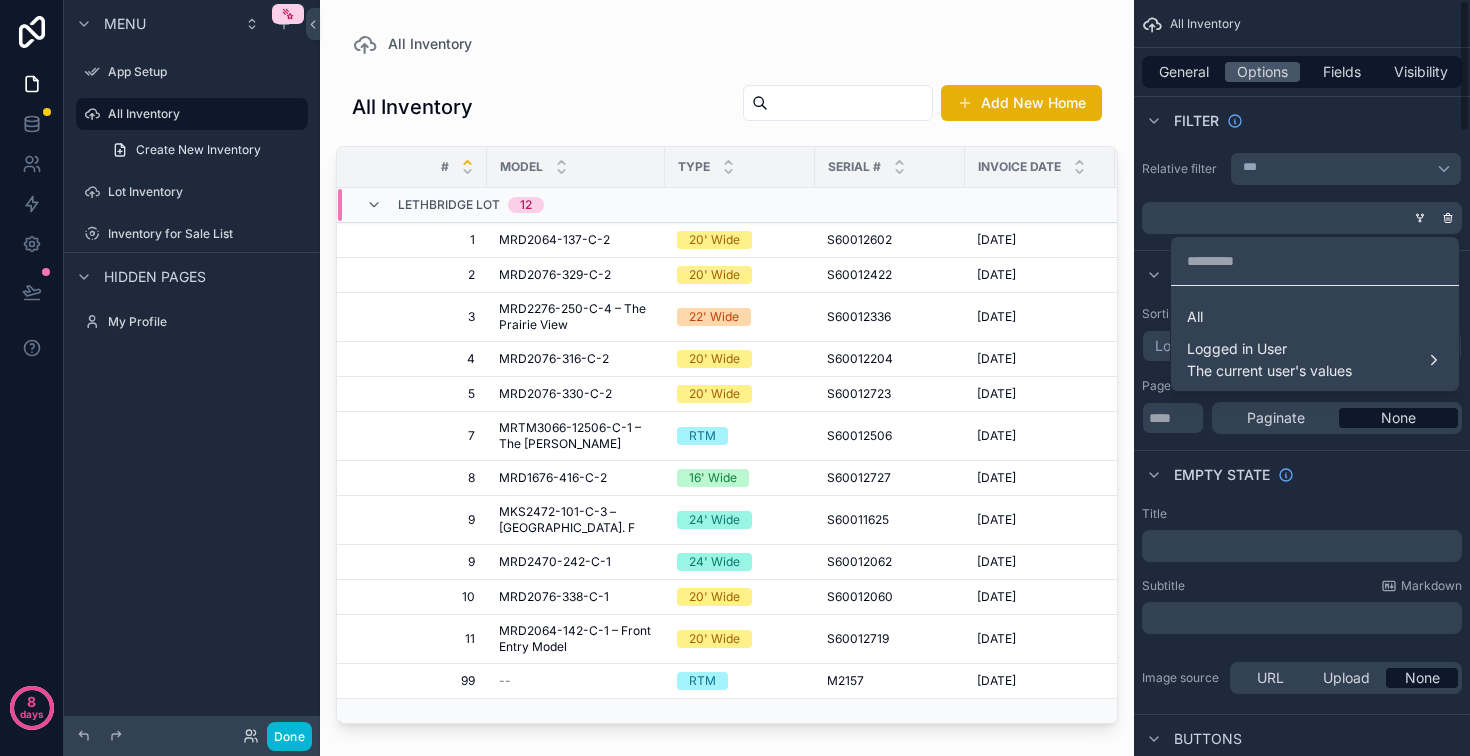 click at bounding box center (735, 378) 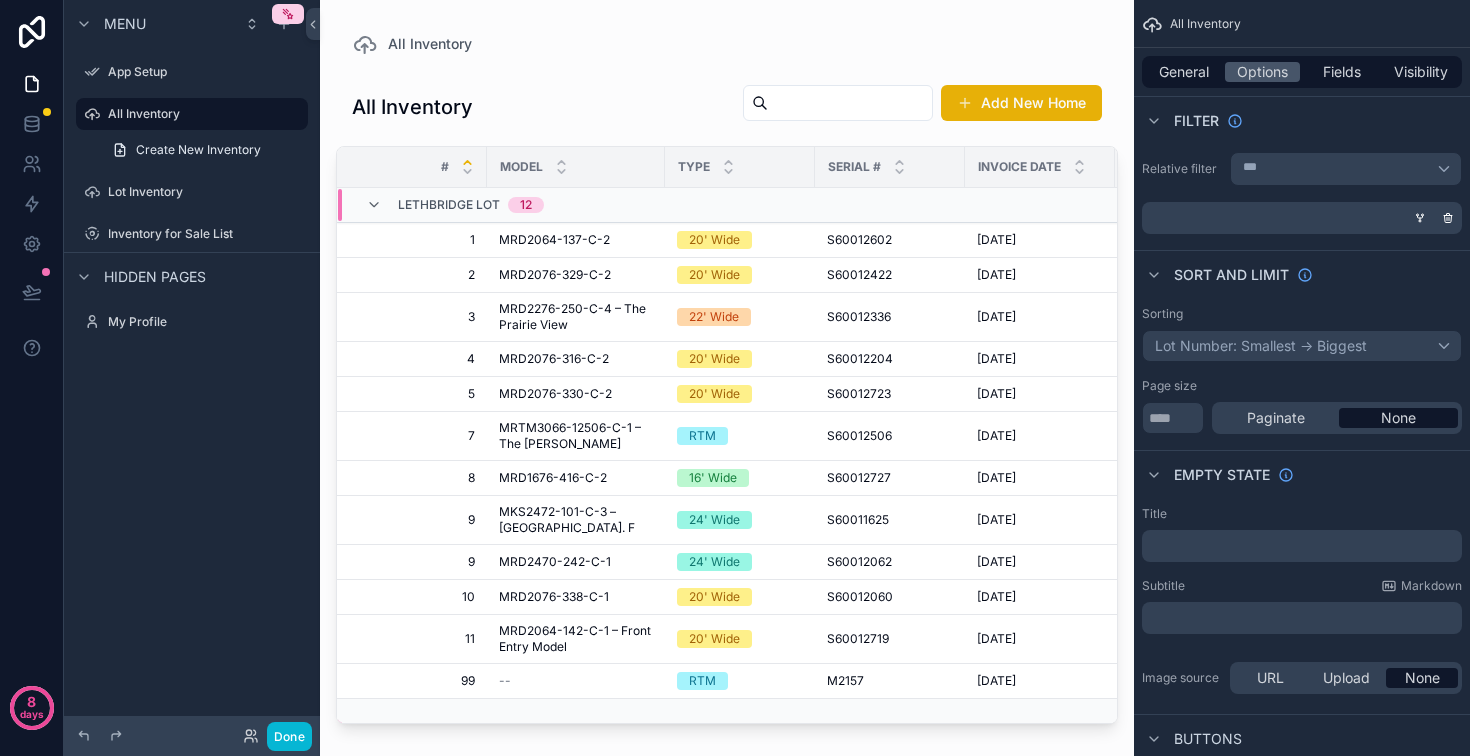 click at bounding box center (1298, 218) 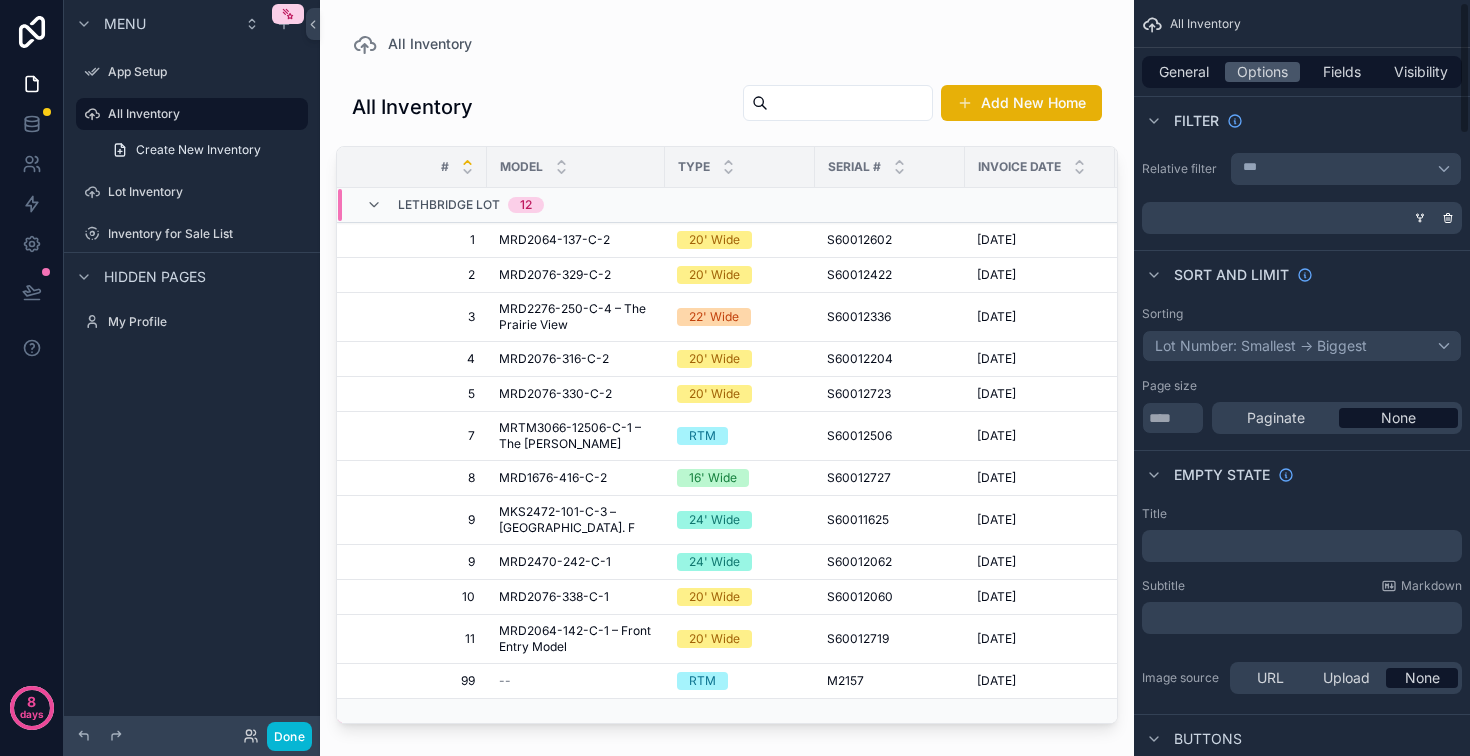 scroll, scrollTop: 22, scrollLeft: 0, axis: vertical 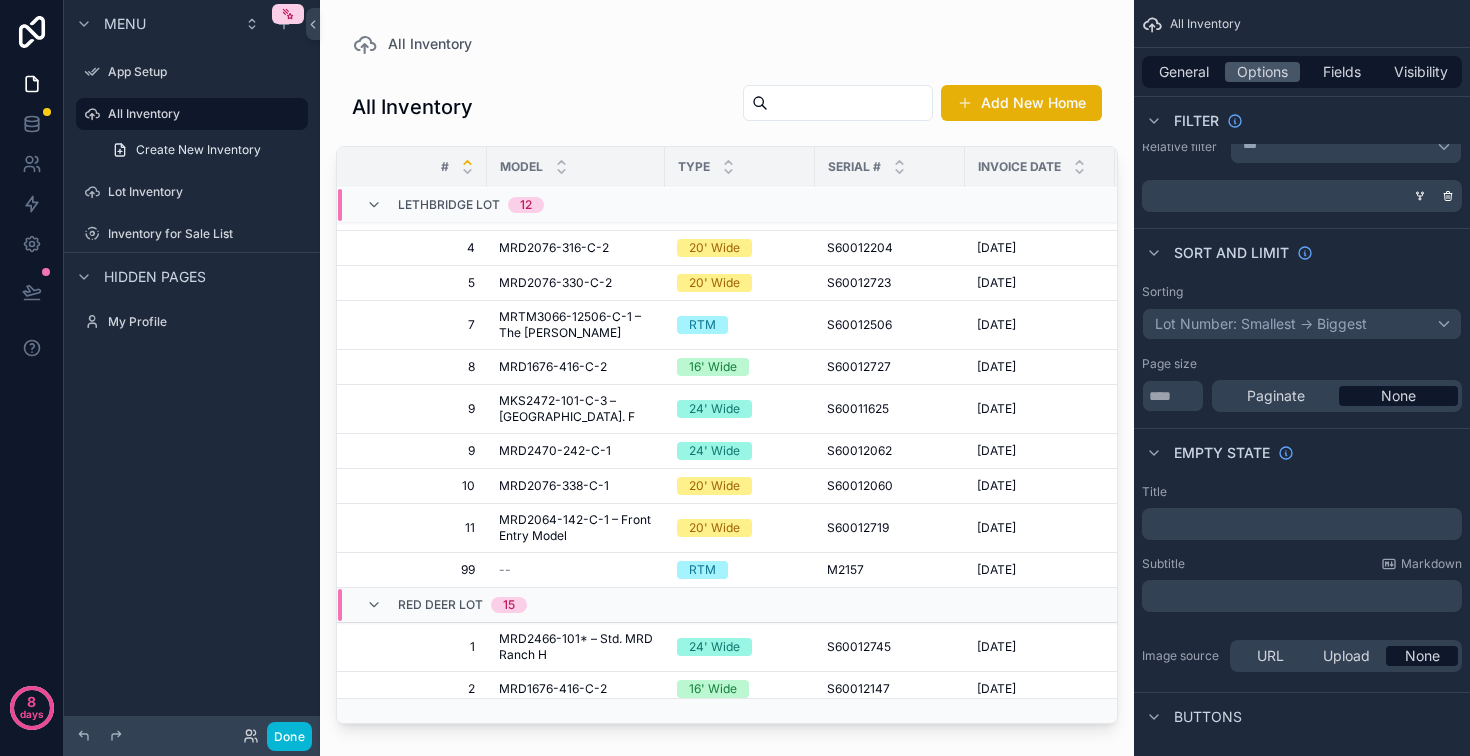 drag, startPoint x: 499, startPoint y: 706, endPoint x: 745, endPoint y: 663, distance: 249.72986 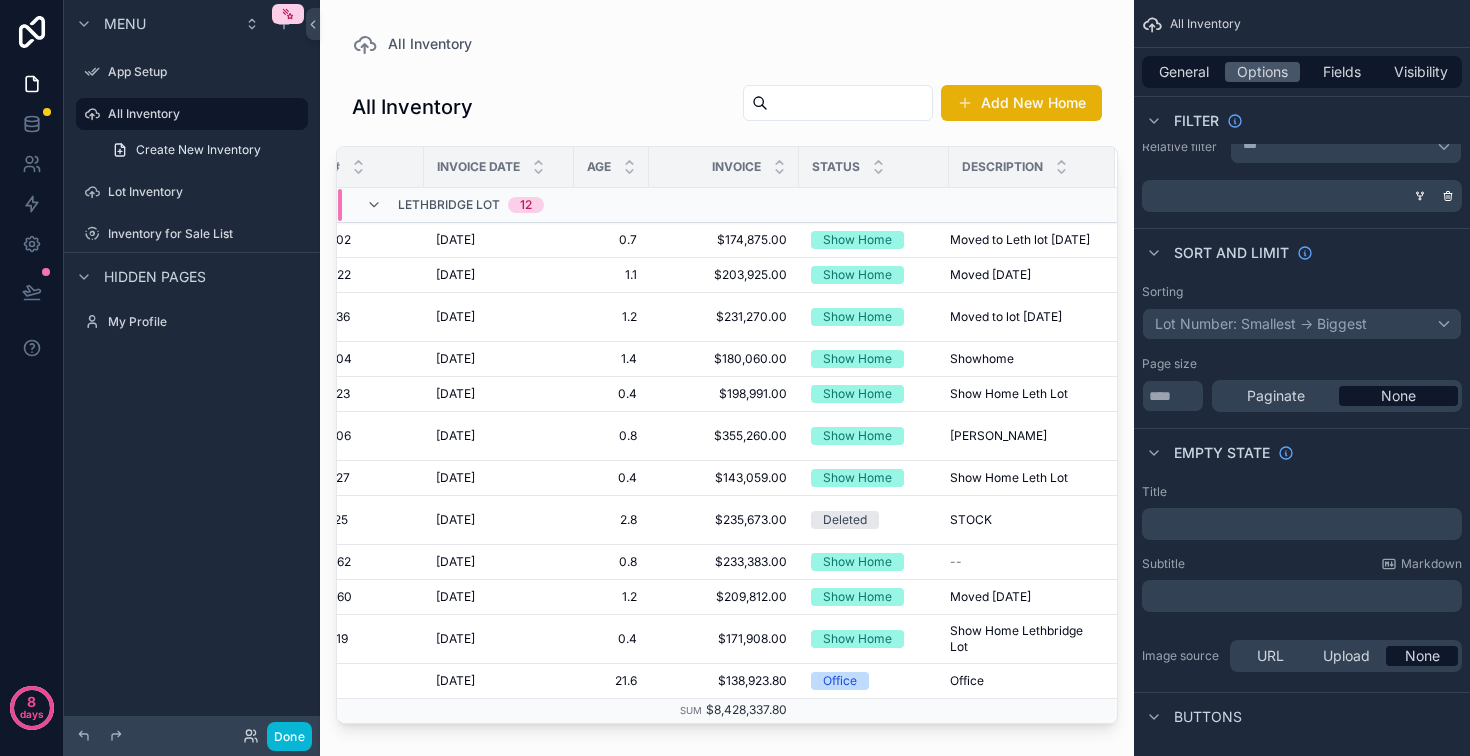 scroll, scrollTop: 0, scrollLeft: 774, axis: horizontal 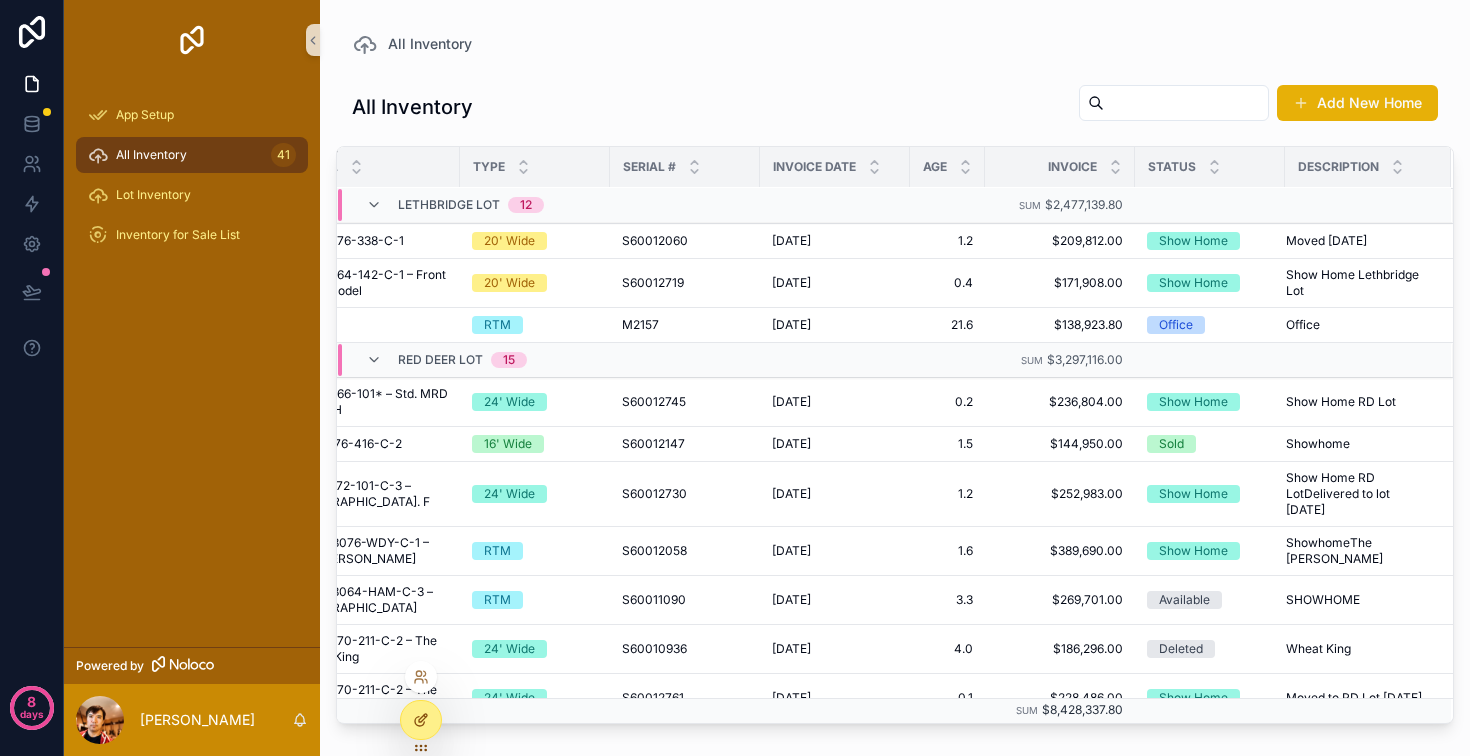 click 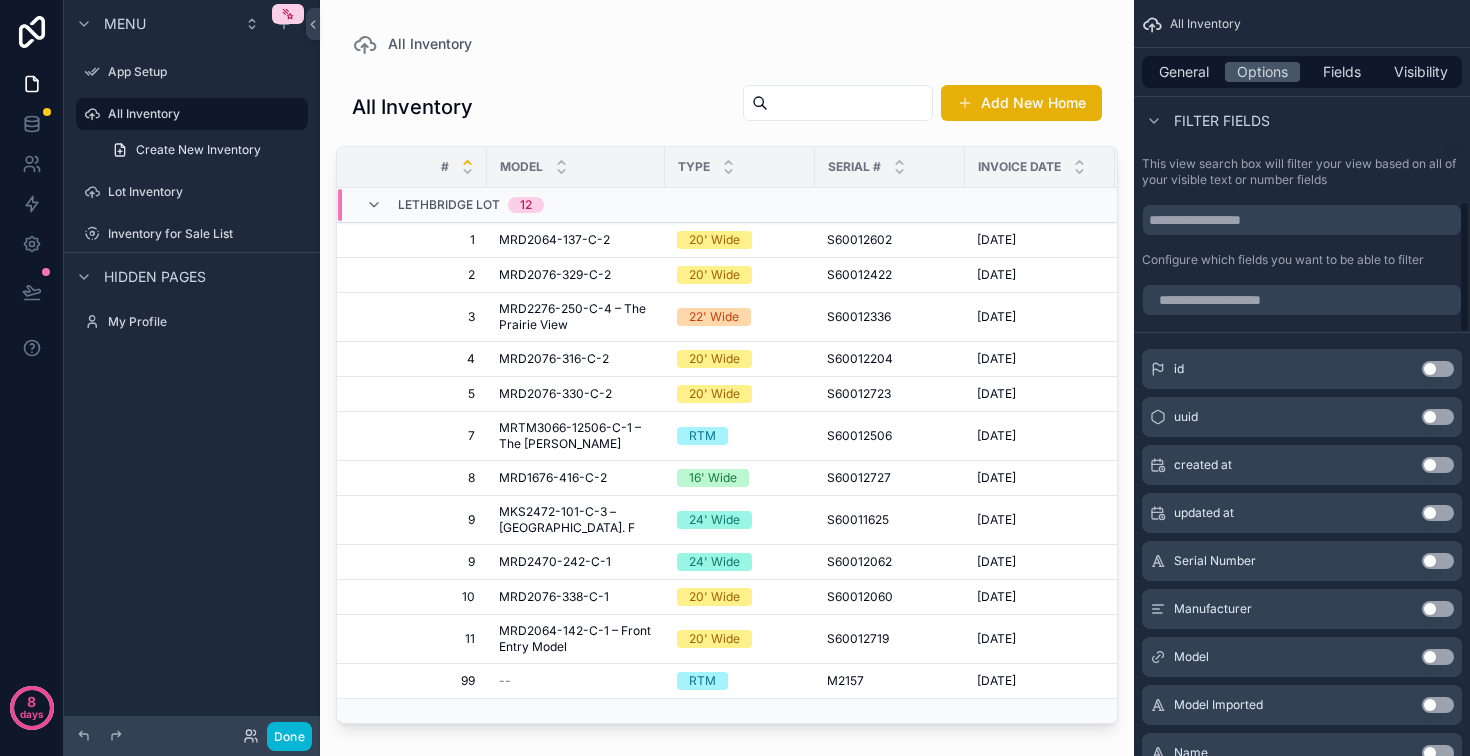 scroll, scrollTop: 1149, scrollLeft: 0, axis: vertical 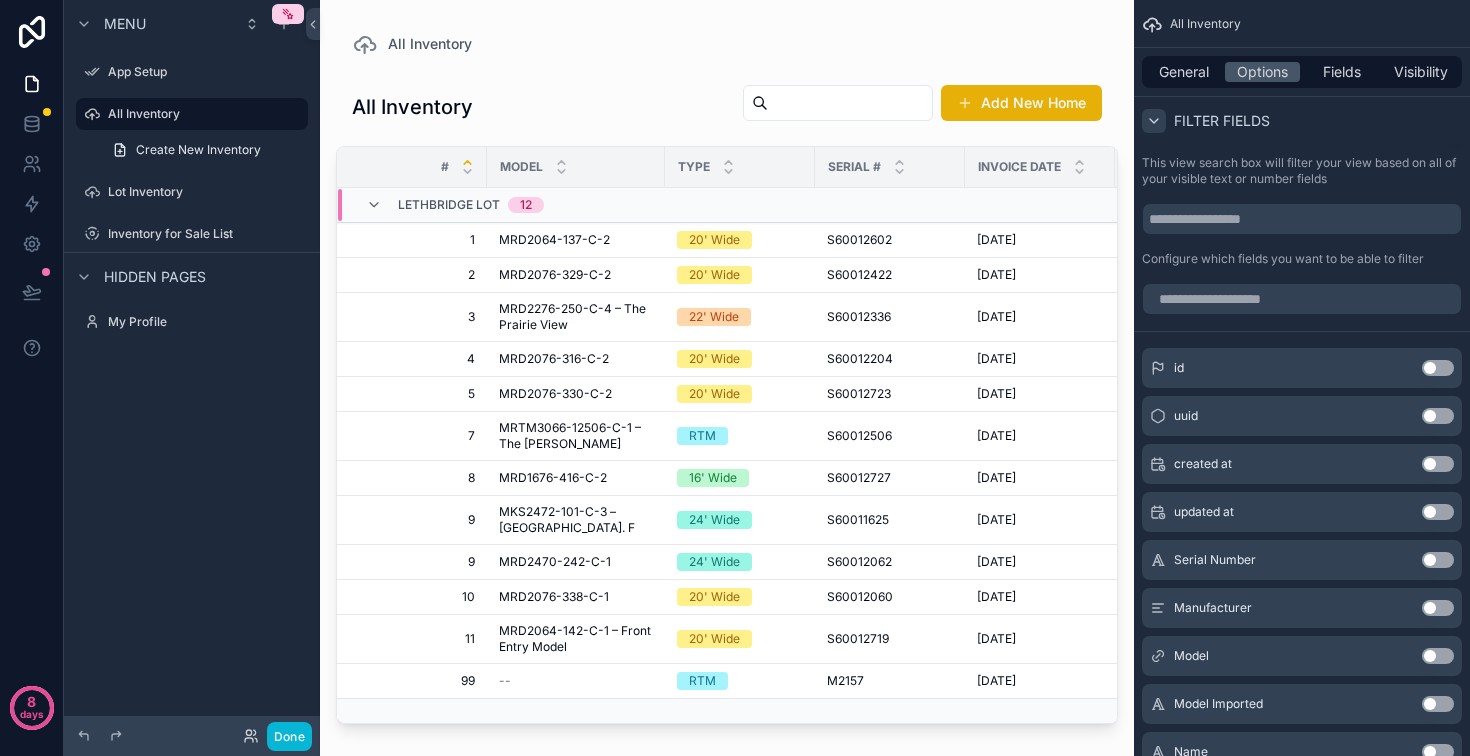 click 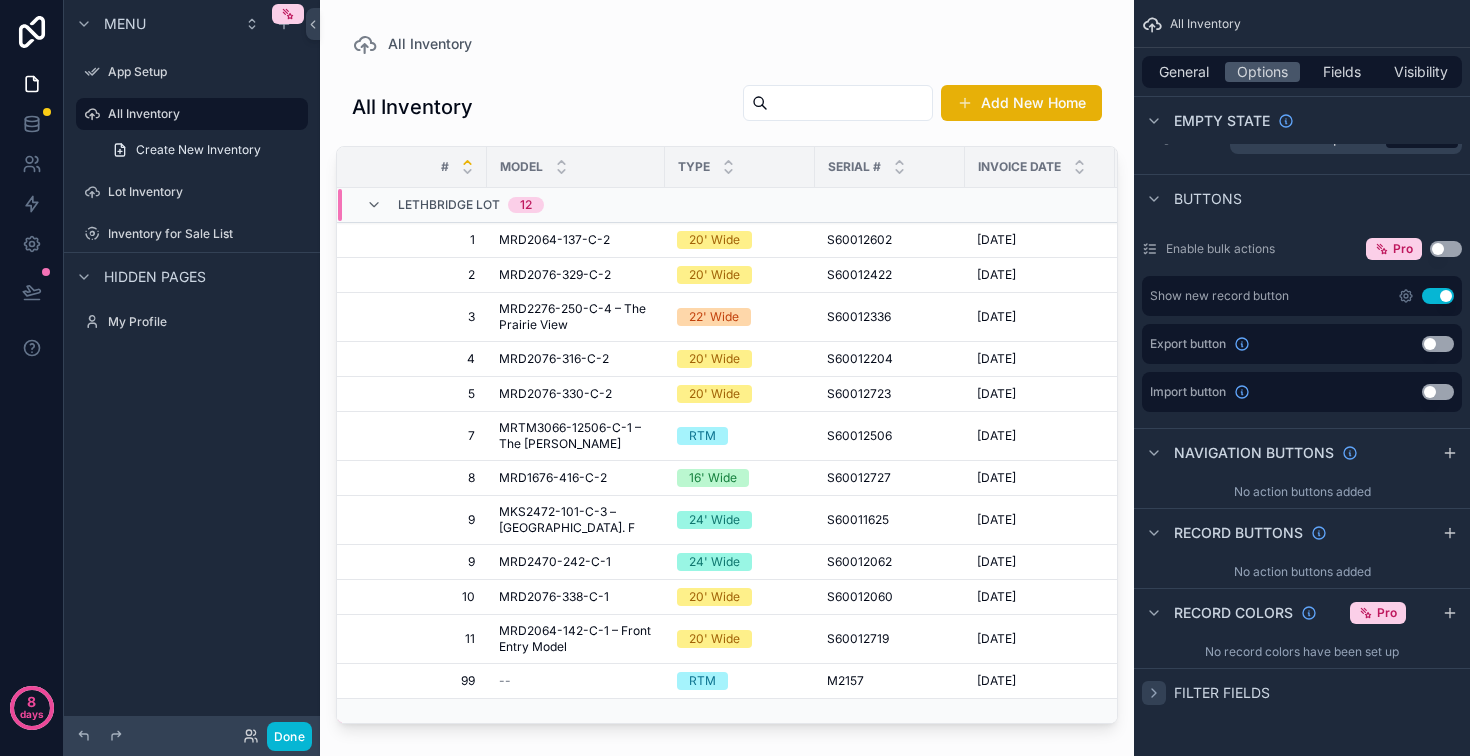 click 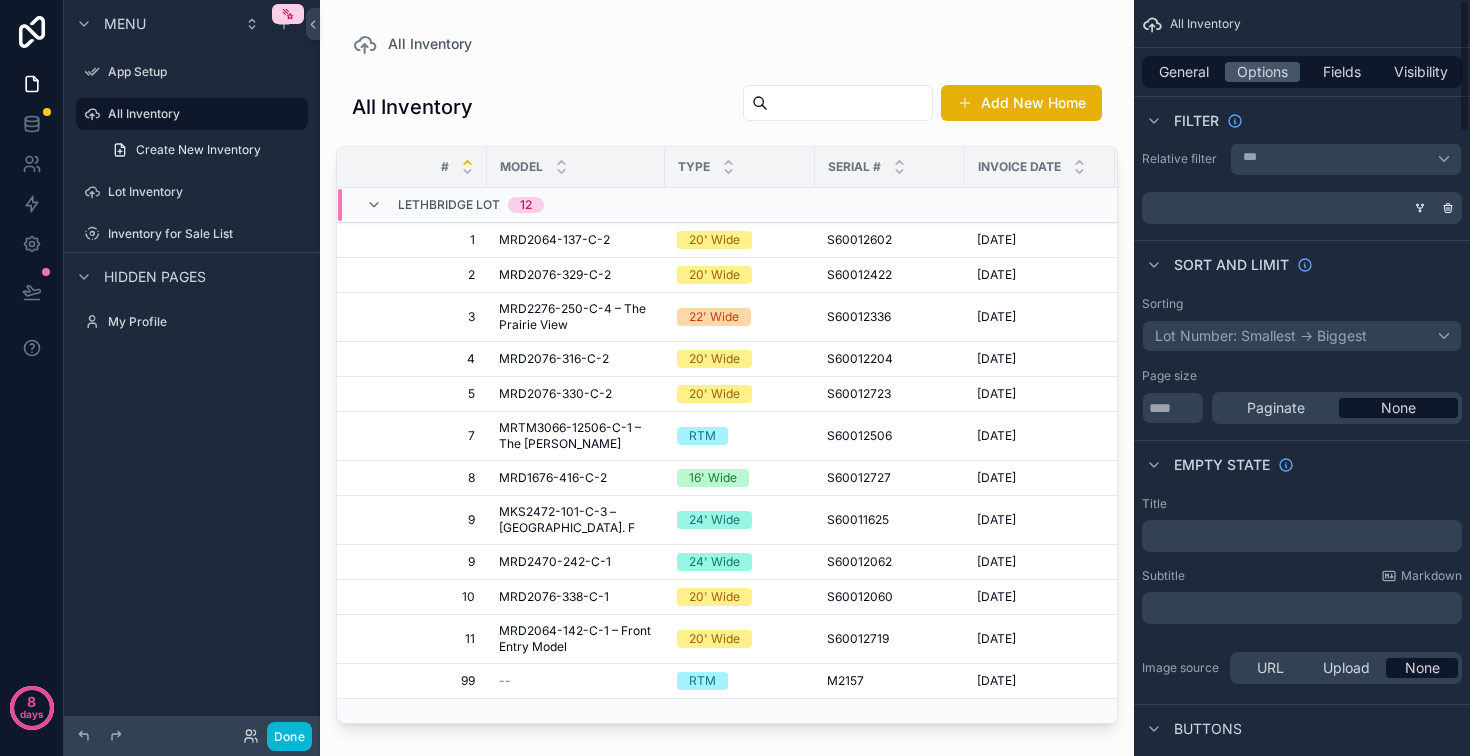 scroll, scrollTop: 0, scrollLeft: 0, axis: both 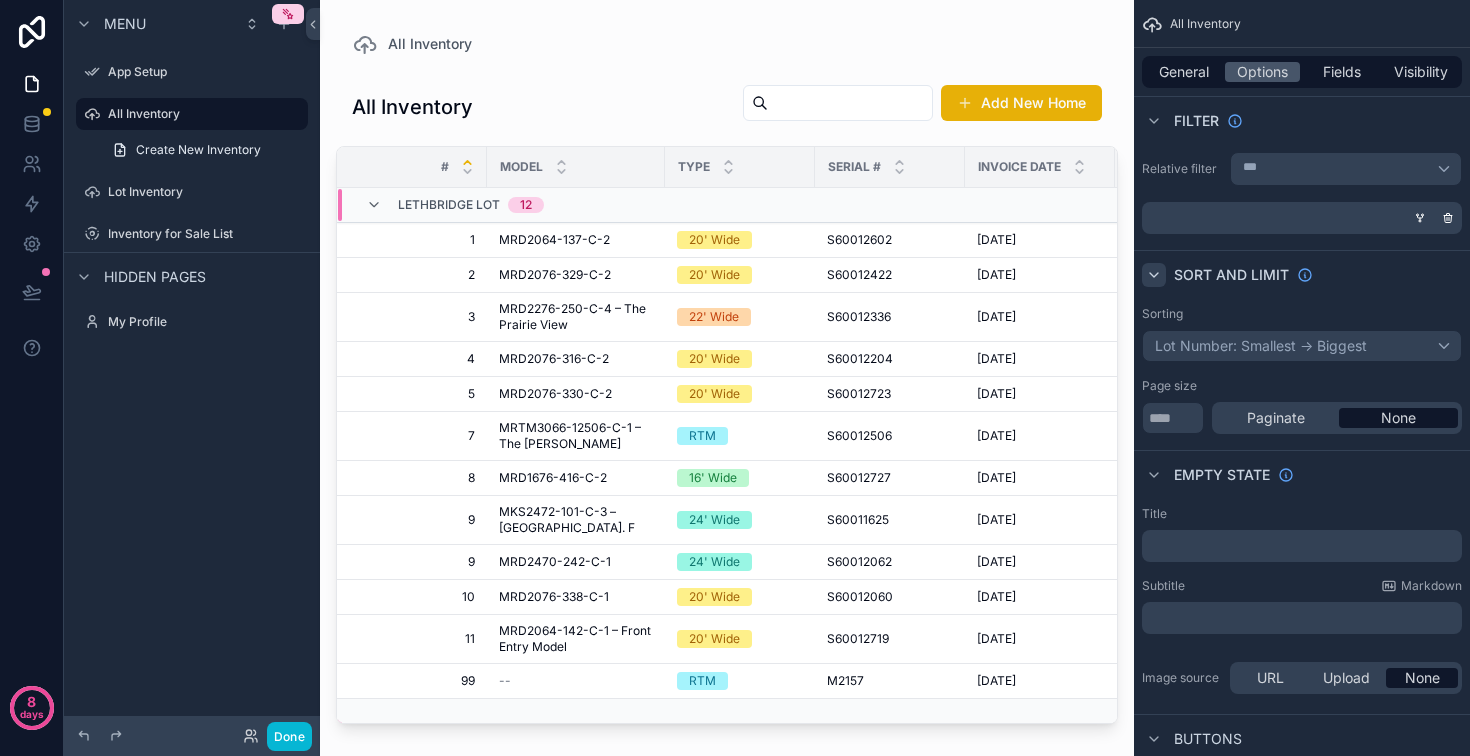 click 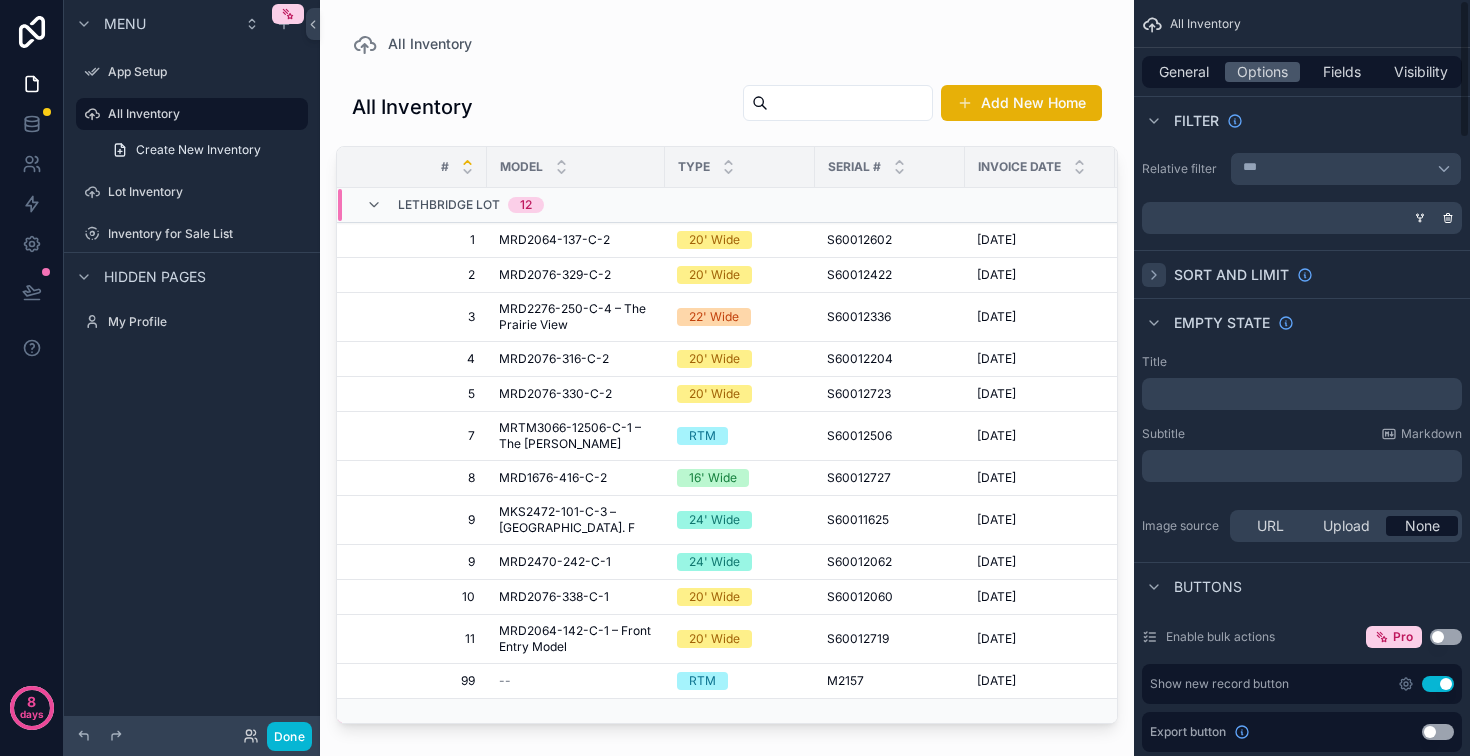click 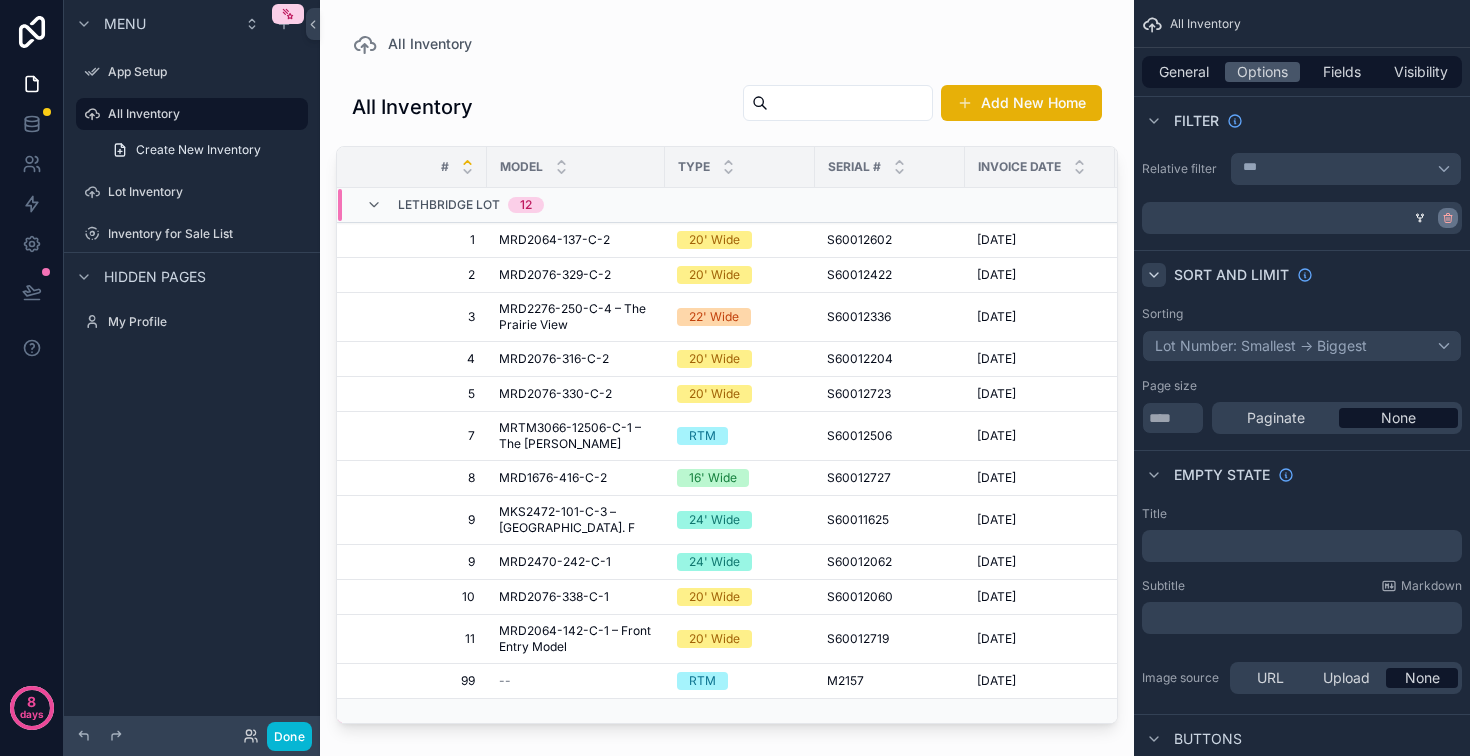 click 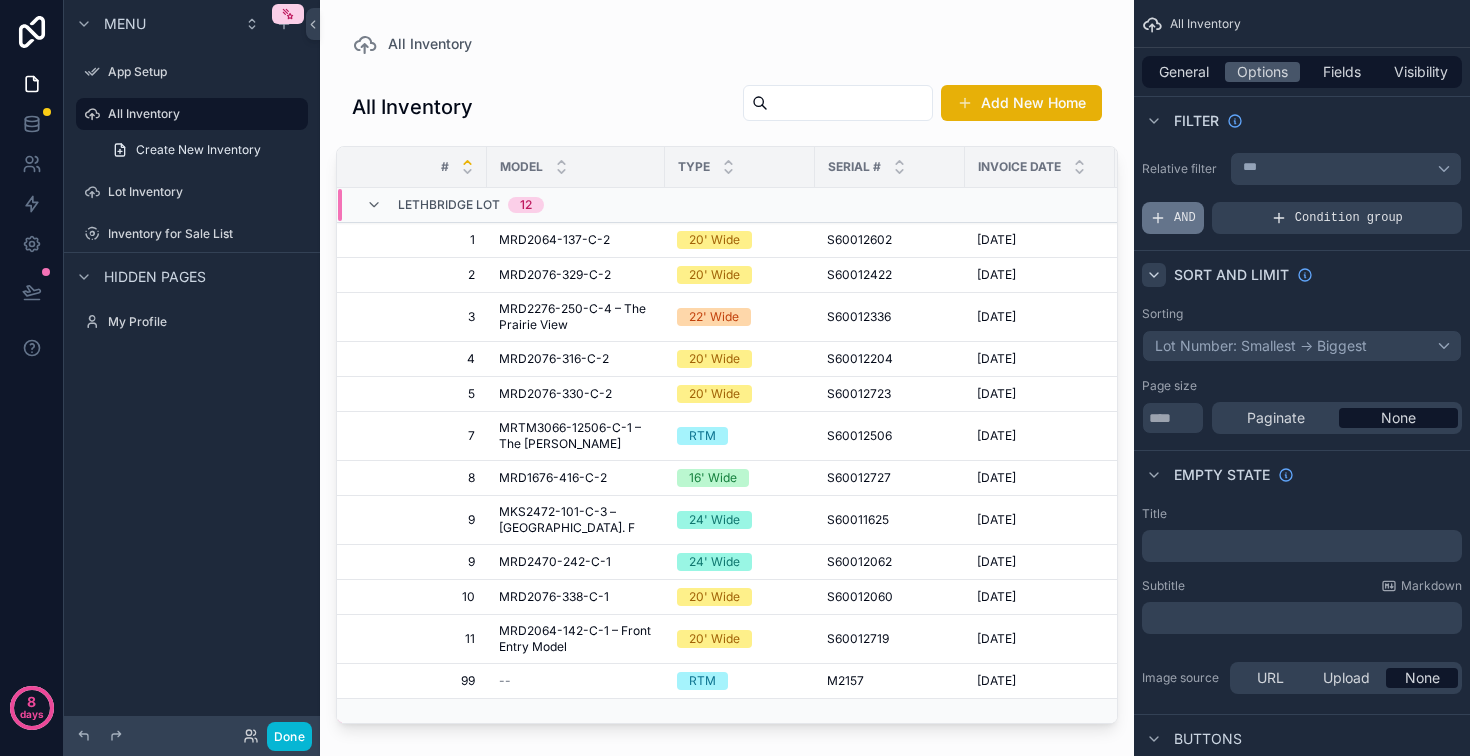 click on "AND" at bounding box center [1185, 218] 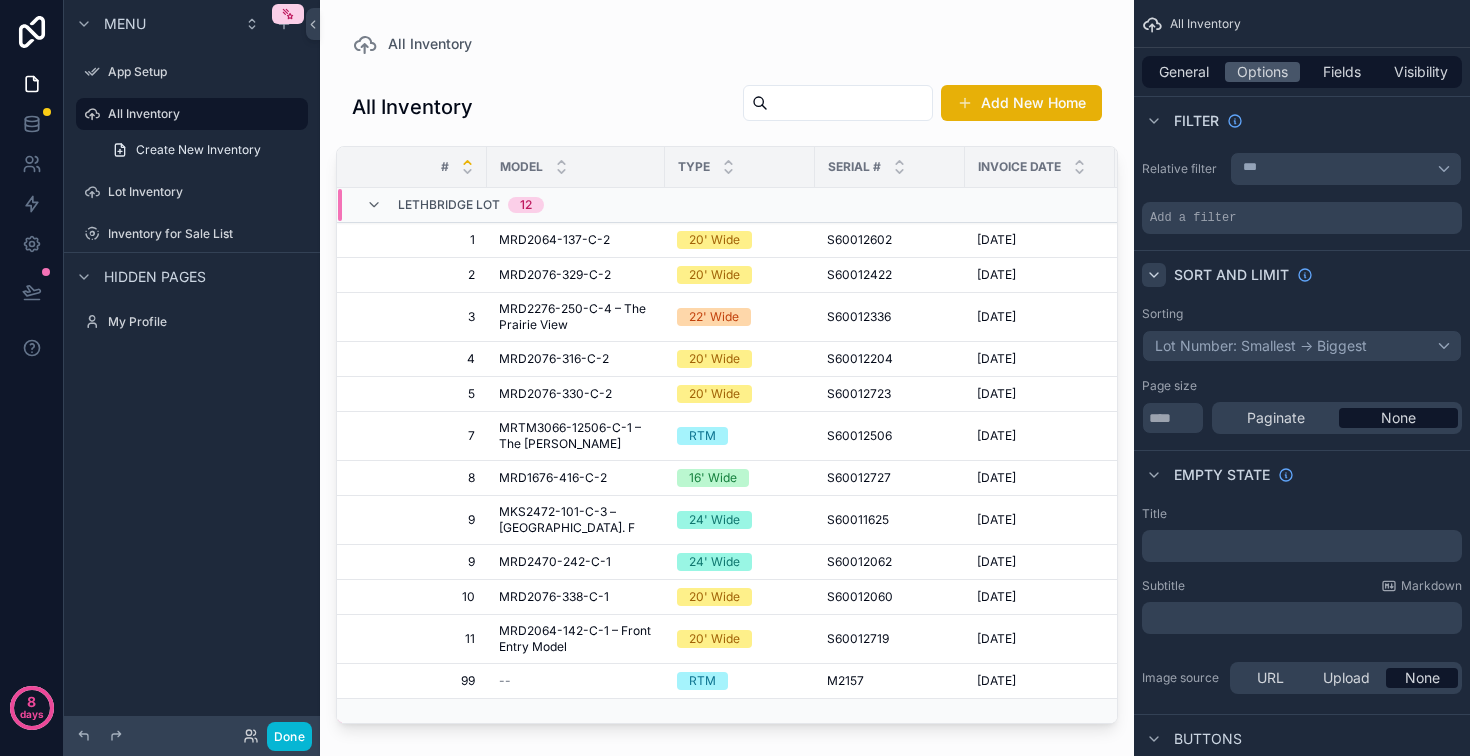 click on "Add a filter" at bounding box center (1193, 218) 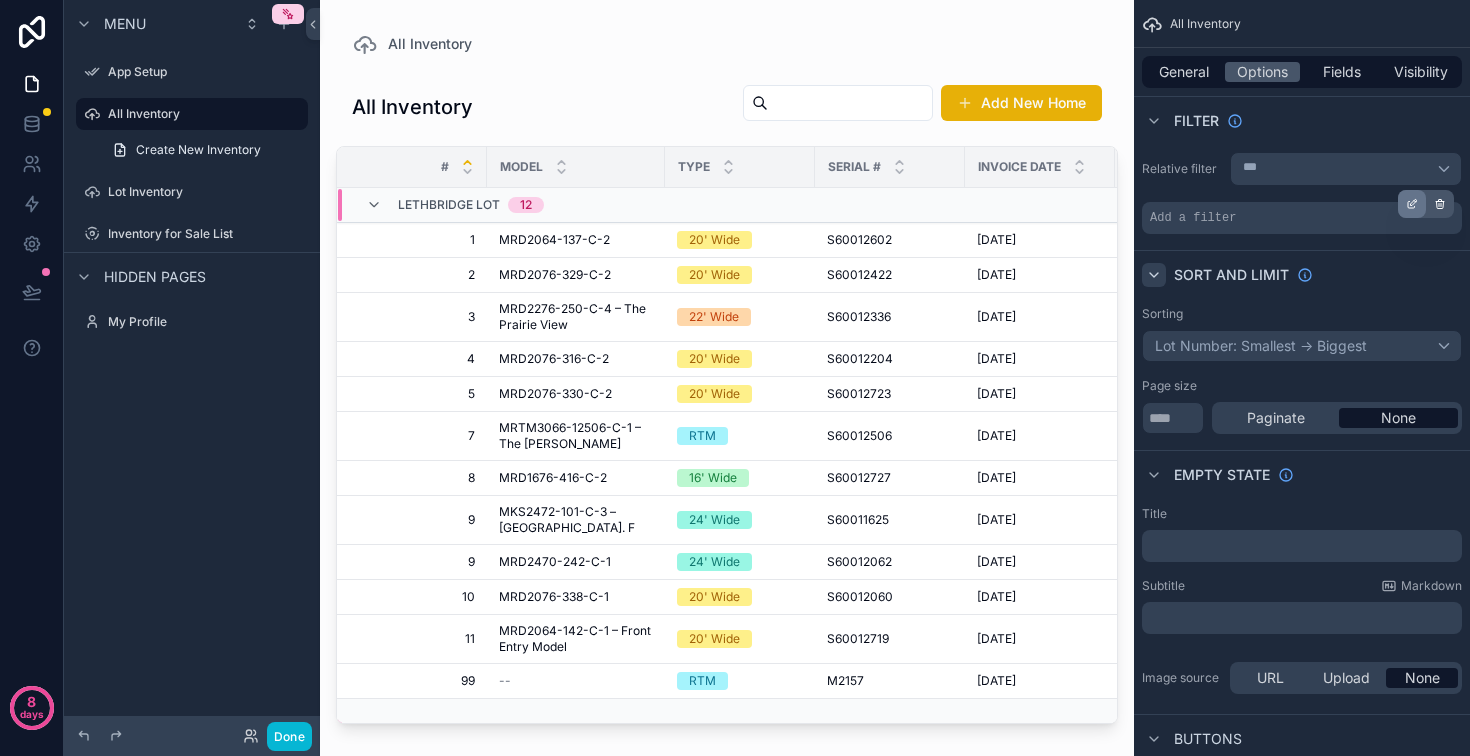 click 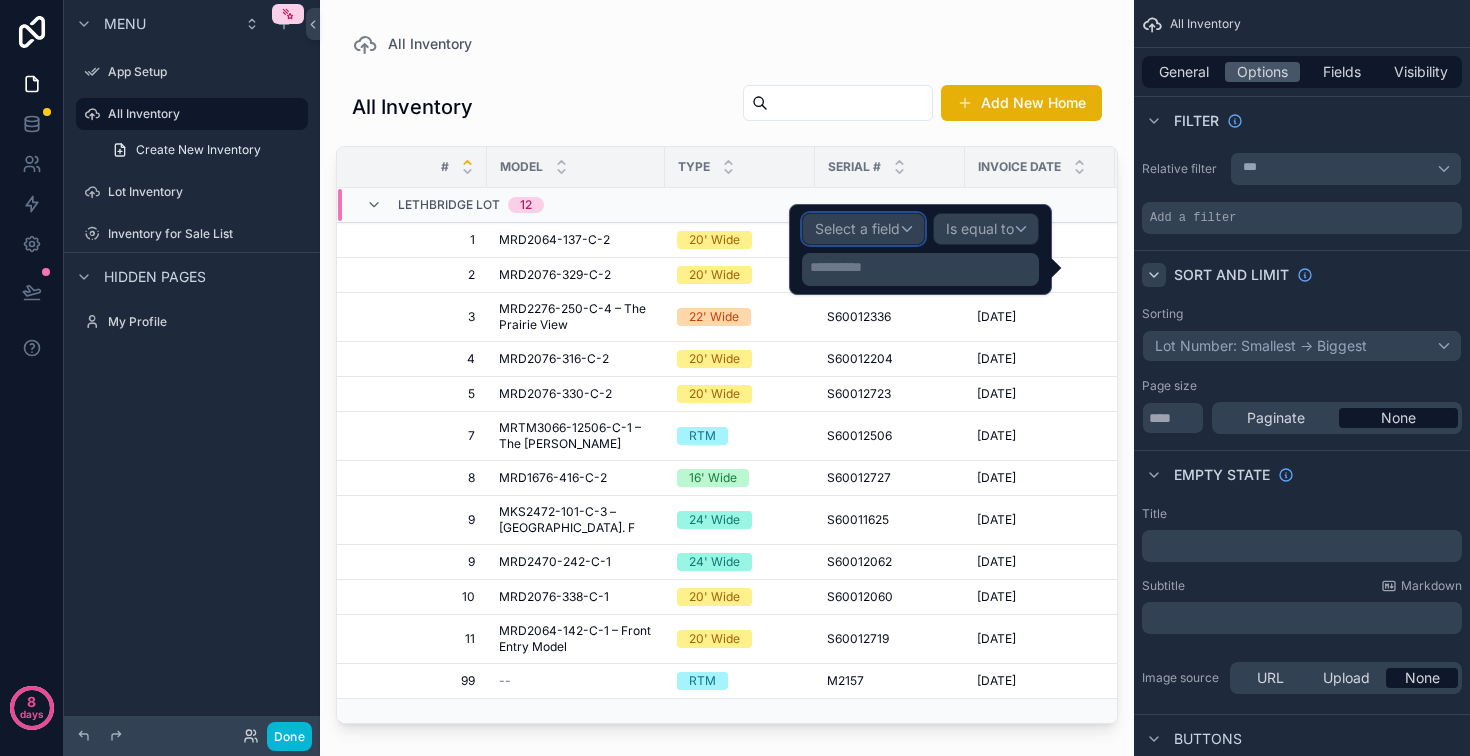 click on "Select a field" at bounding box center (863, 229) 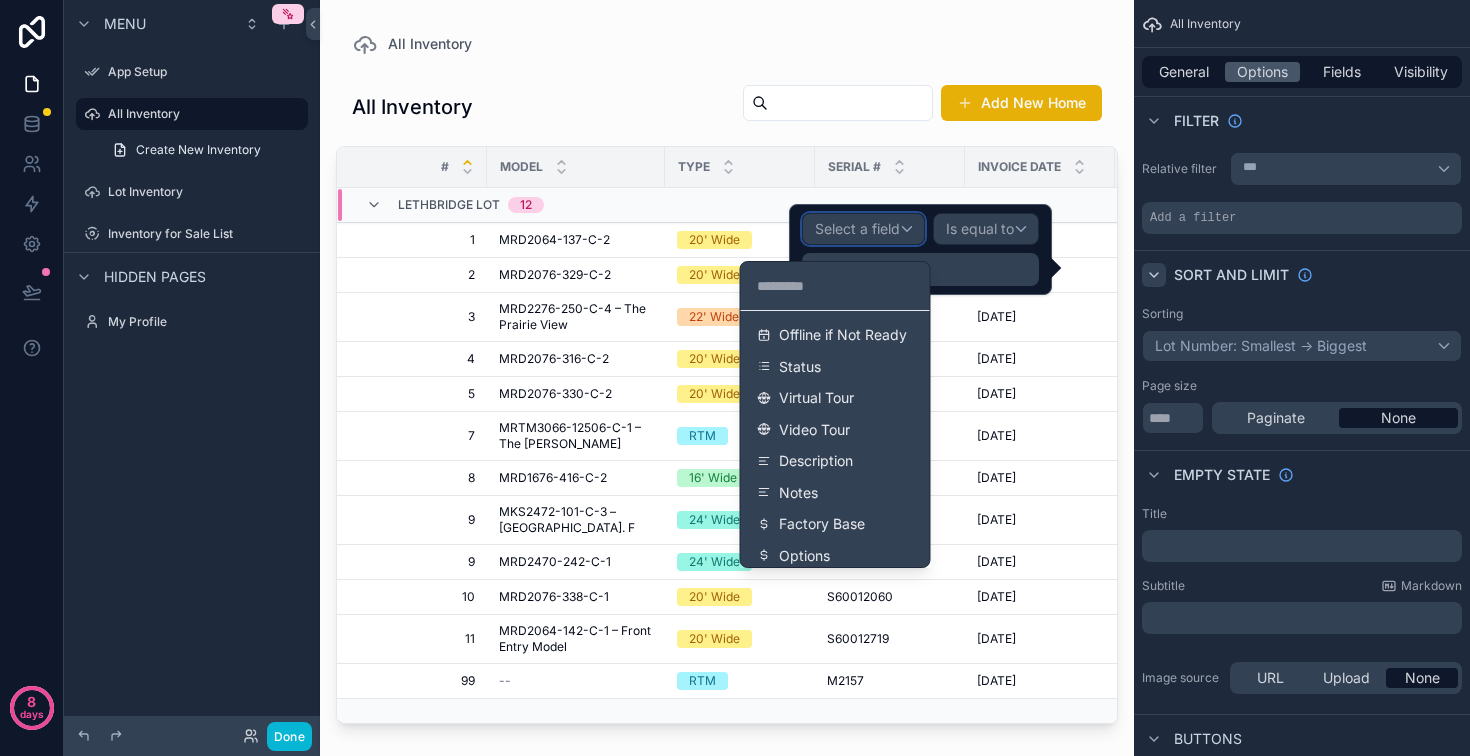 scroll, scrollTop: 585, scrollLeft: 0, axis: vertical 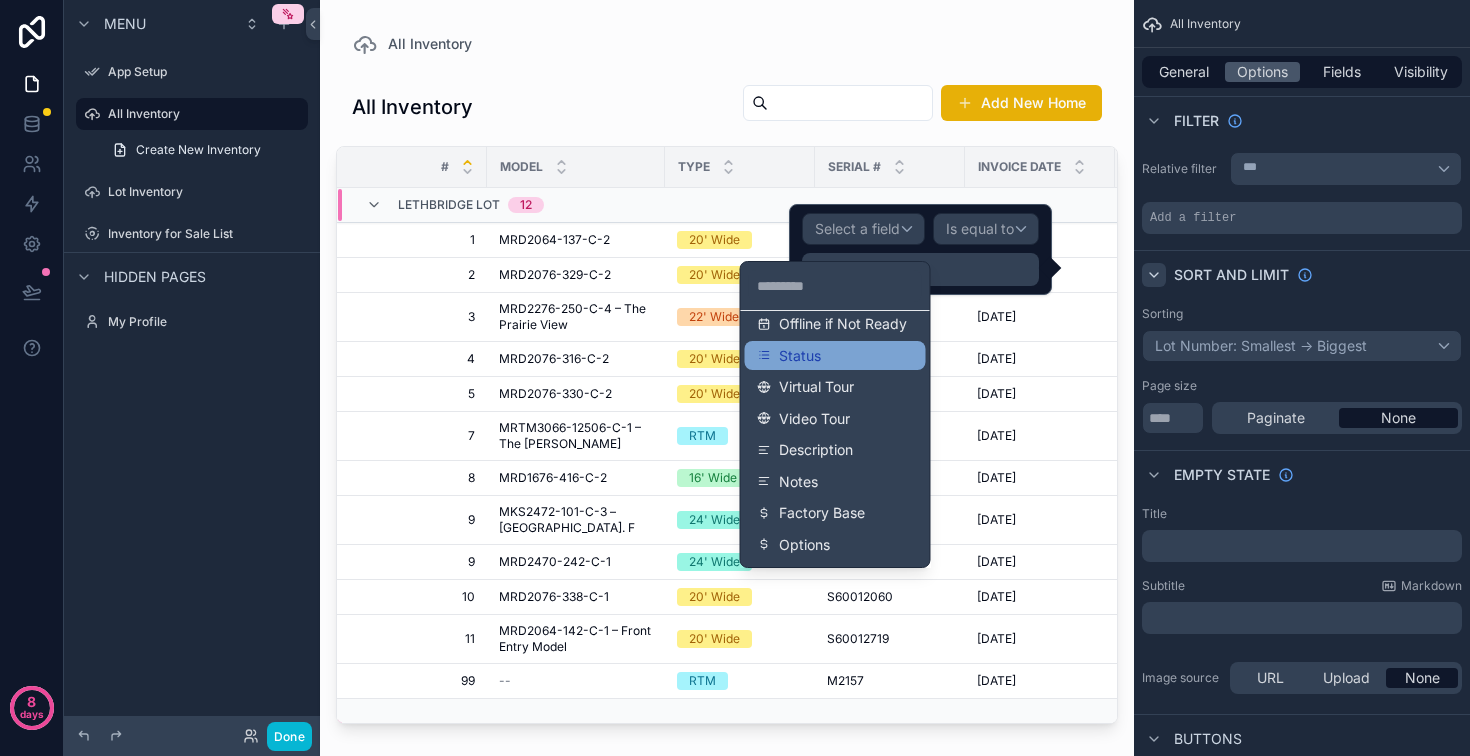 click on "Status" at bounding box center [835, 356] 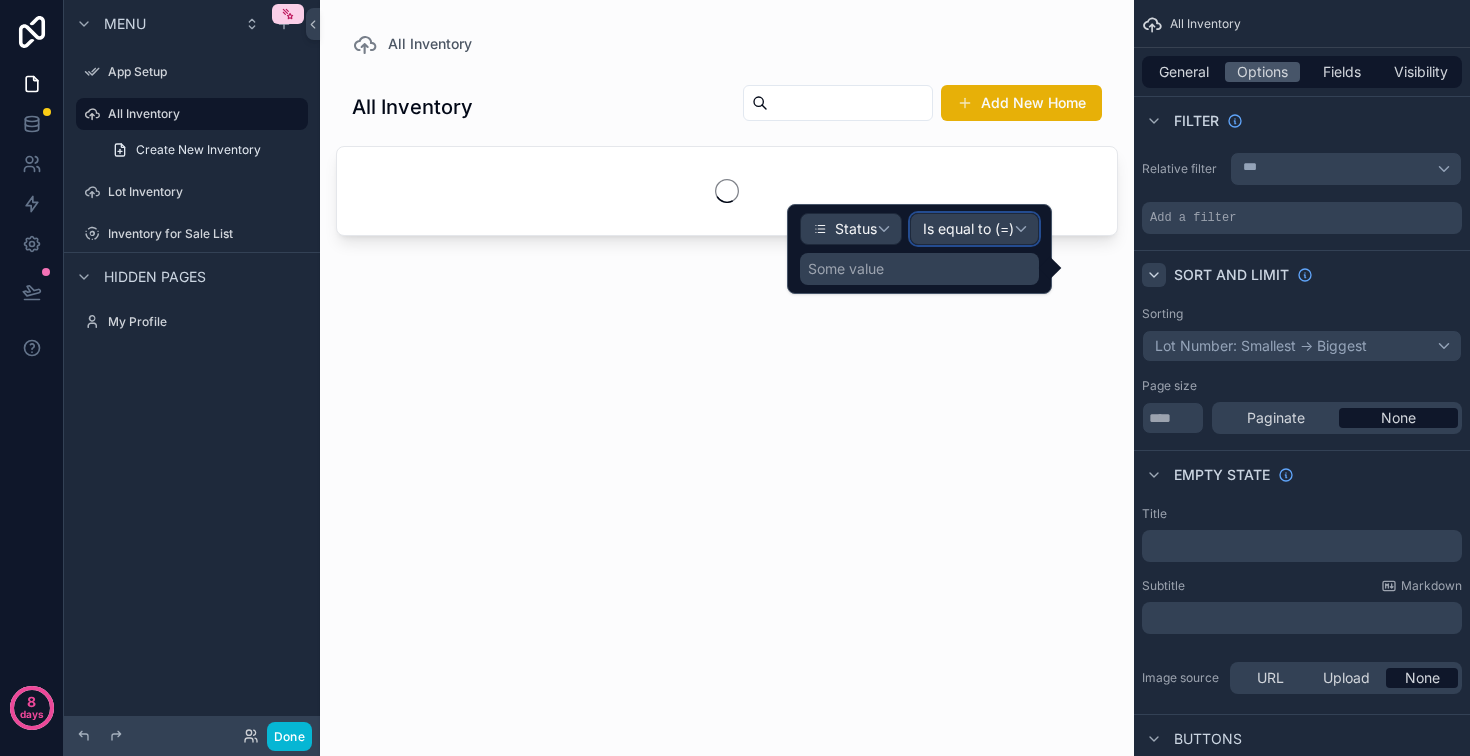 click on "Is equal to (=)" at bounding box center [968, 229] 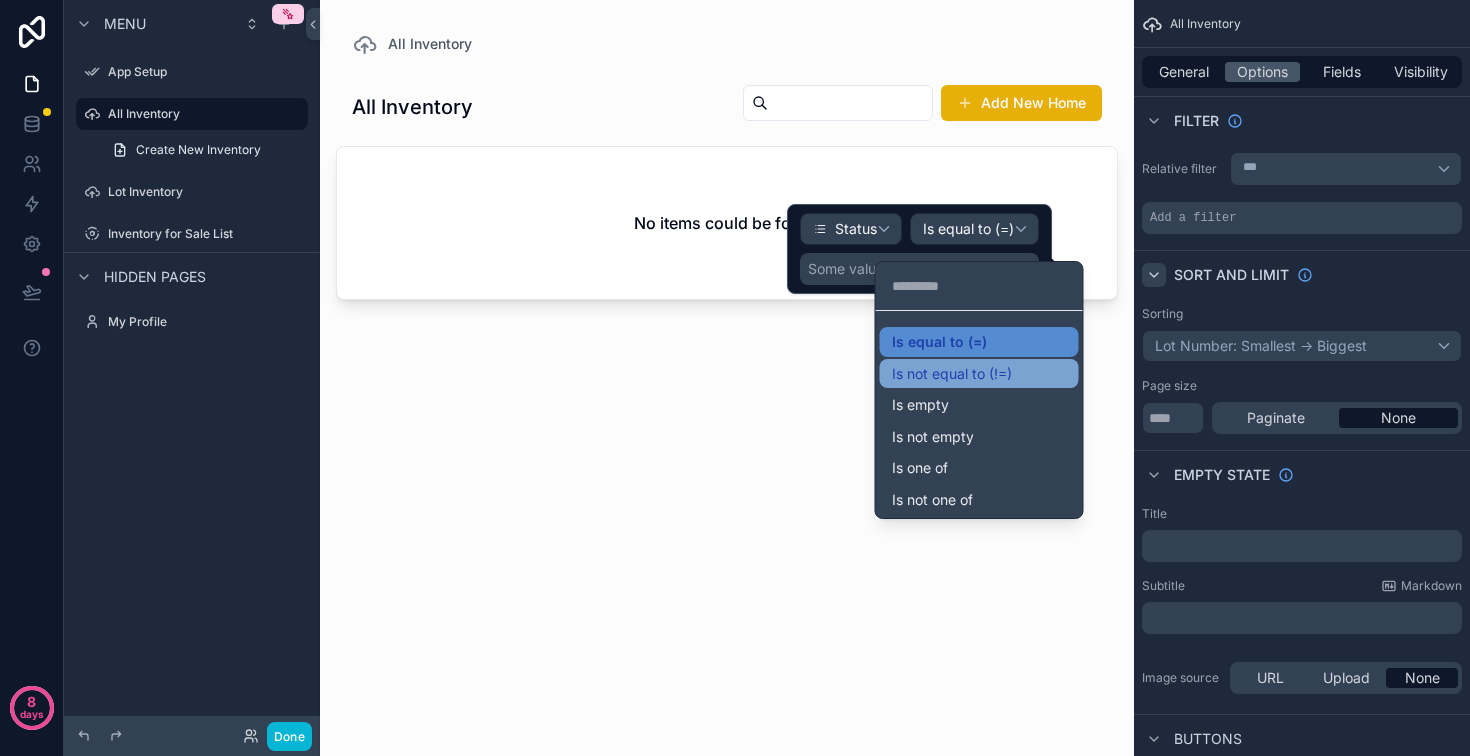 click on "Is not equal to (!=)" at bounding box center [952, 374] 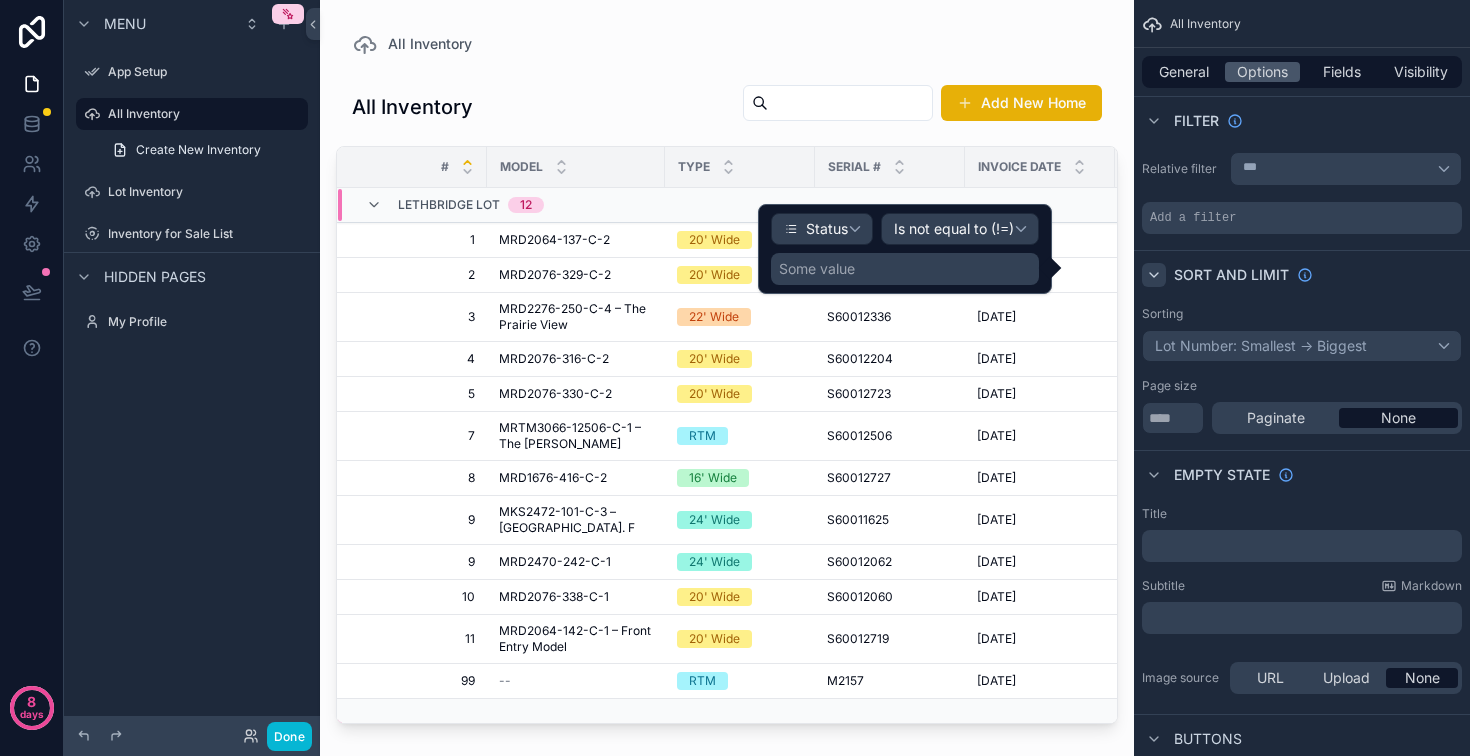 click on "Some value" at bounding box center [905, 269] 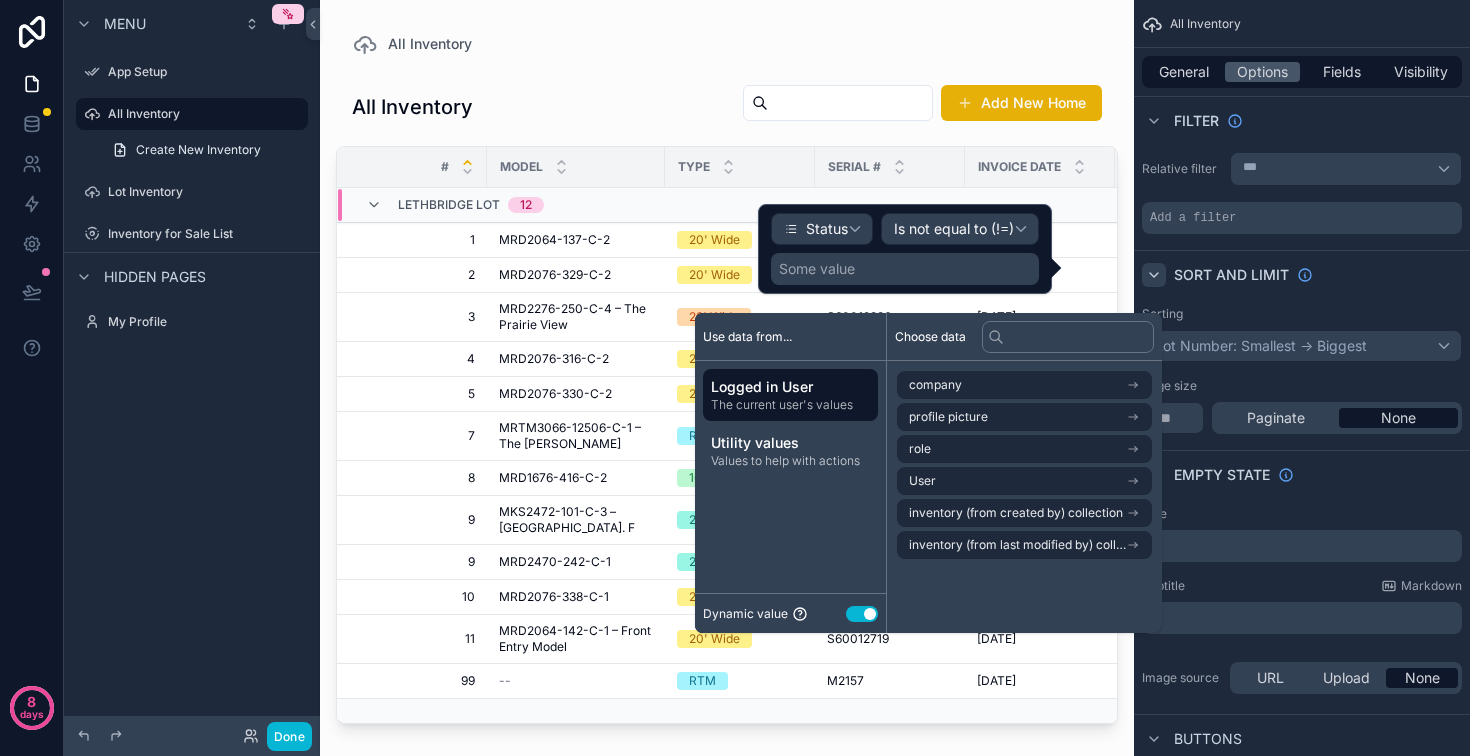 click on "Use setting" at bounding box center [862, 614] 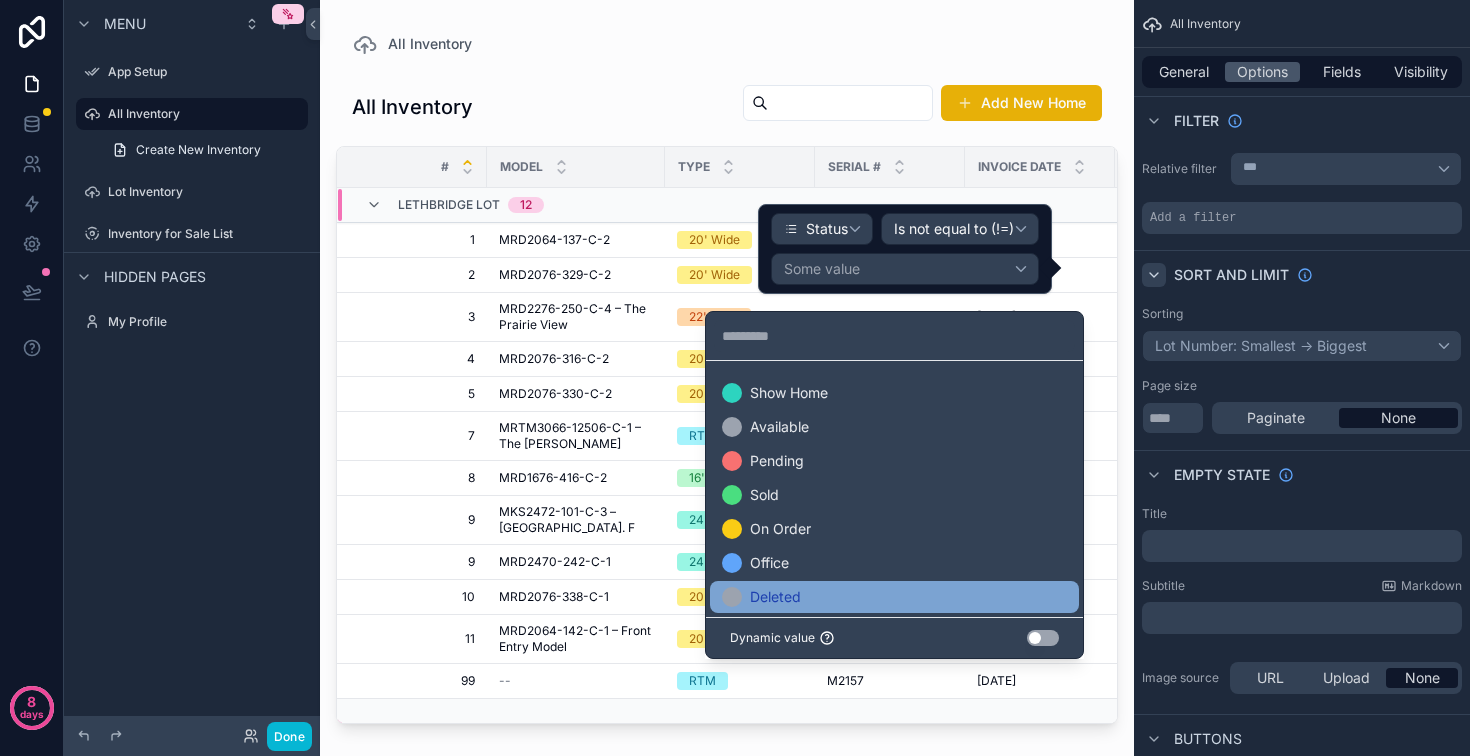 click on "Deleted" at bounding box center (775, 597) 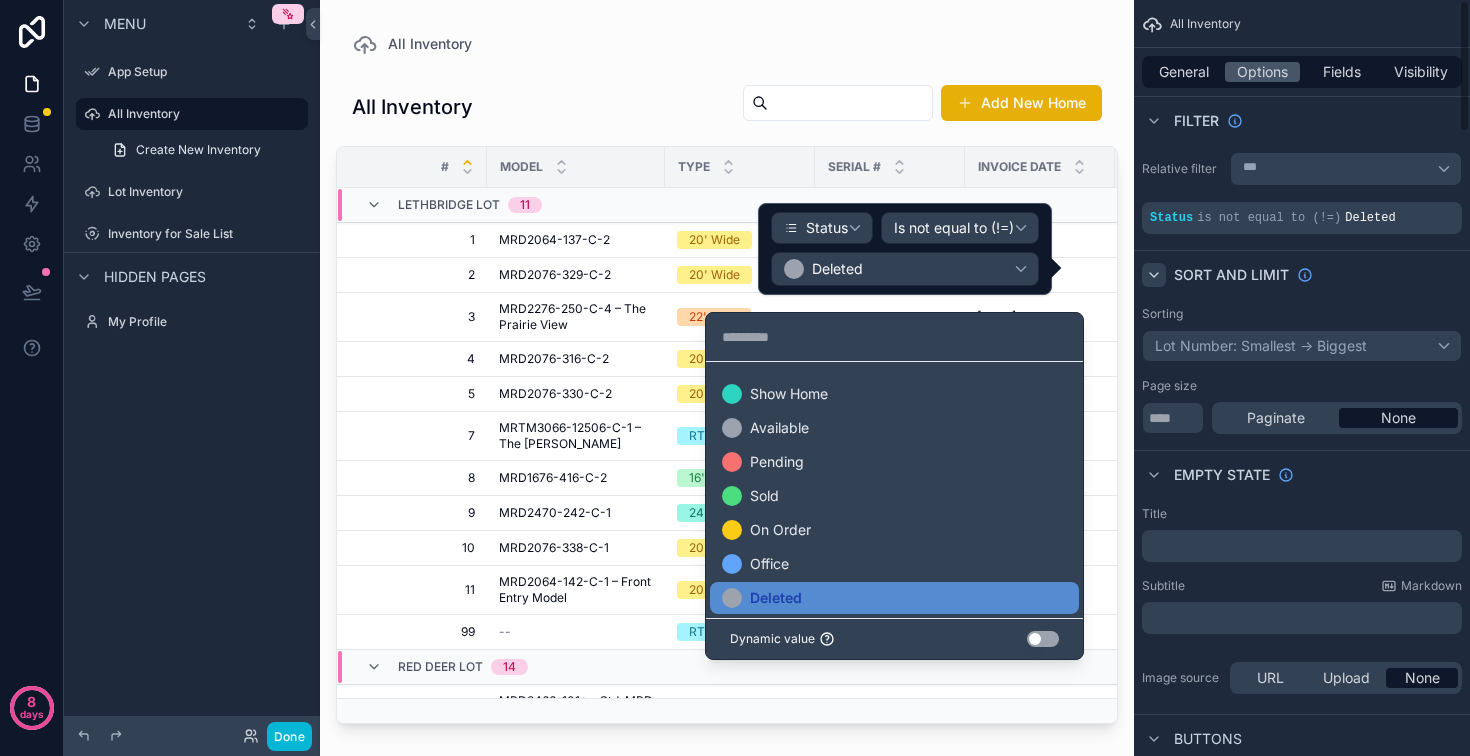 click on "Sort And Limit" at bounding box center [1302, 274] 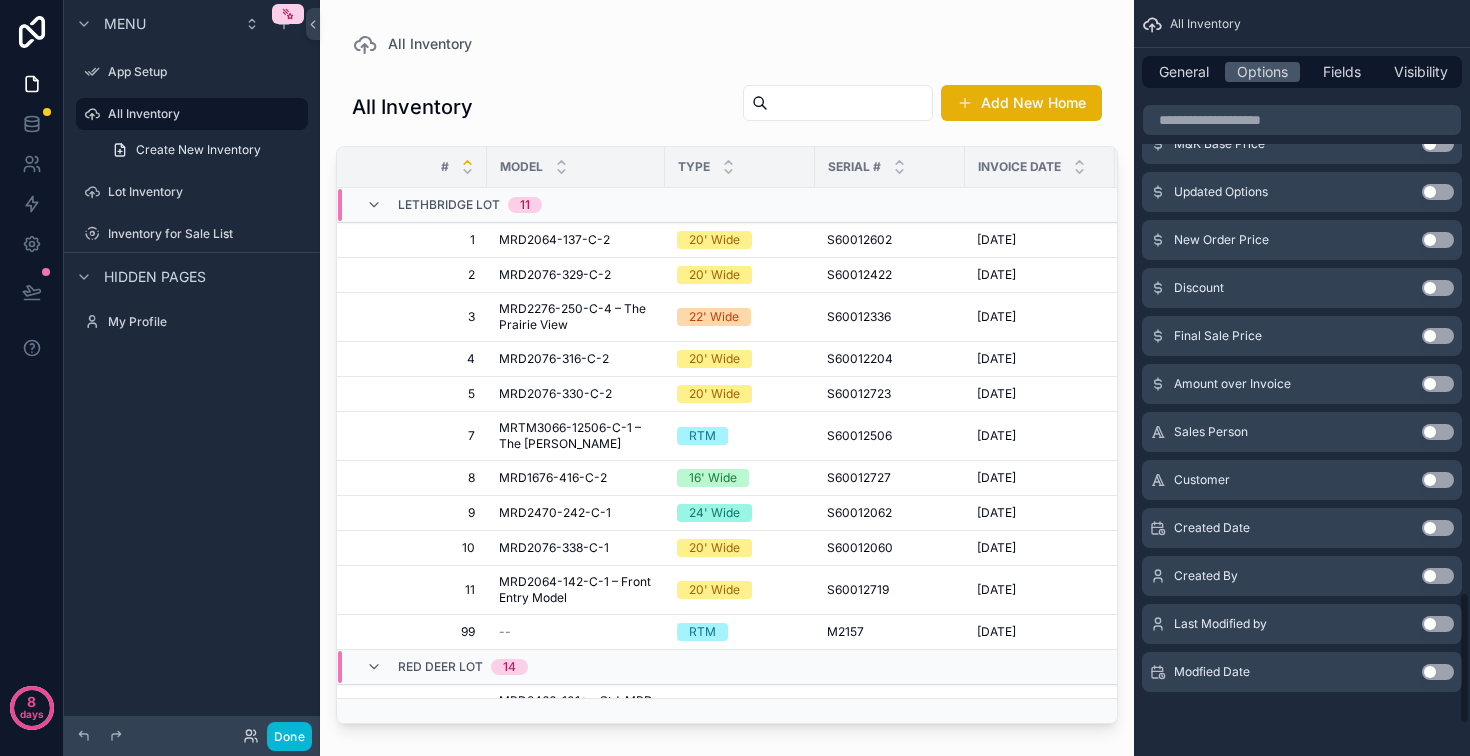 scroll, scrollTop: 3552, scrollLeft: 0, axis: vertical 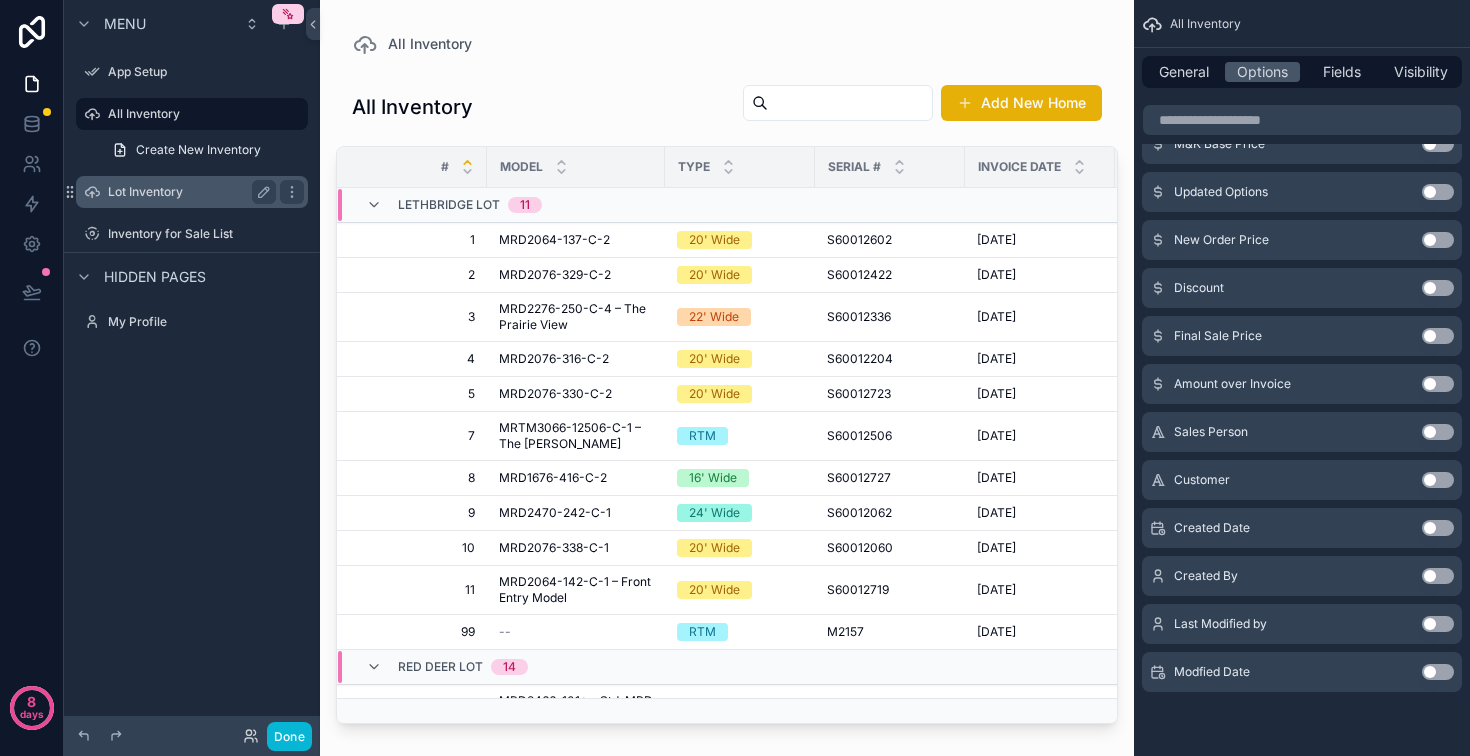 click on "Lot Inventory" at bounding box center (188, 192) 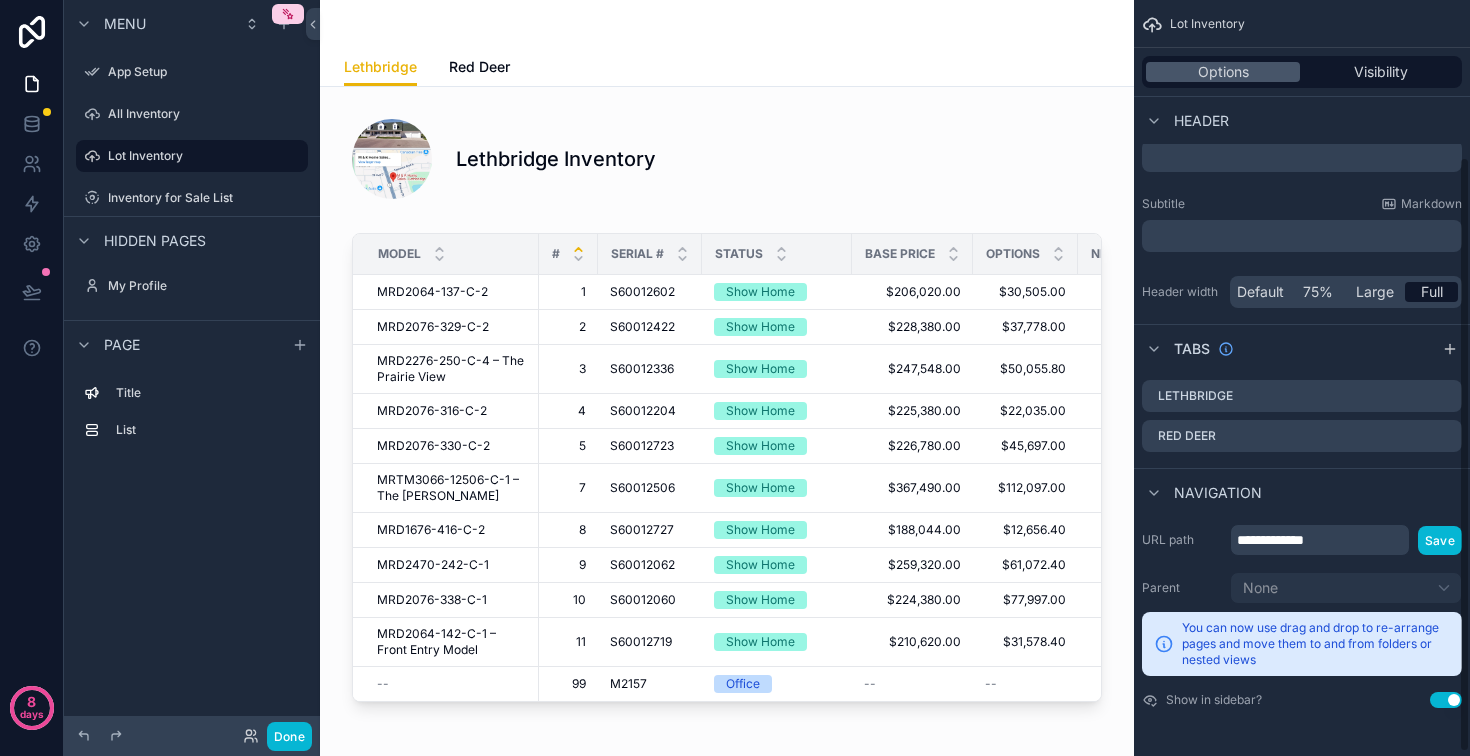 scroll, scrollTop: 0, scrollLeft: 0, axis: both 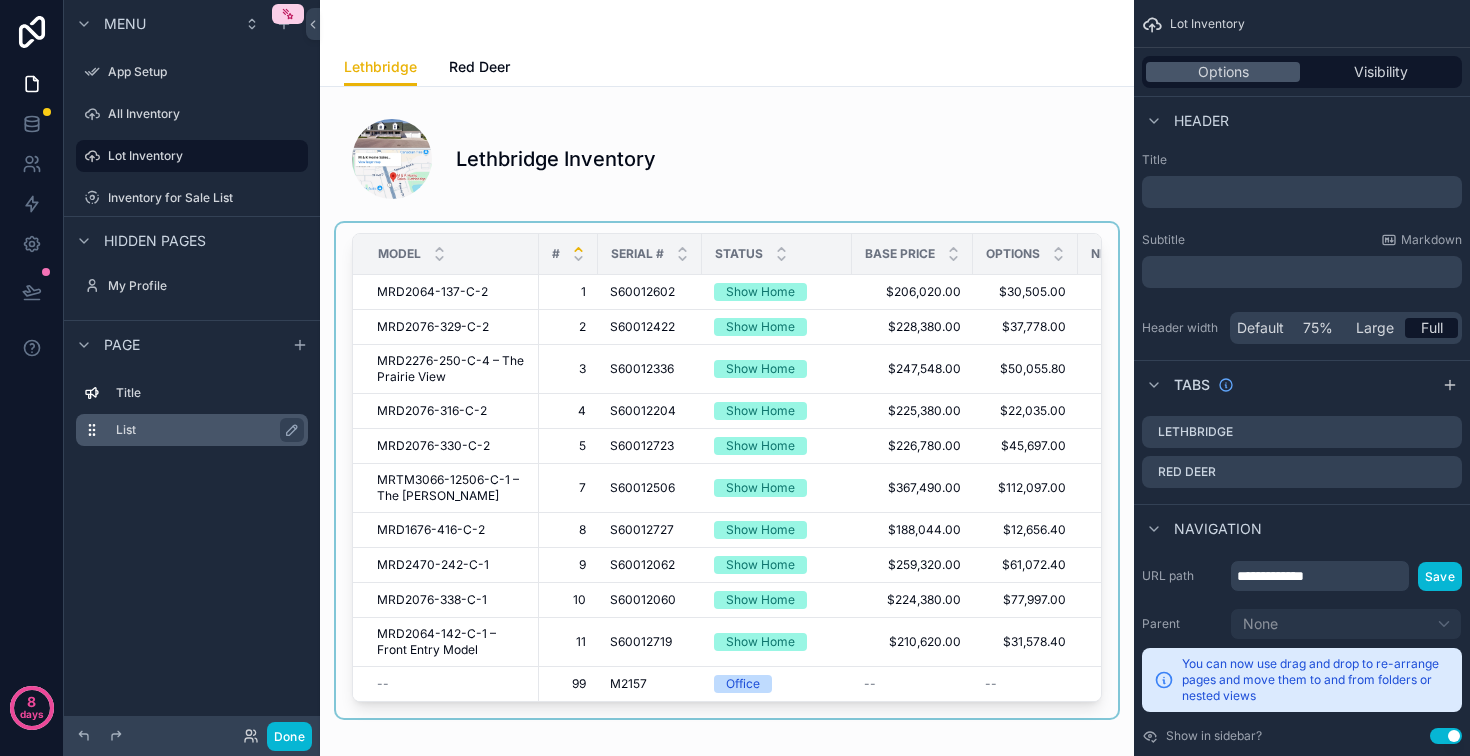 click on "List" at bounding box center [204, 430] 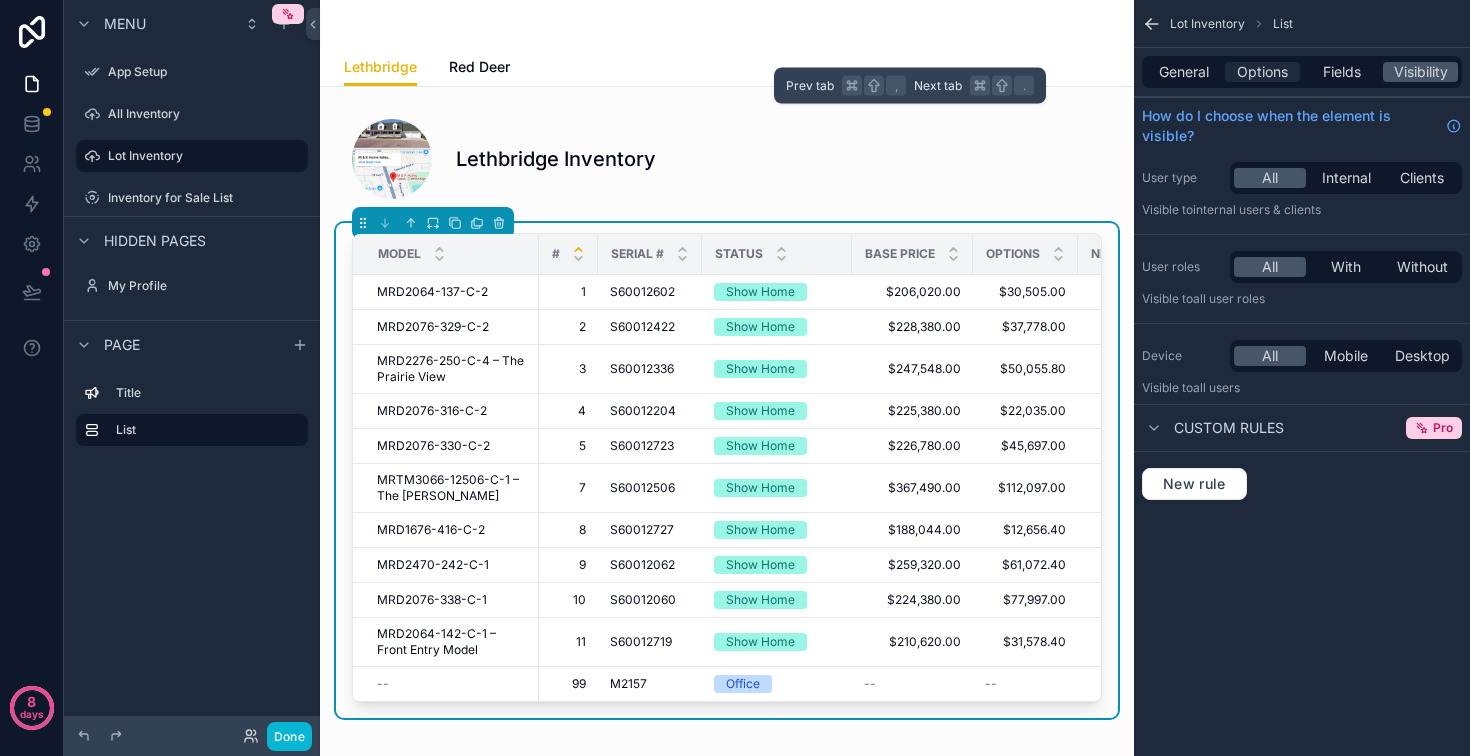 click on "Options" at bounding box center [1262, 72] 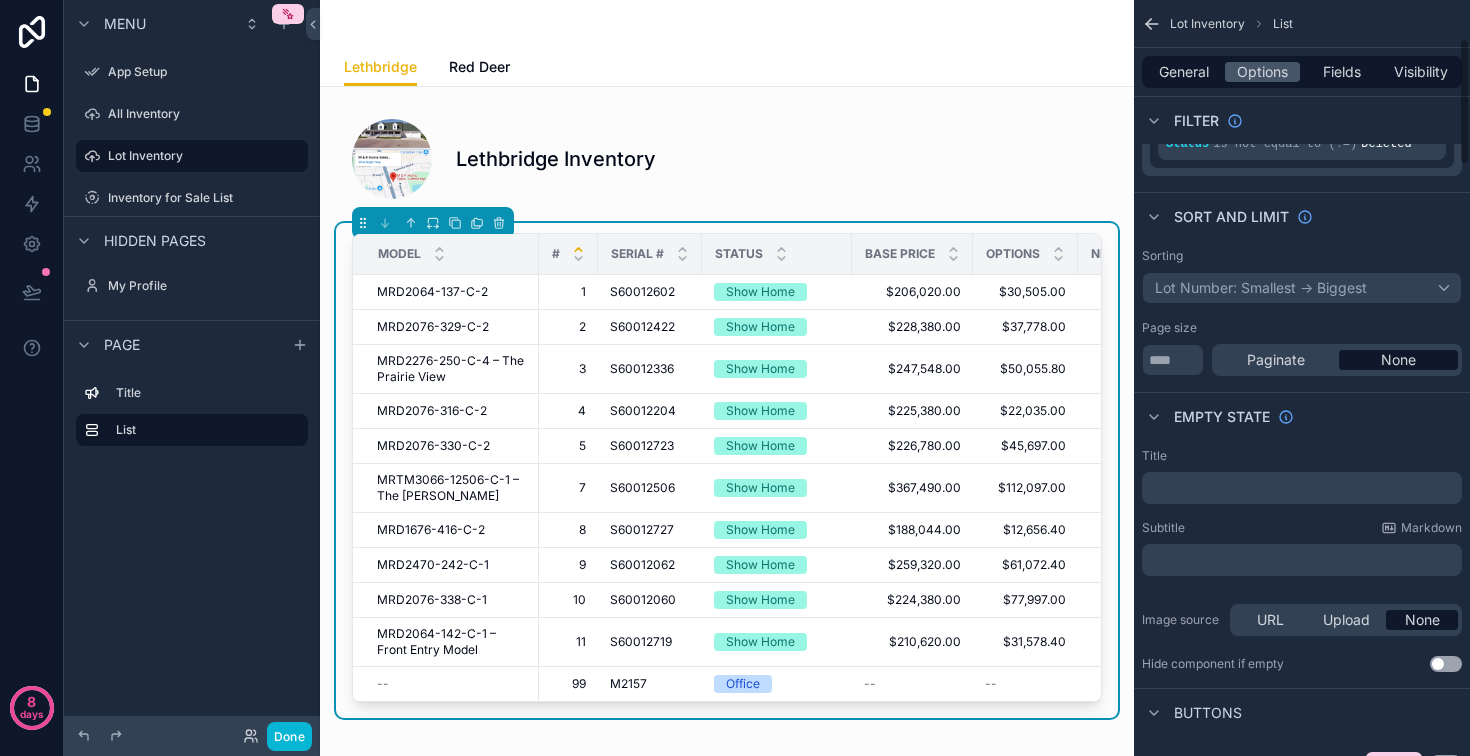 scroll, scrollTop: 0, scrollLeft: 0, axis: both 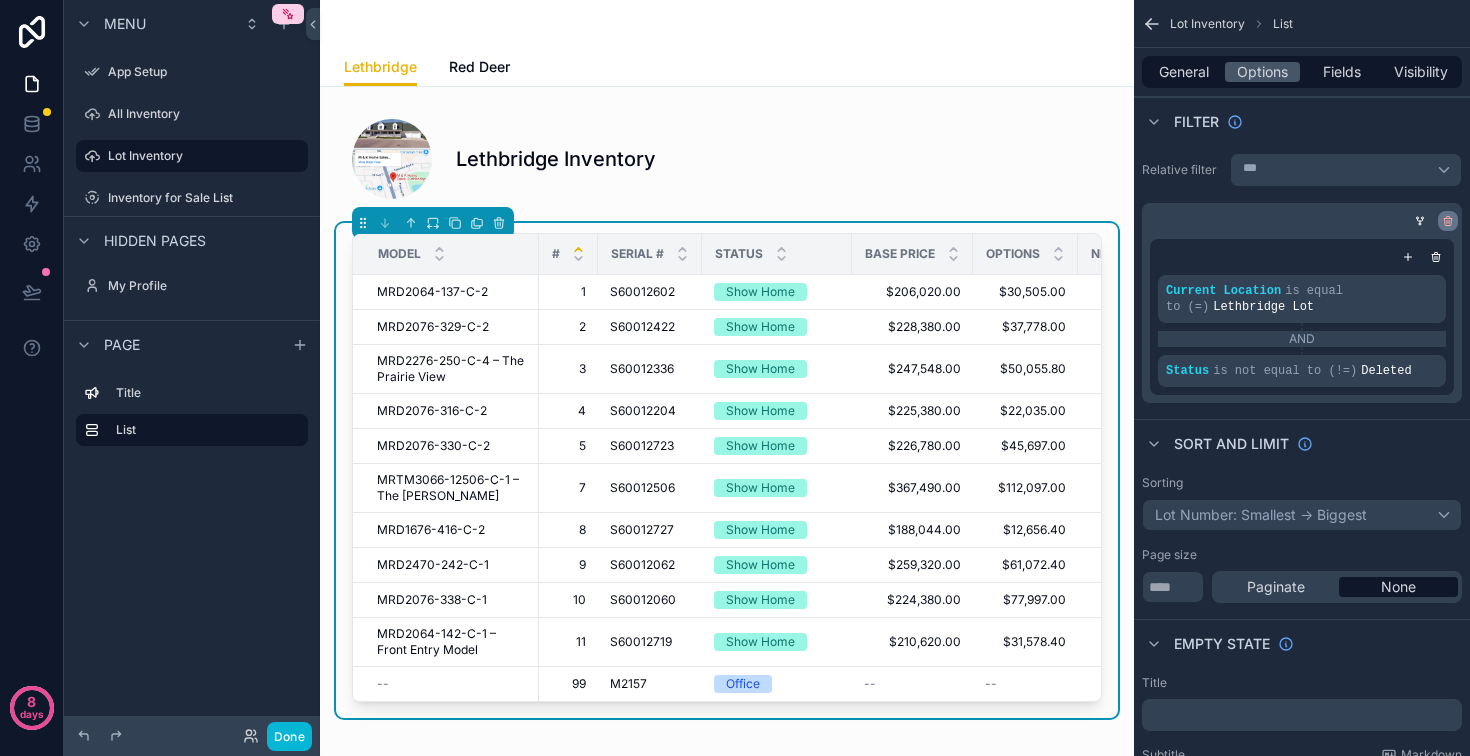 click 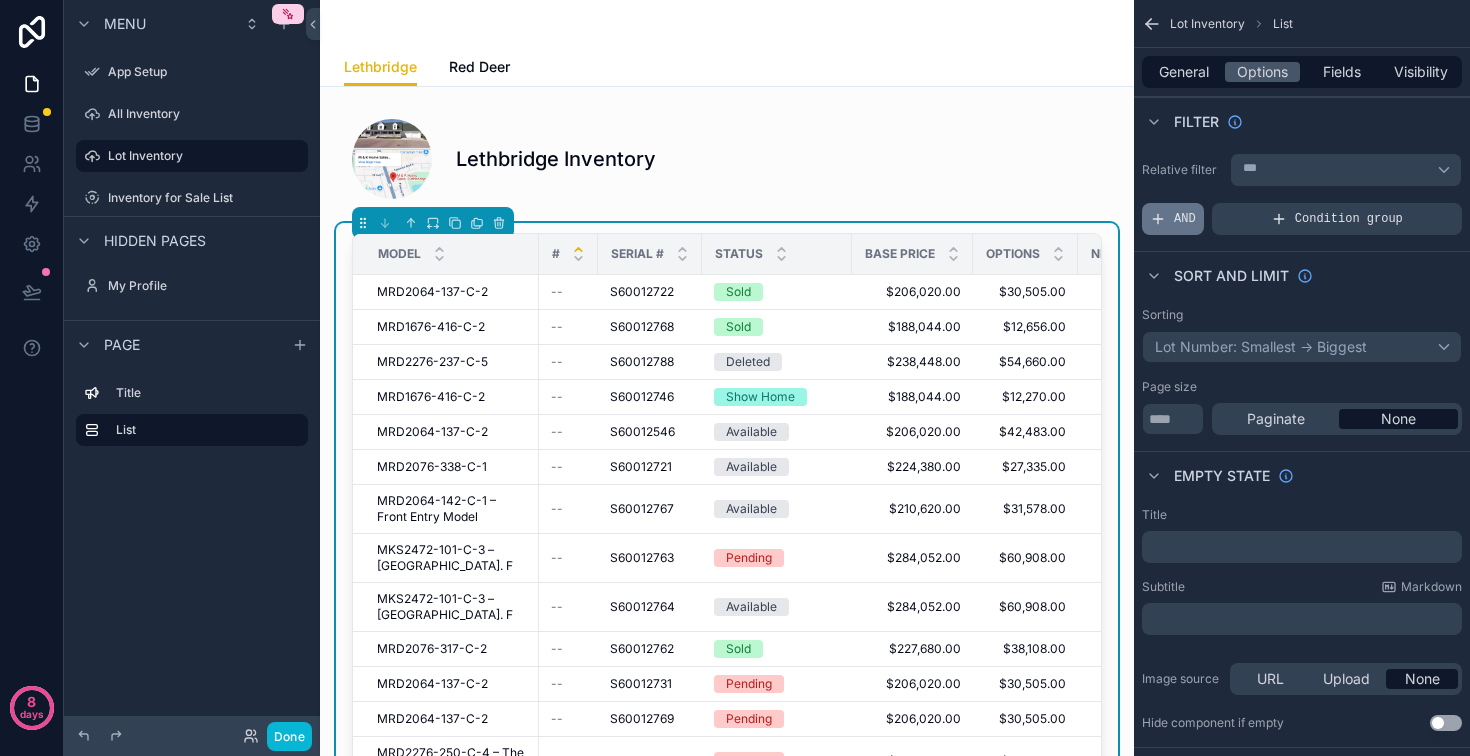 click on "AND" at bounding box center [1185, 219] 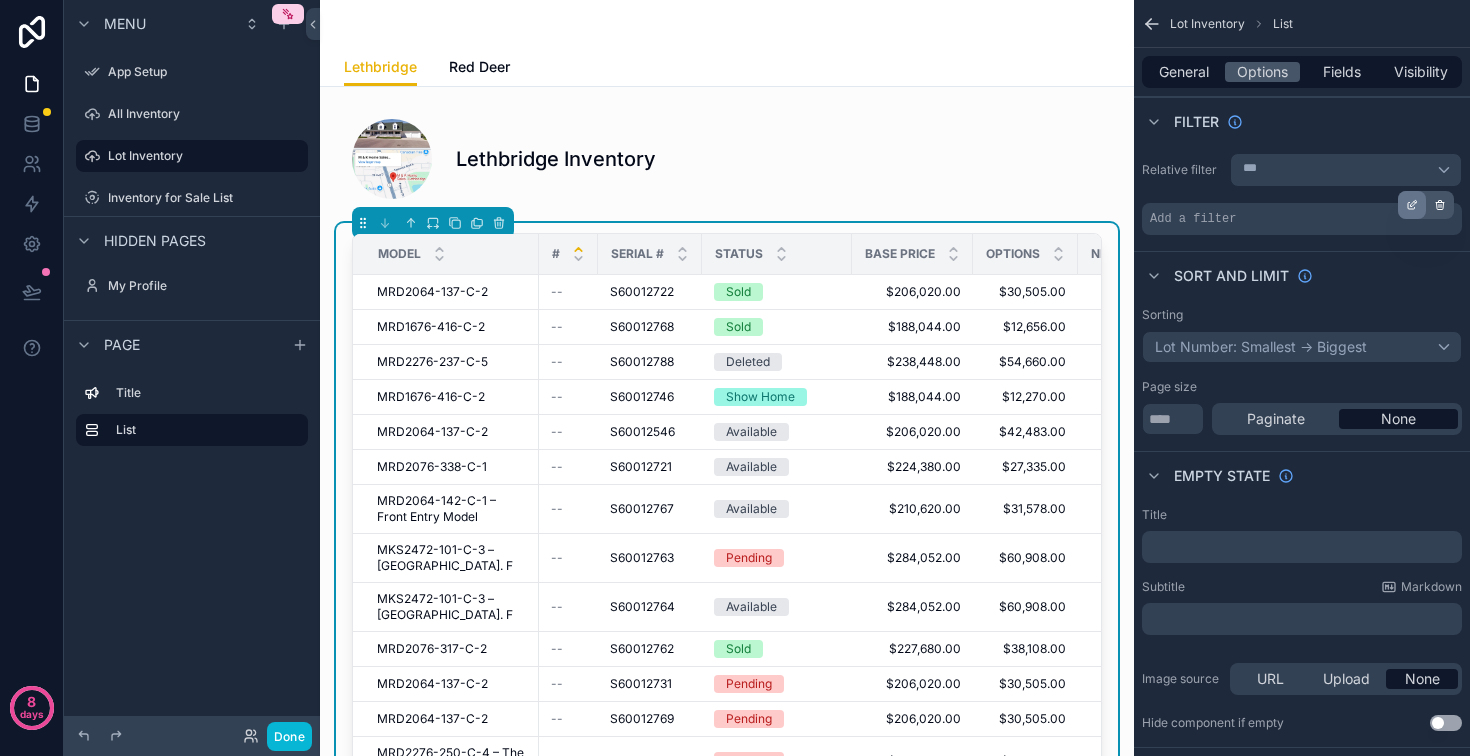 click 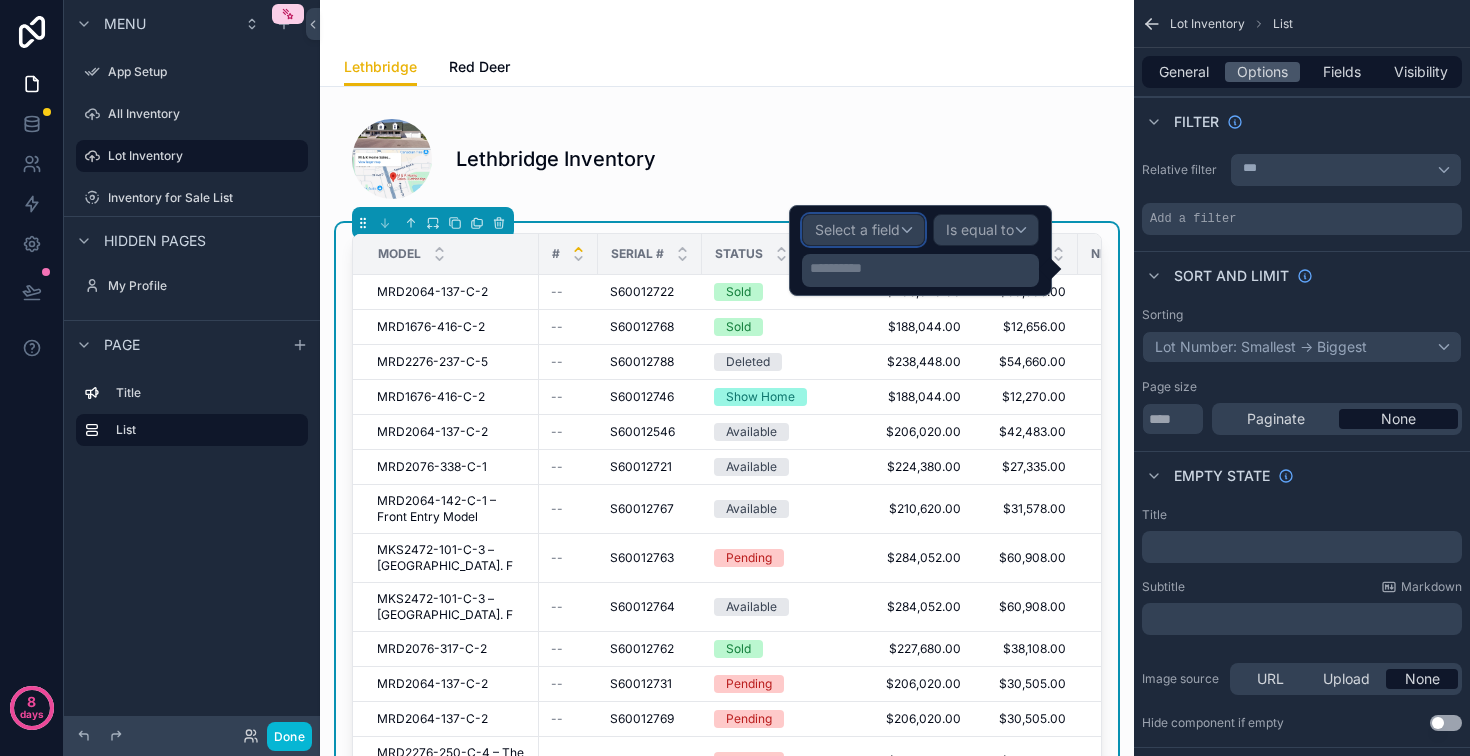 click on "Select a field" at bounding box center (857, 229) 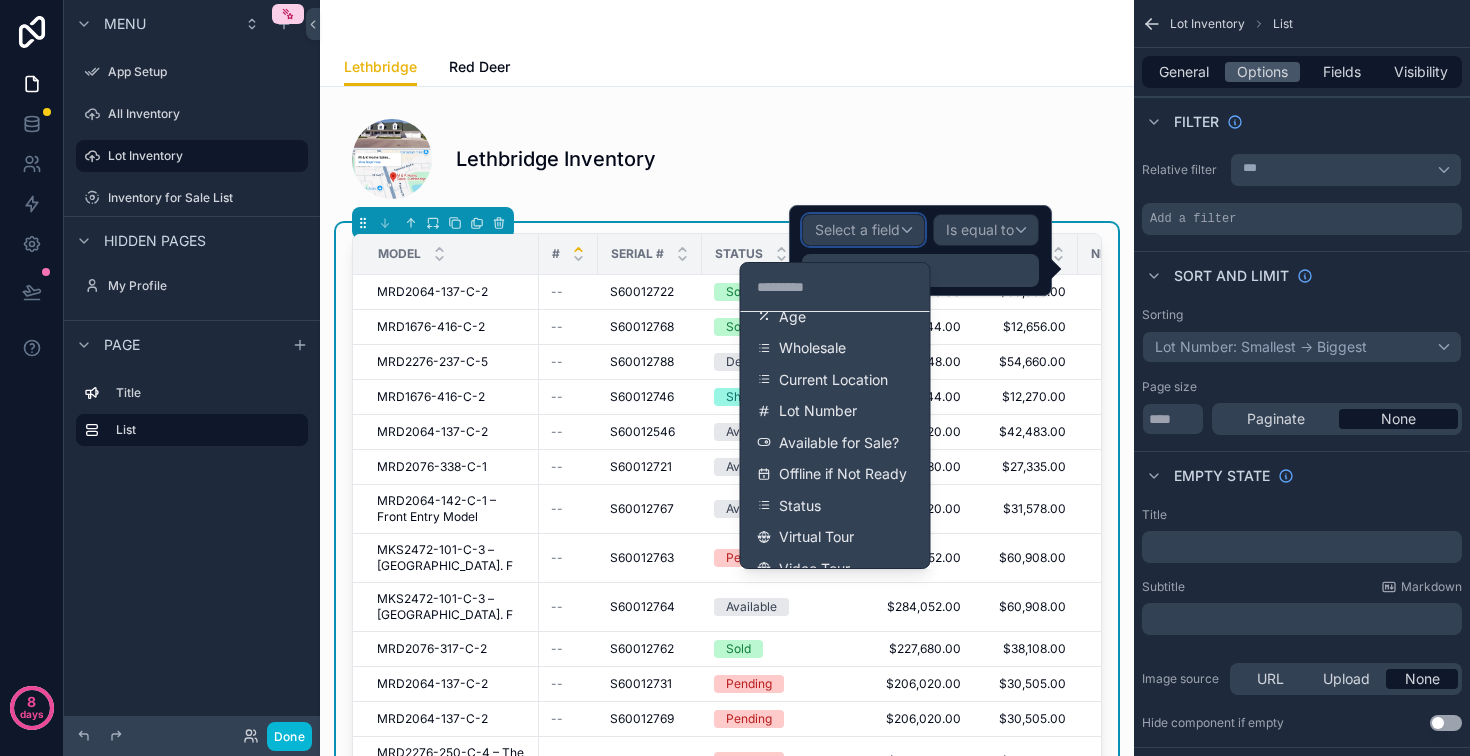 scroll, scrollTop: 456, scrollLeft: 0, axis: vertical 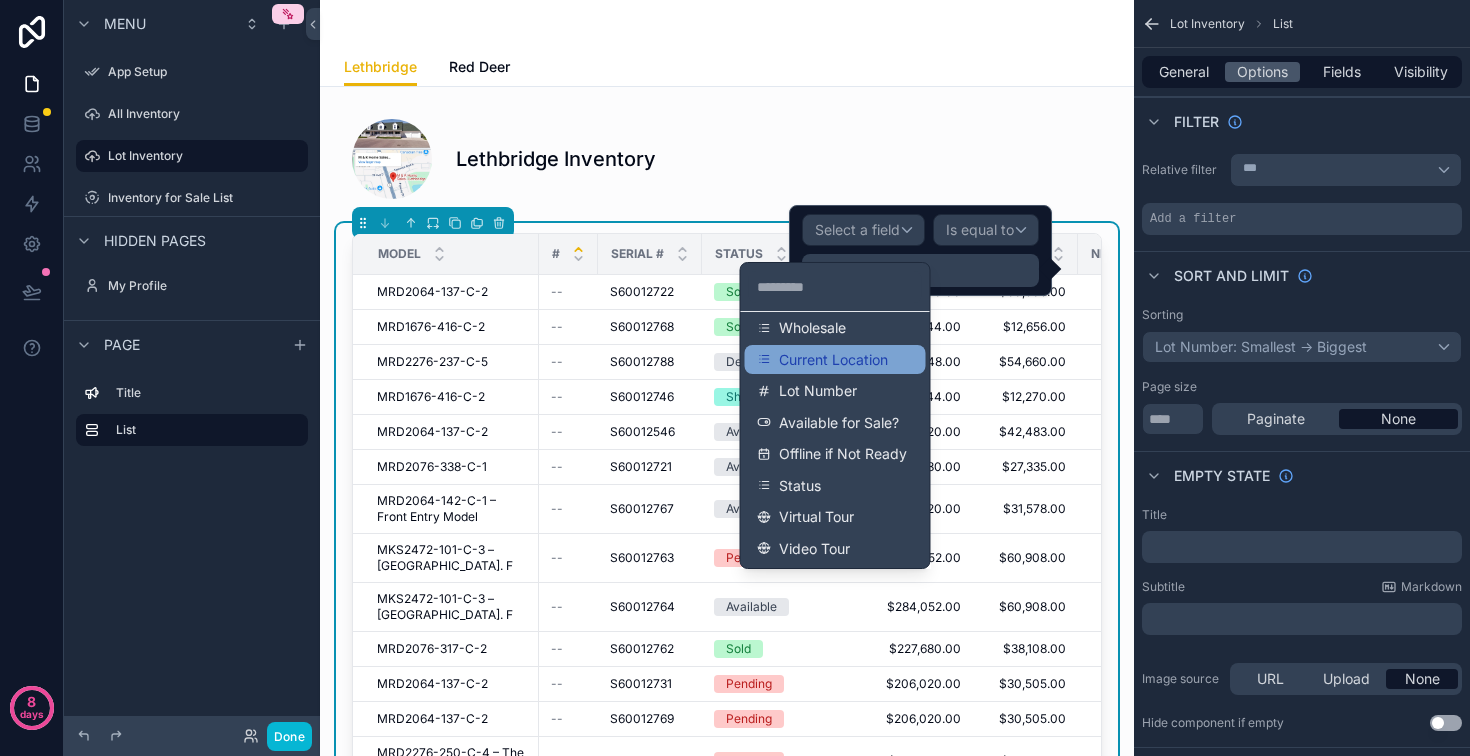 click on "Current Location" at bounding box center [833, 360] 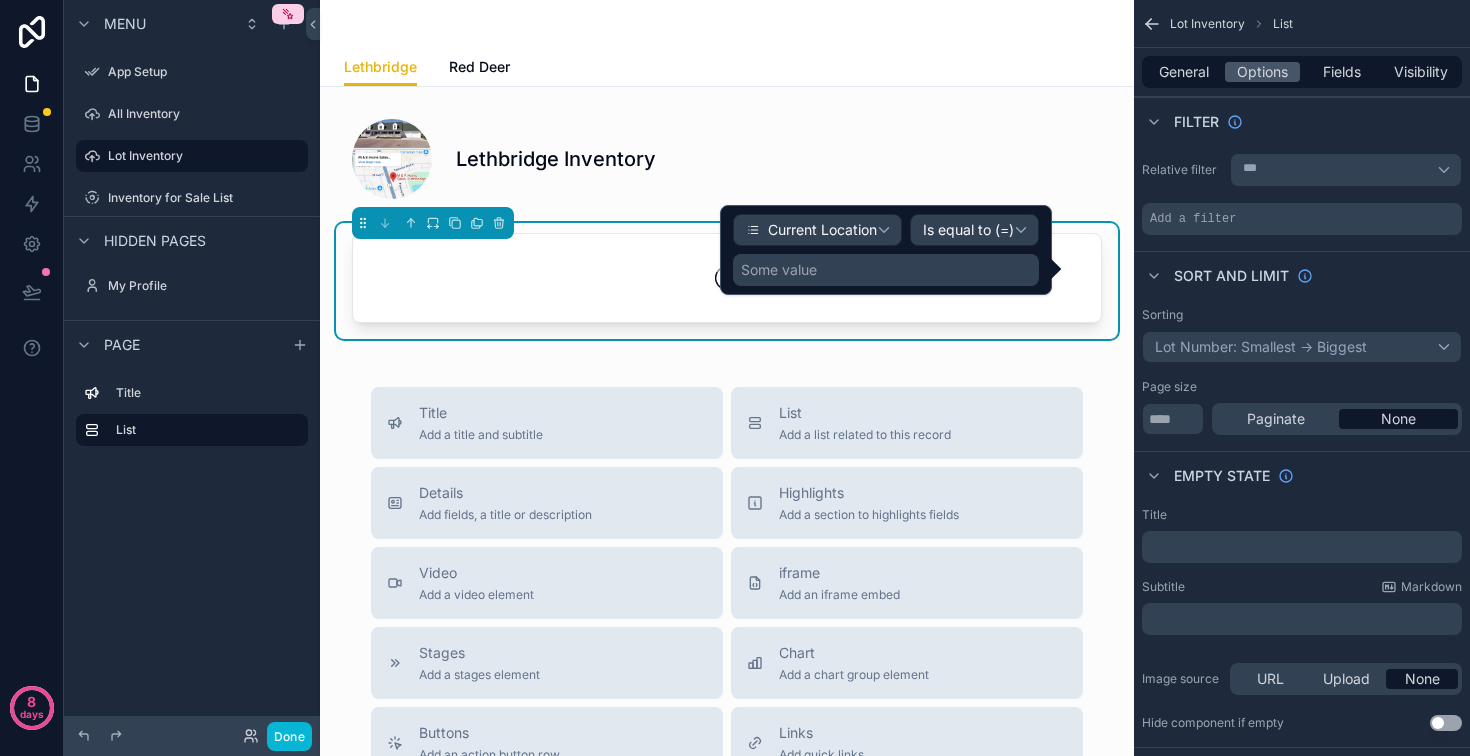 click on "Some value" at bounding box center (886, 270) 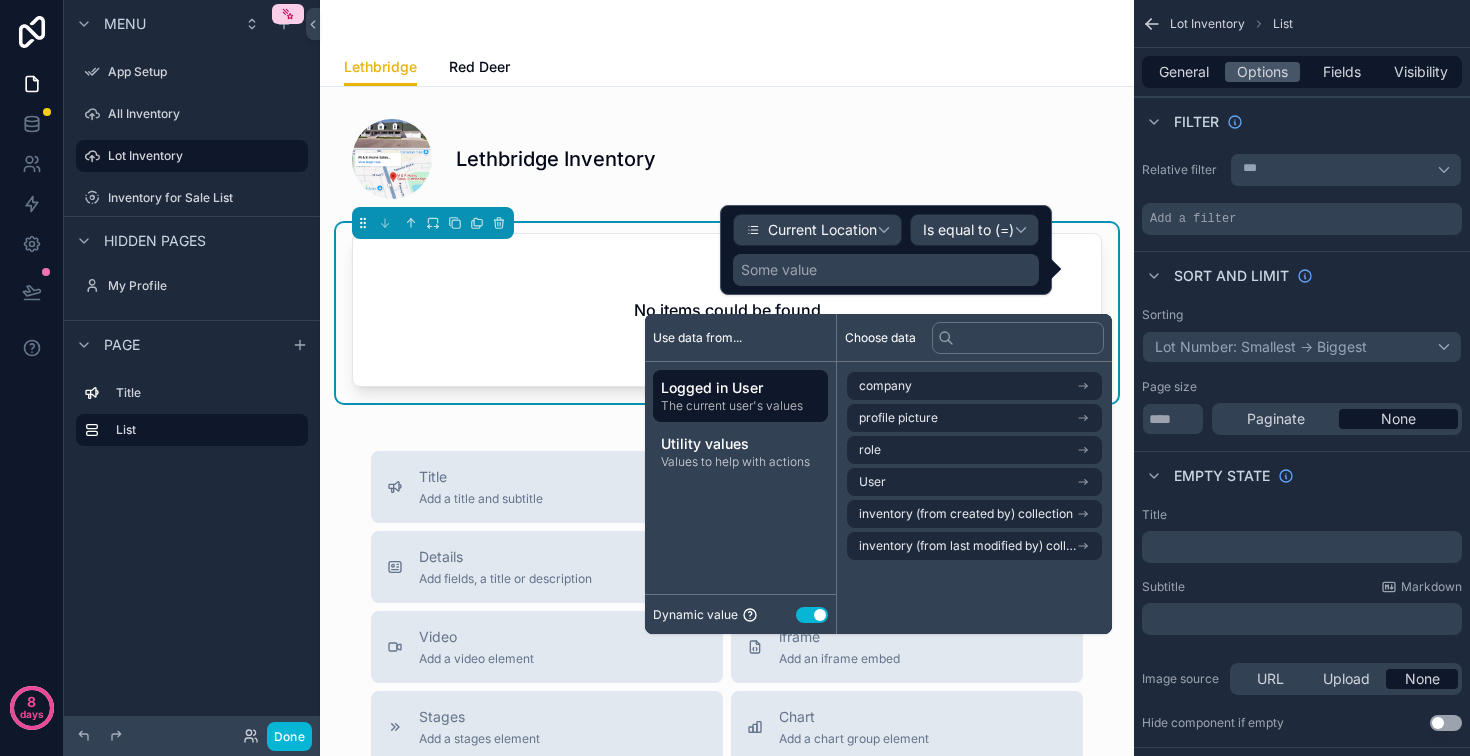 click on "Use setting" at bounding box center (812, 615) 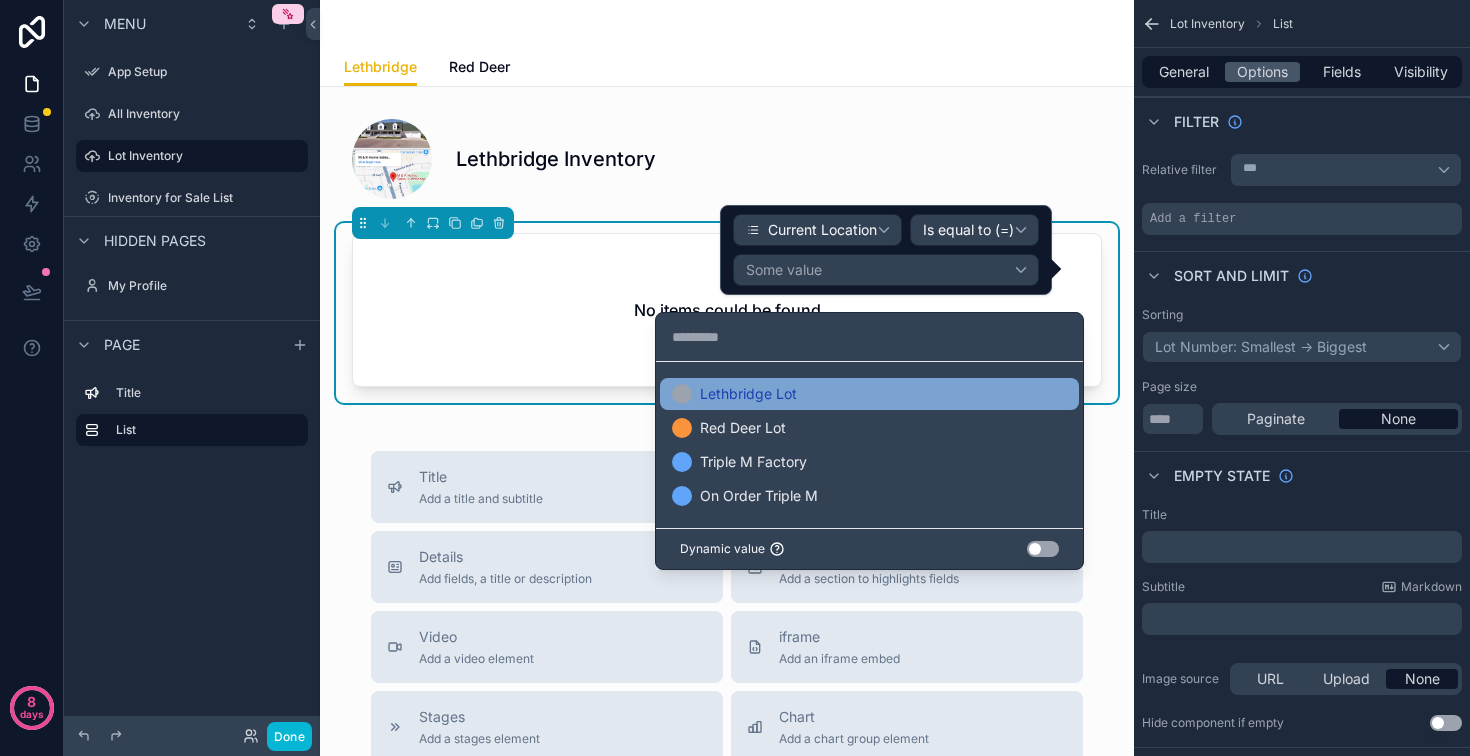 click on "Lethbridge Lot" at bounding box center (748, 394) 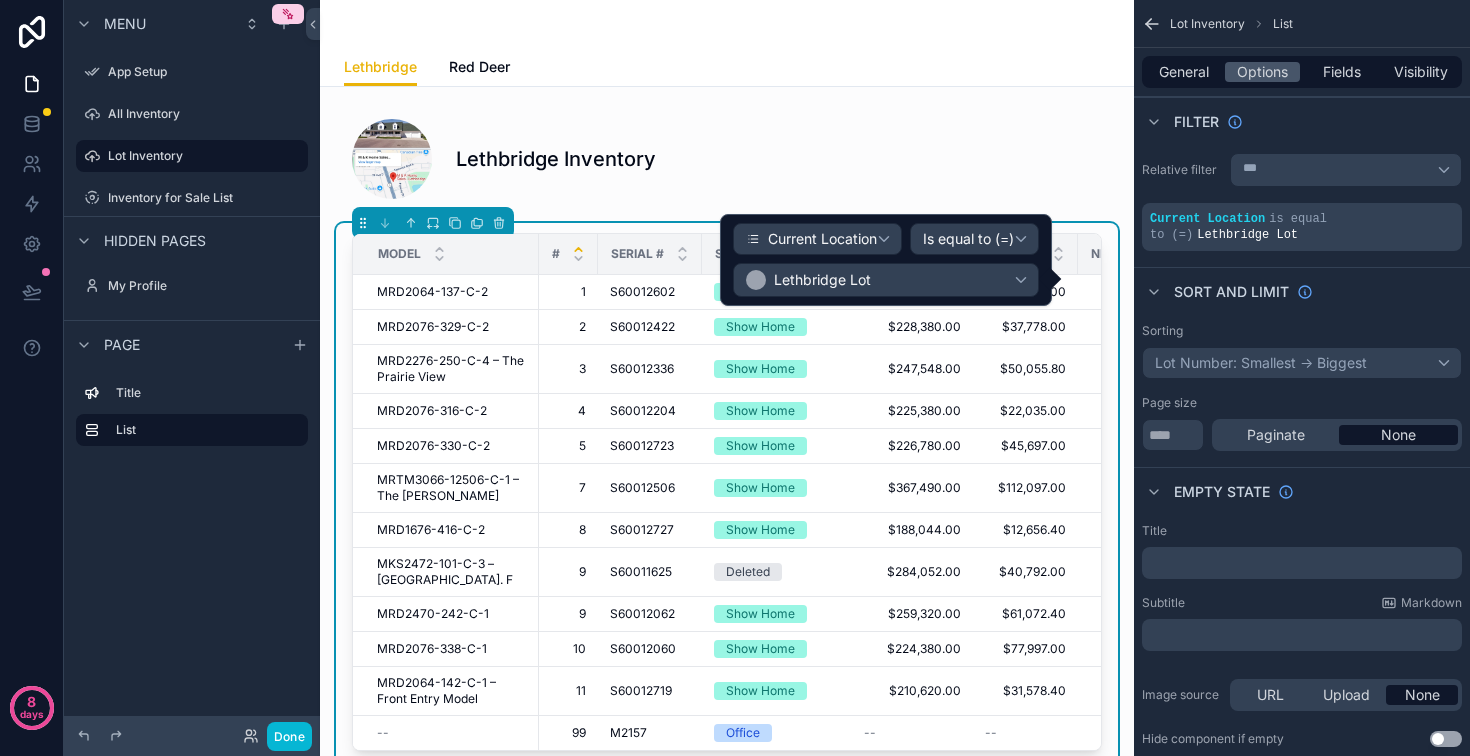 click on "Current Location Is equal to (=) Lethbridge Lot" at bounding box center (886, 260) 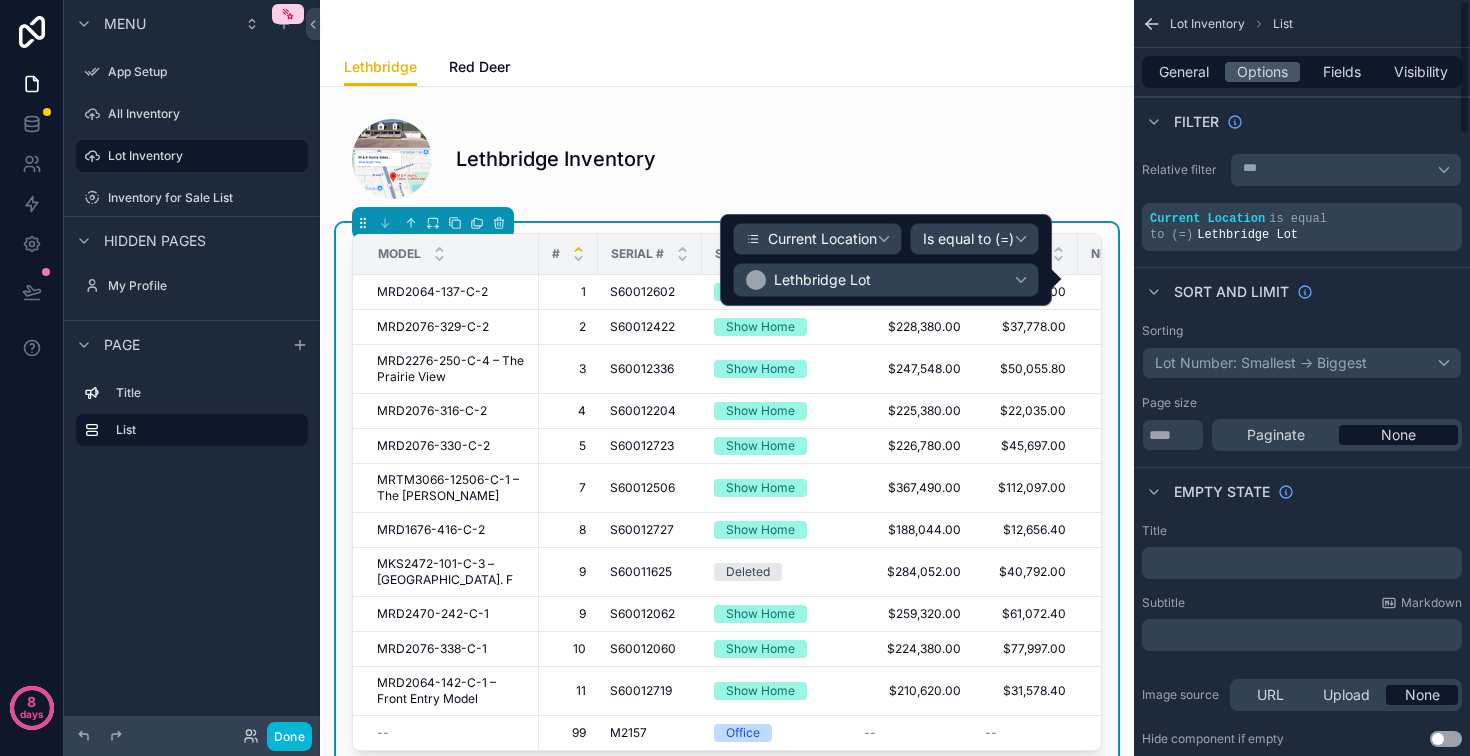 click on "Sort And Limit" at bounding box center [1302, 291] 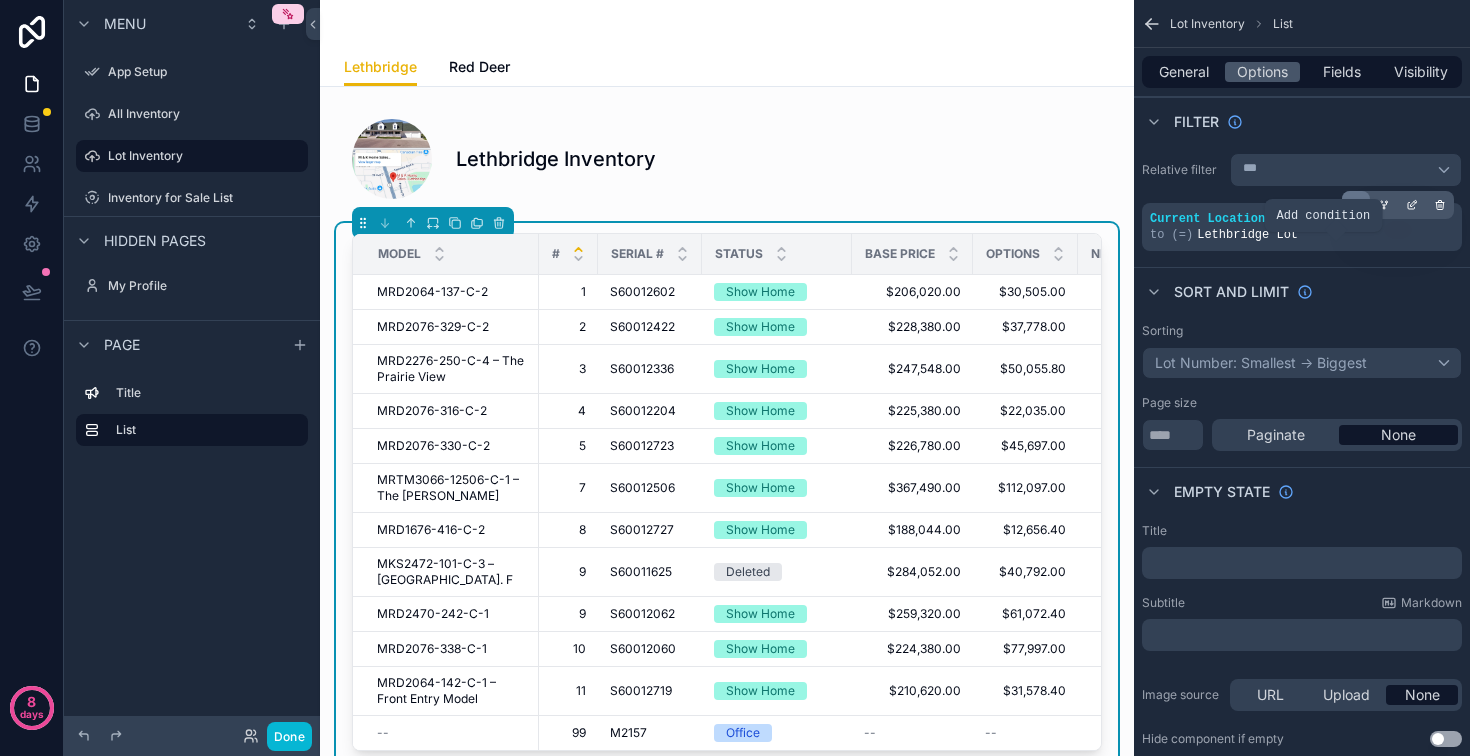 click at bounding box center (1356, 205) 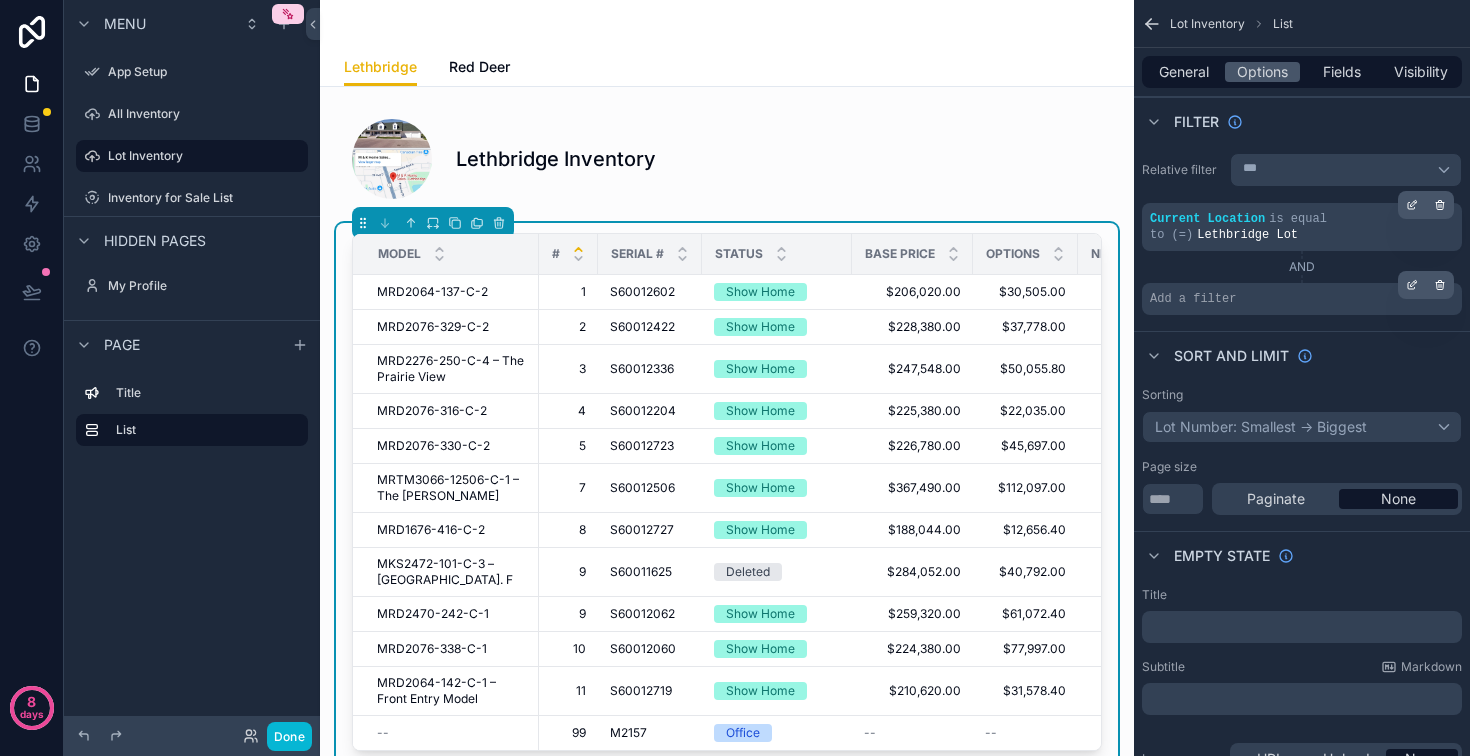 click on "Add a filter" at bounding box center [1302, 299] 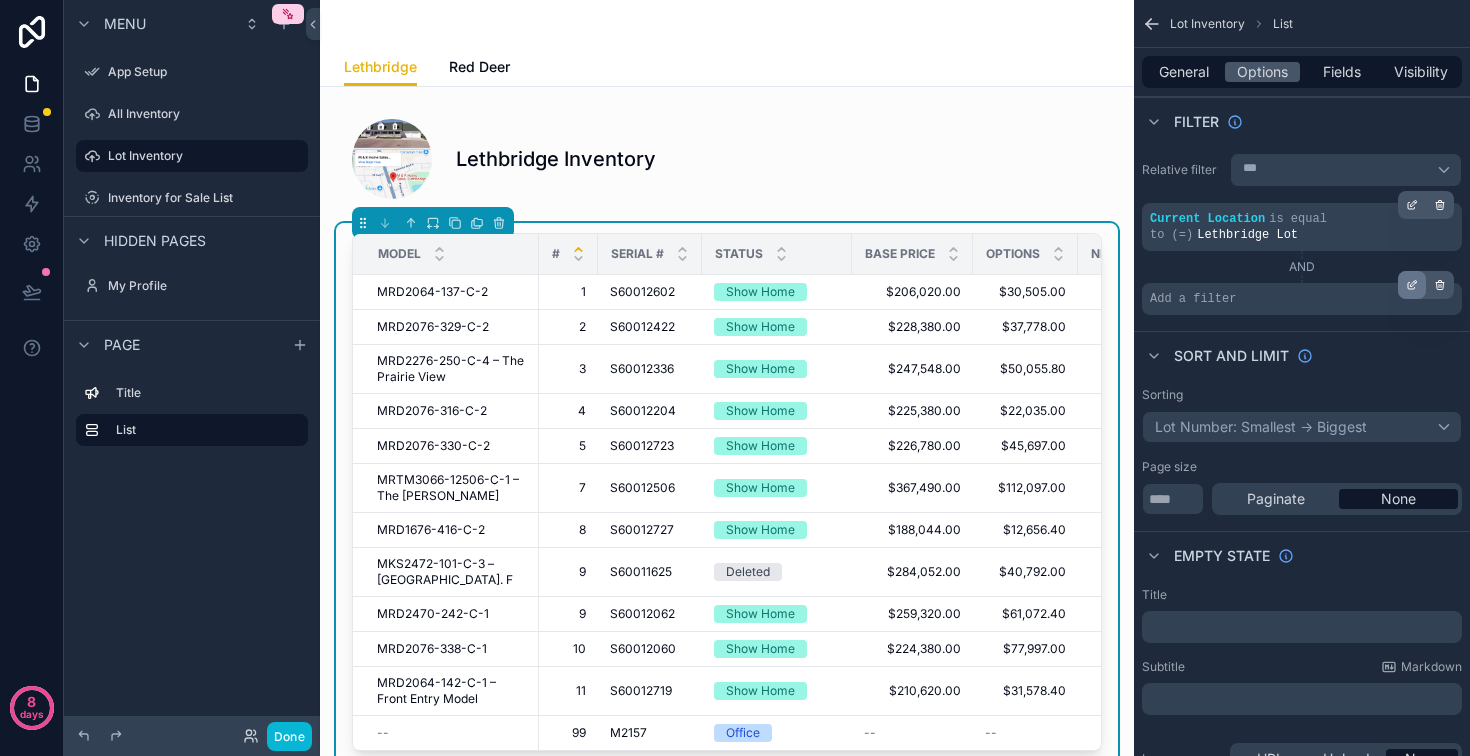 click 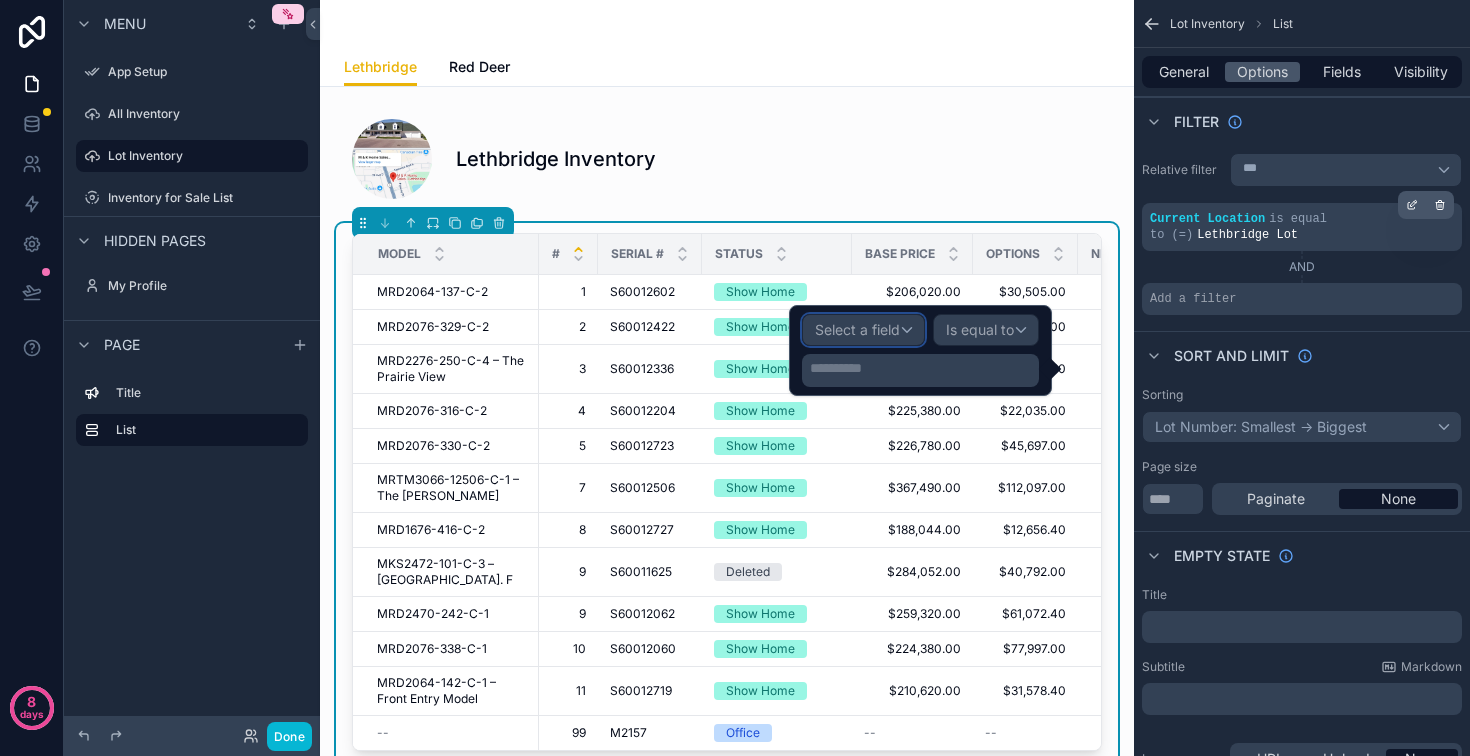 click on "Select a field" at bounding box center (863, 330) 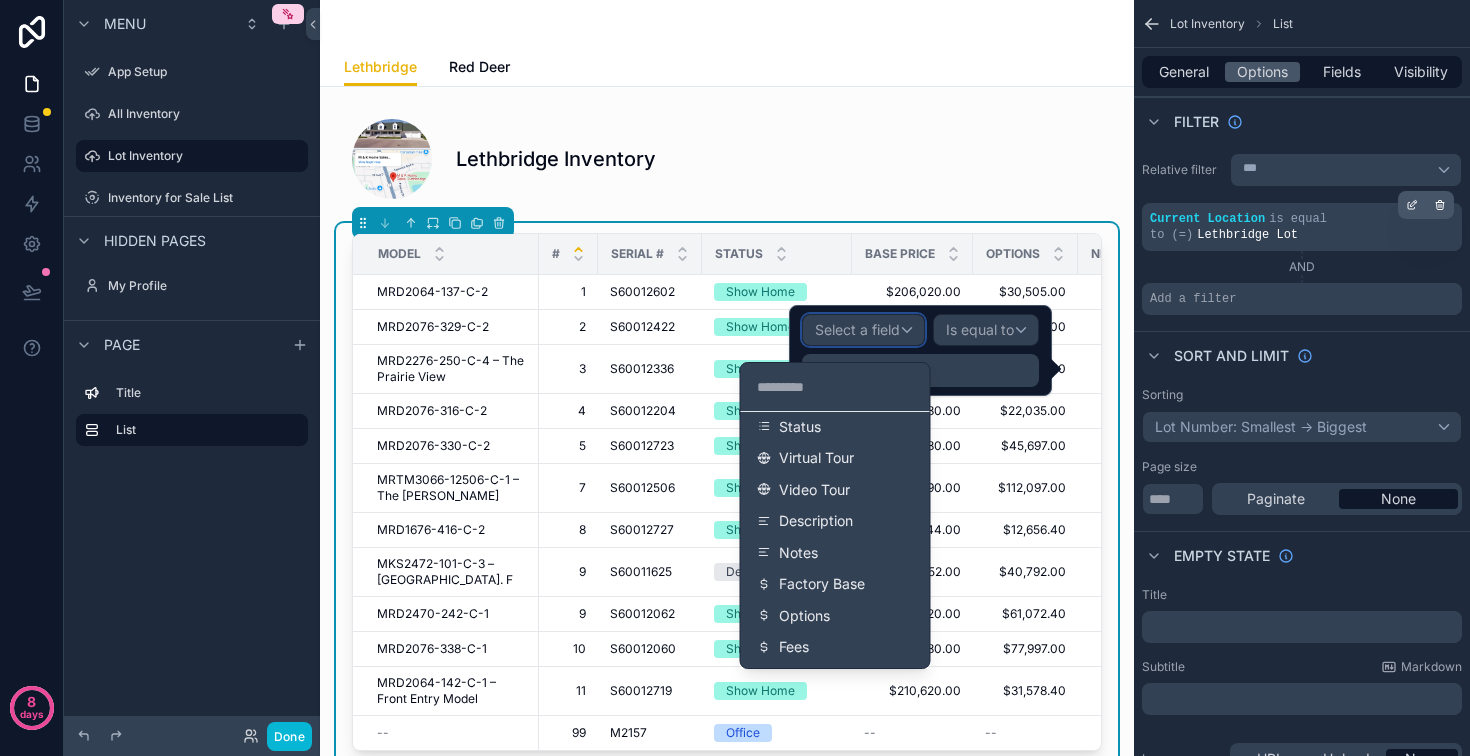 scroll, scrollTop: 627, scrollLeft: 0, axis: vertical 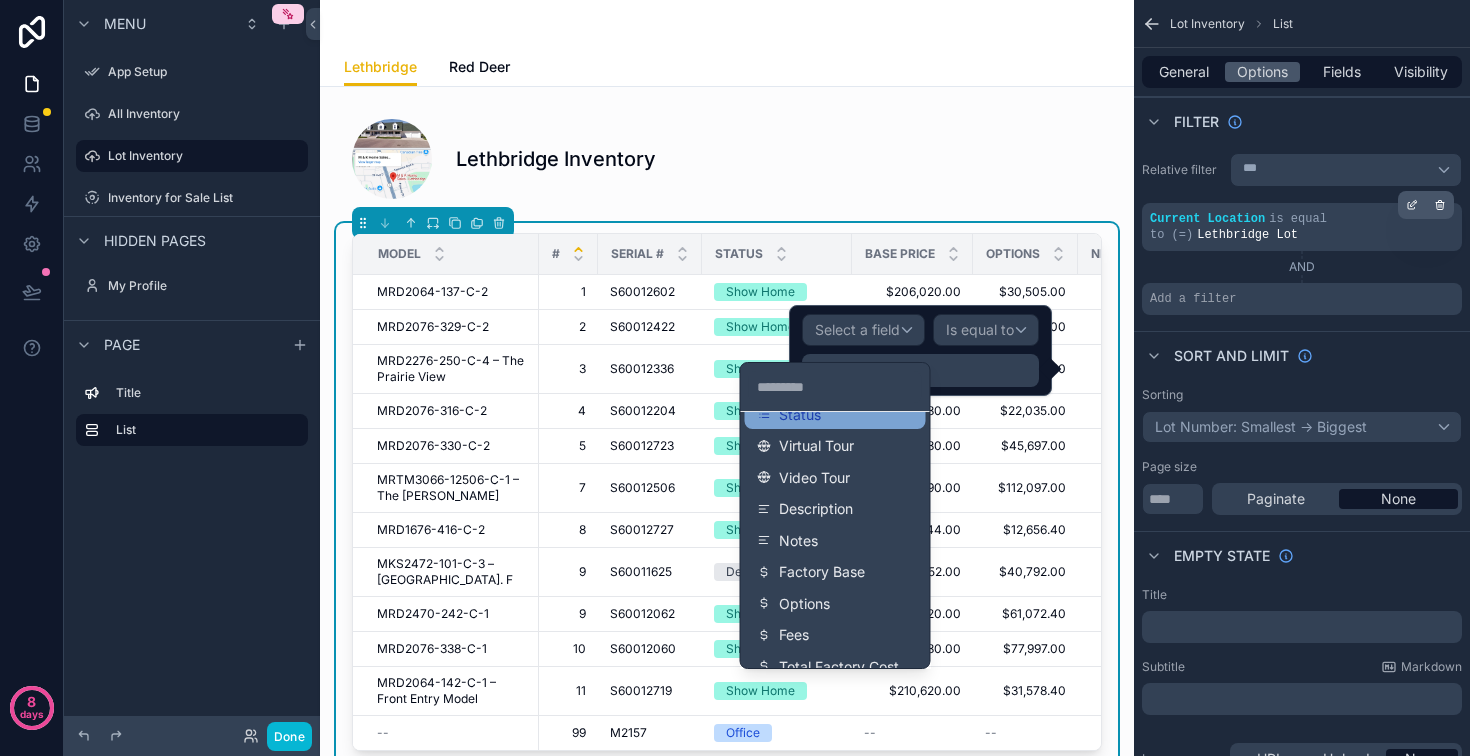 click on "Status" at bounding box center [800, 415] 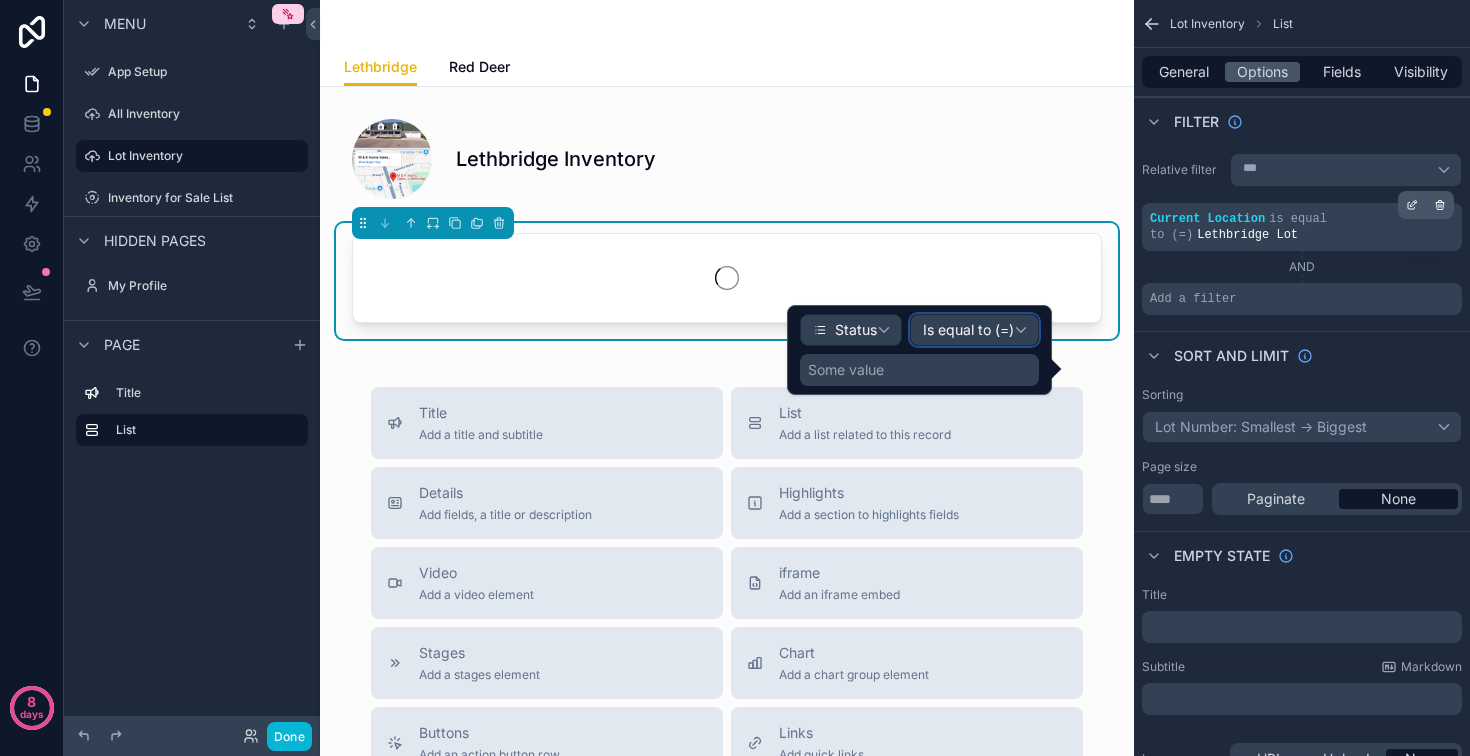 click on "Is equal to (=)" at bounding box center [974, 330] 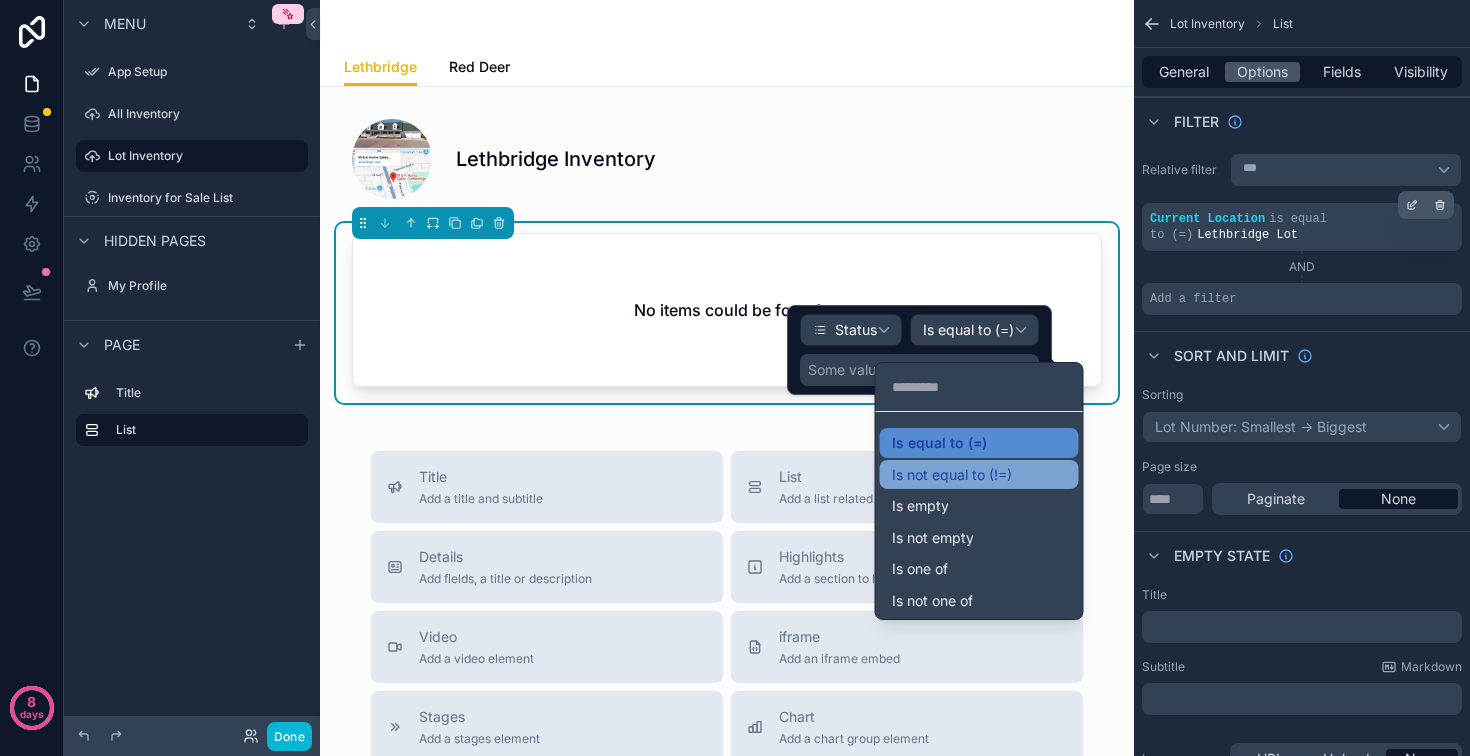 click on "Is not equal to (!=)" at bounding box center [952, 475] 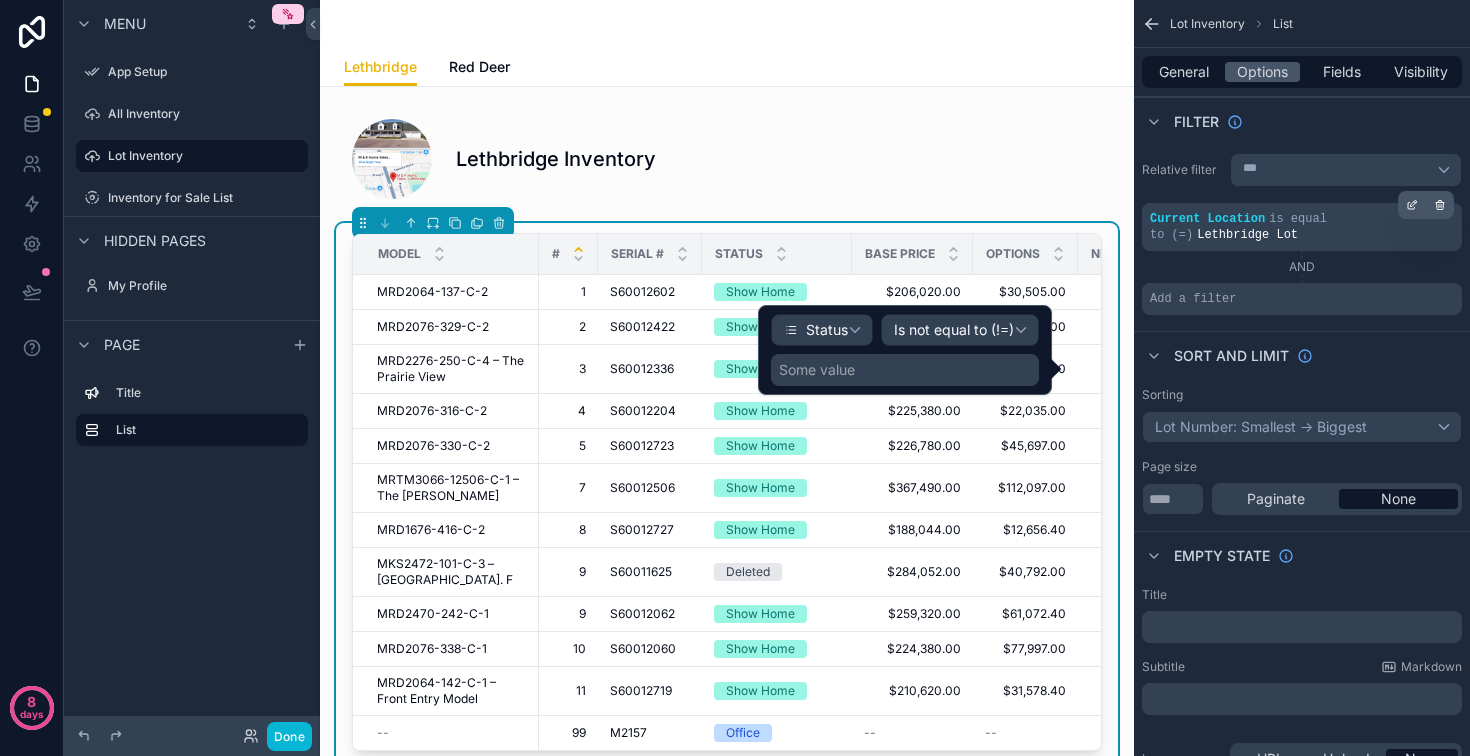 click on "Some value" at bounding box center (905, 370) 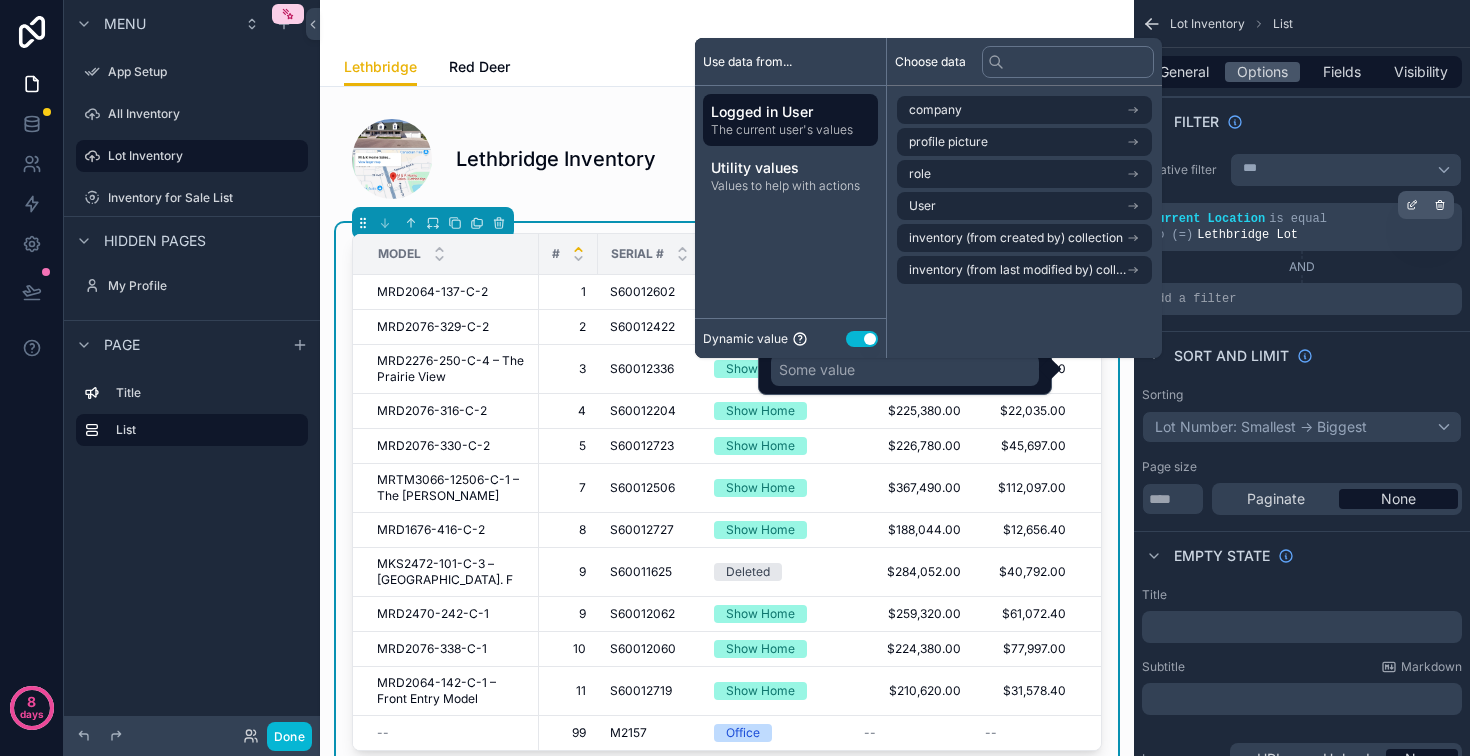 click on "Use setting" at bounding box center [862, 339] 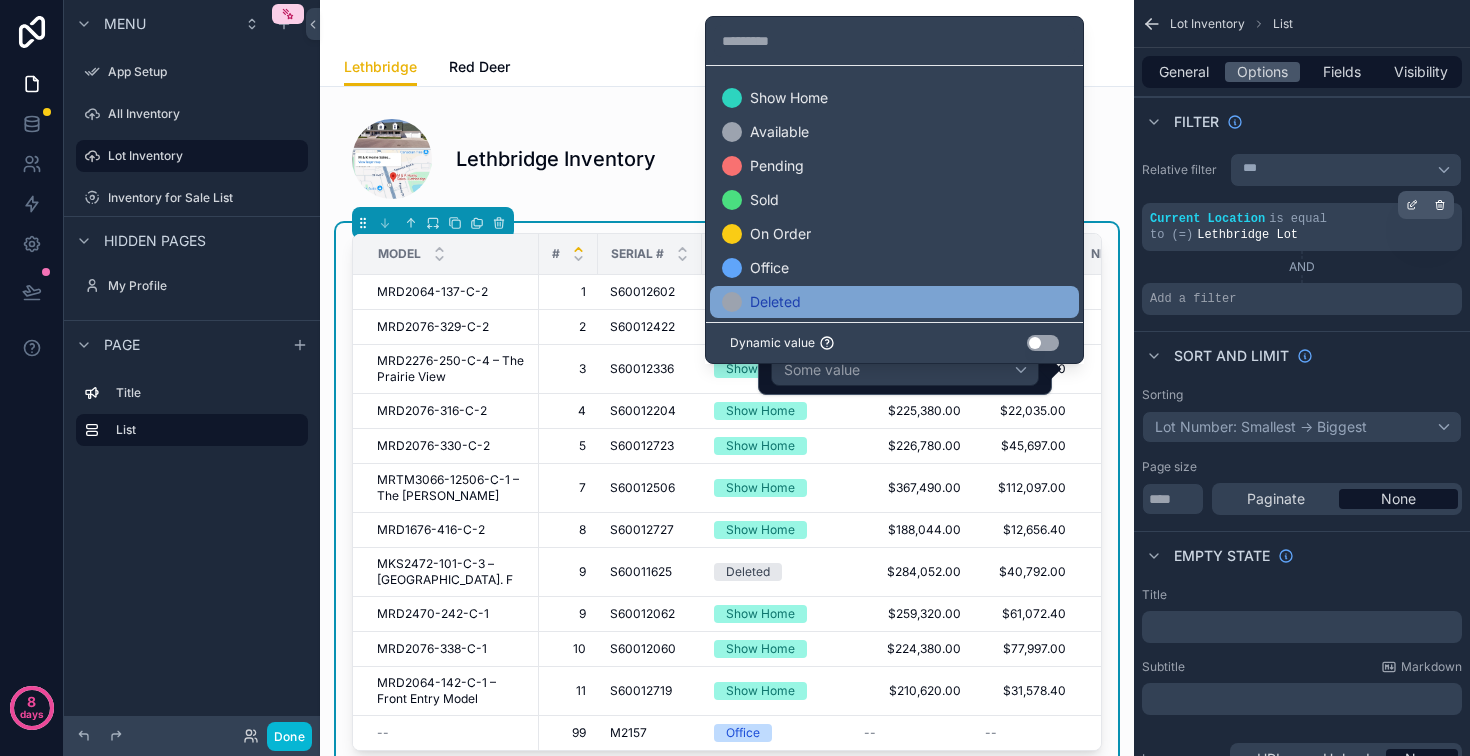 click on "Deleted" at bounding box center [894, 302] 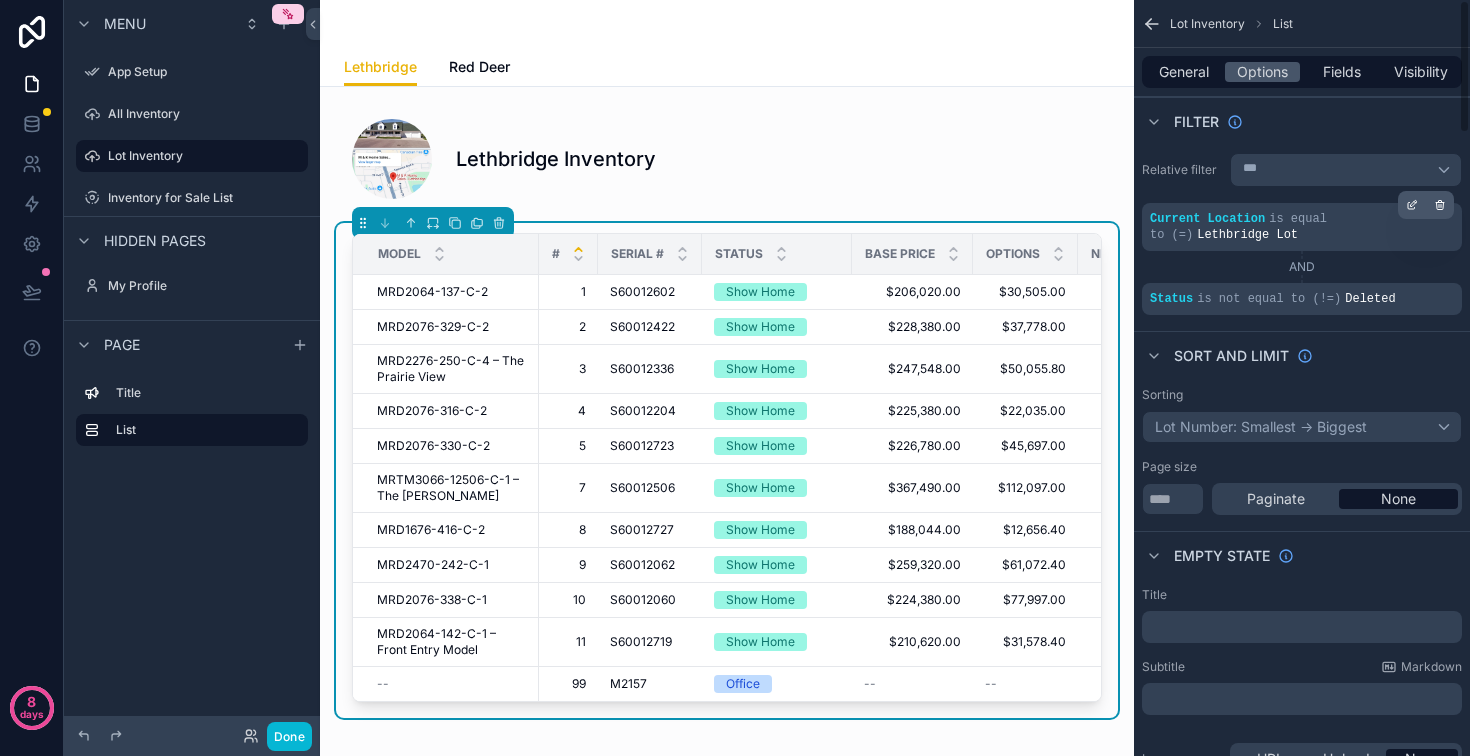 click on "Lot Inventory List General Options Fields Visibility Filter Relative filter *** Current Location is equal to (=) Lethbridge Lot AND Status is not equal to (!=) Deleted Sort And Limit Sorting Lot Number: Smallest -> Biggest Page size ** Paginate None Empty state Title ﻿ Subtitle Markdown ﻿ Image source URL Upload None Hide component if empty Use setting Buttons Enable bulk actions Pro Use setting Show new record button Use setting Export button Use setting Import button Use setting Record buttons No action buttons added Record colors Pro No record colors have been set up Filter fields Search box Use setting This view search box will filter your view based on all of your visible text or number fields Configure which fields you want to be able to filter id Use setting uuid Use setting created at Use setting updated at Use setting Serial Number Use setting Manufacturer Use setting Model Use setting Model Imported Use setting Name Use setting Display Name Use setting Home Type Use setting Invoice Date Age Fees" at bounding box center (1302, 1709) 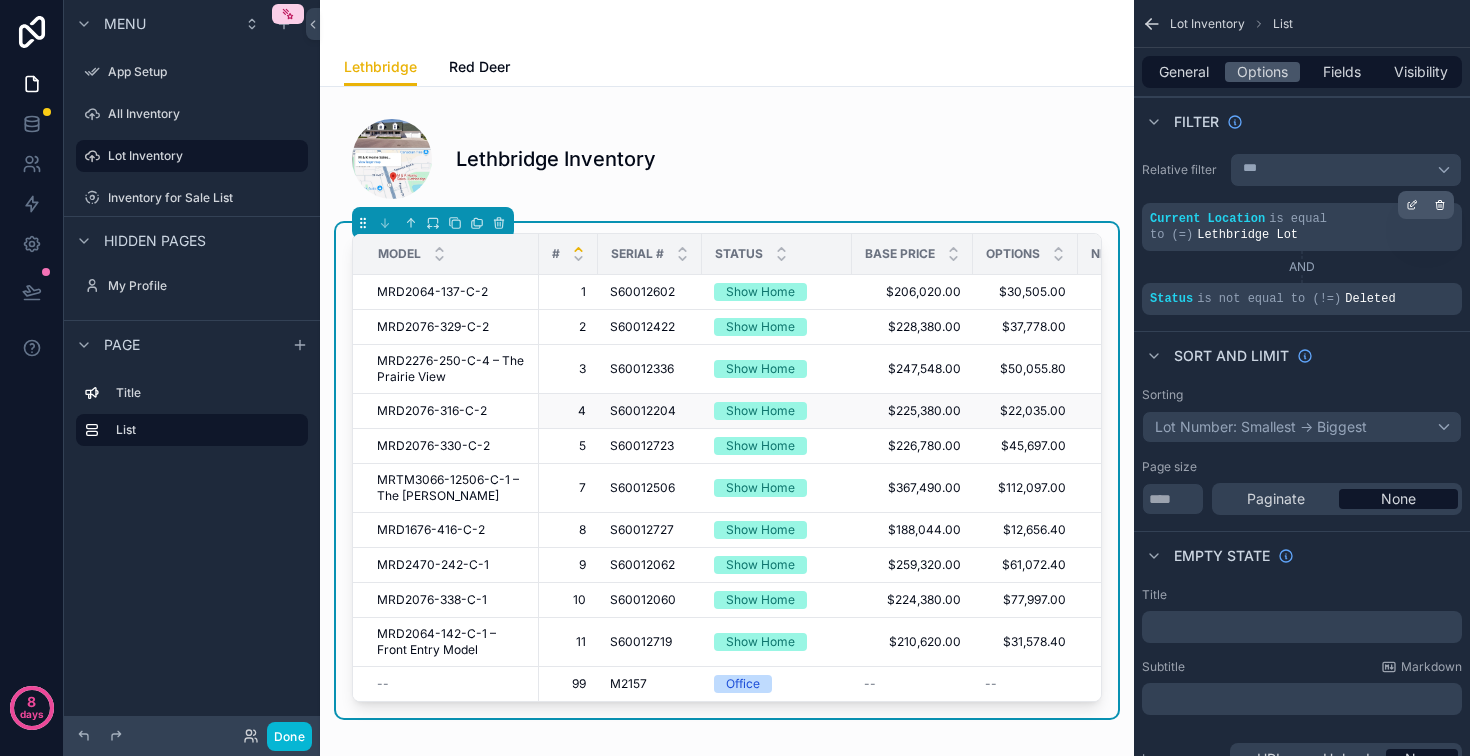scroll, scrollTop: 22, scrollLeft: 0, axis: vertical 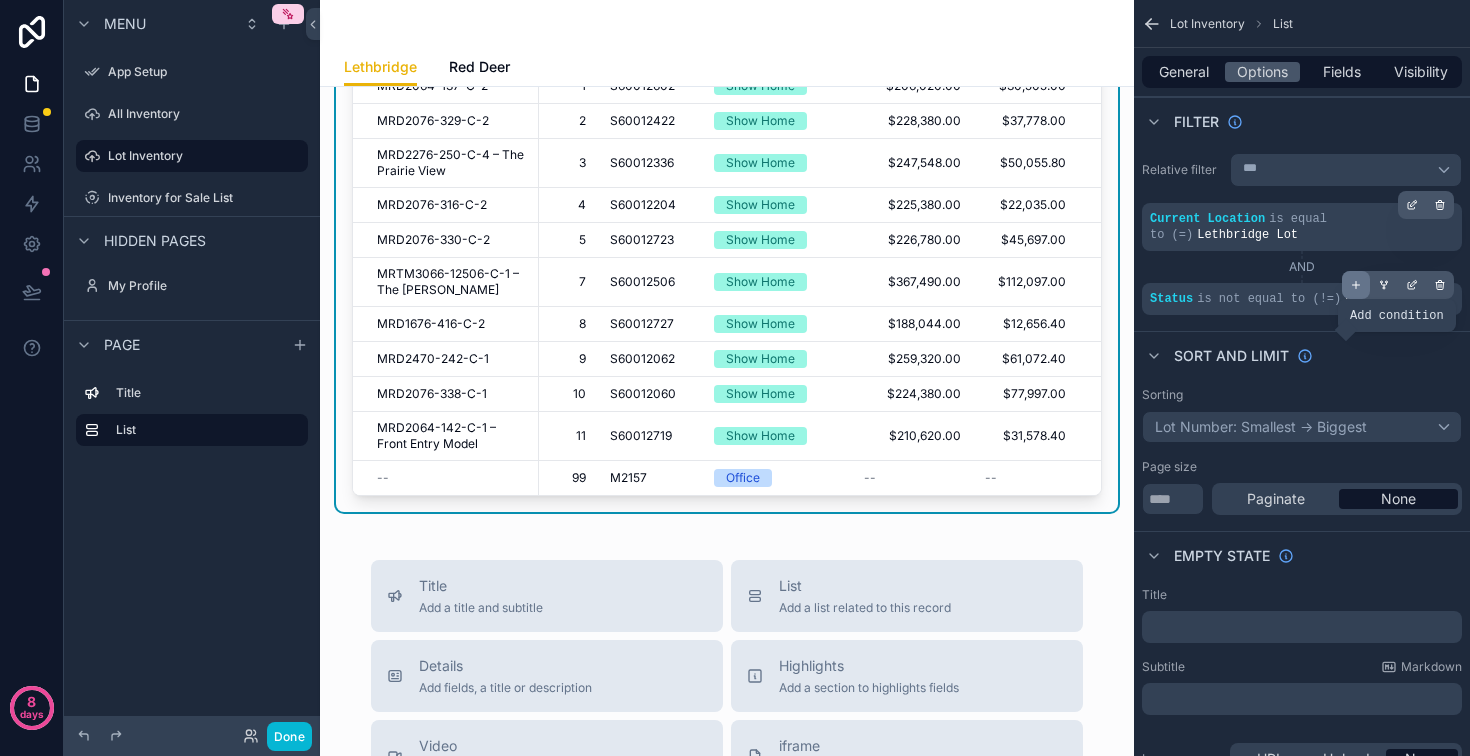 click 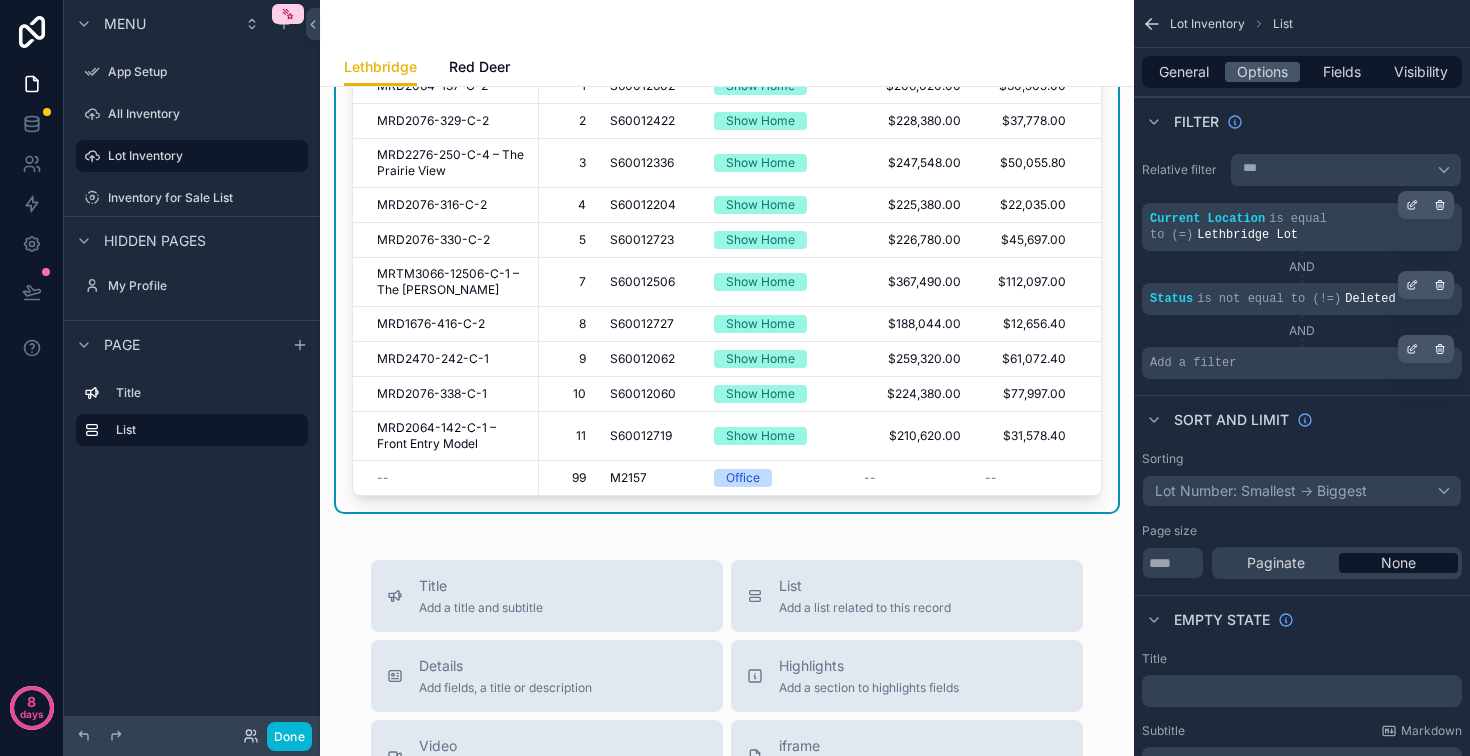 click on "Add a filter" at bounding box center [1302, 363] 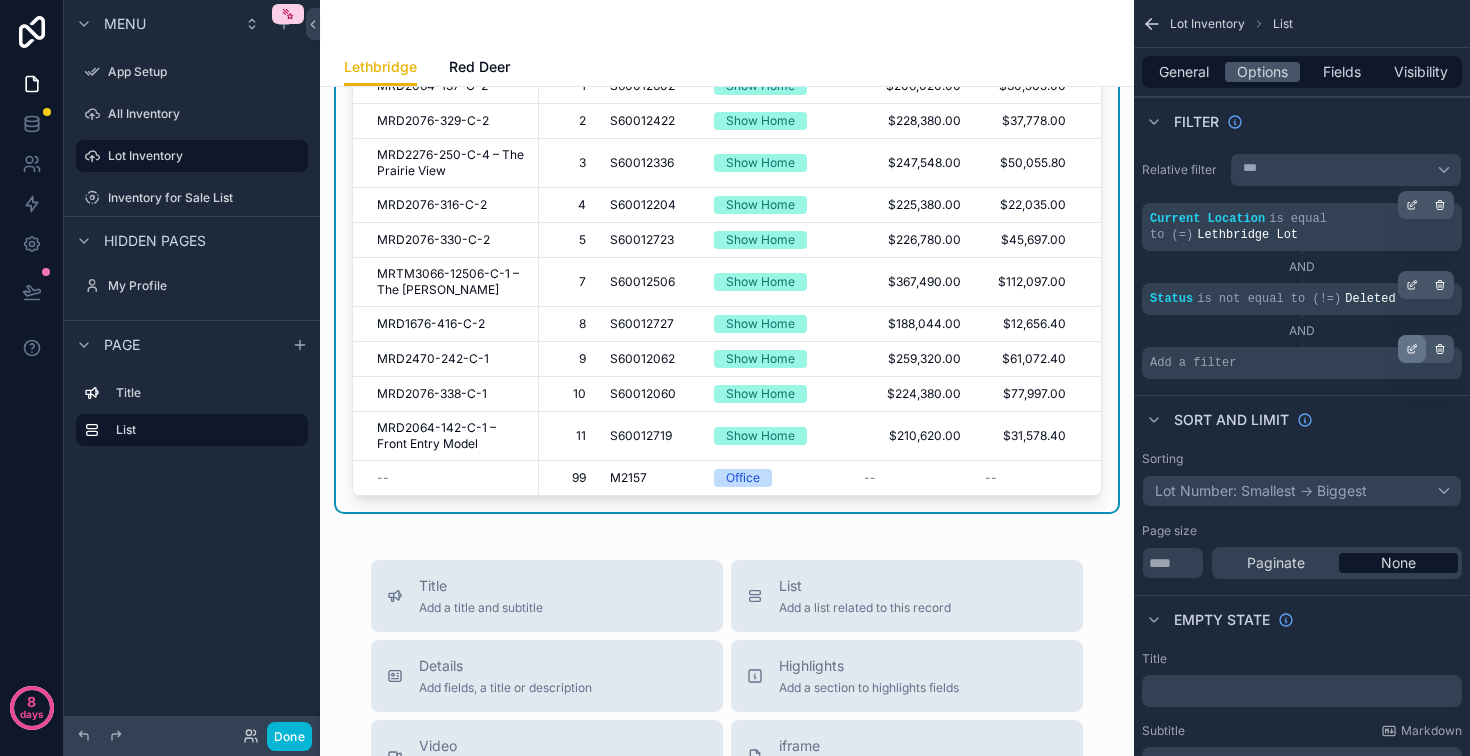 click 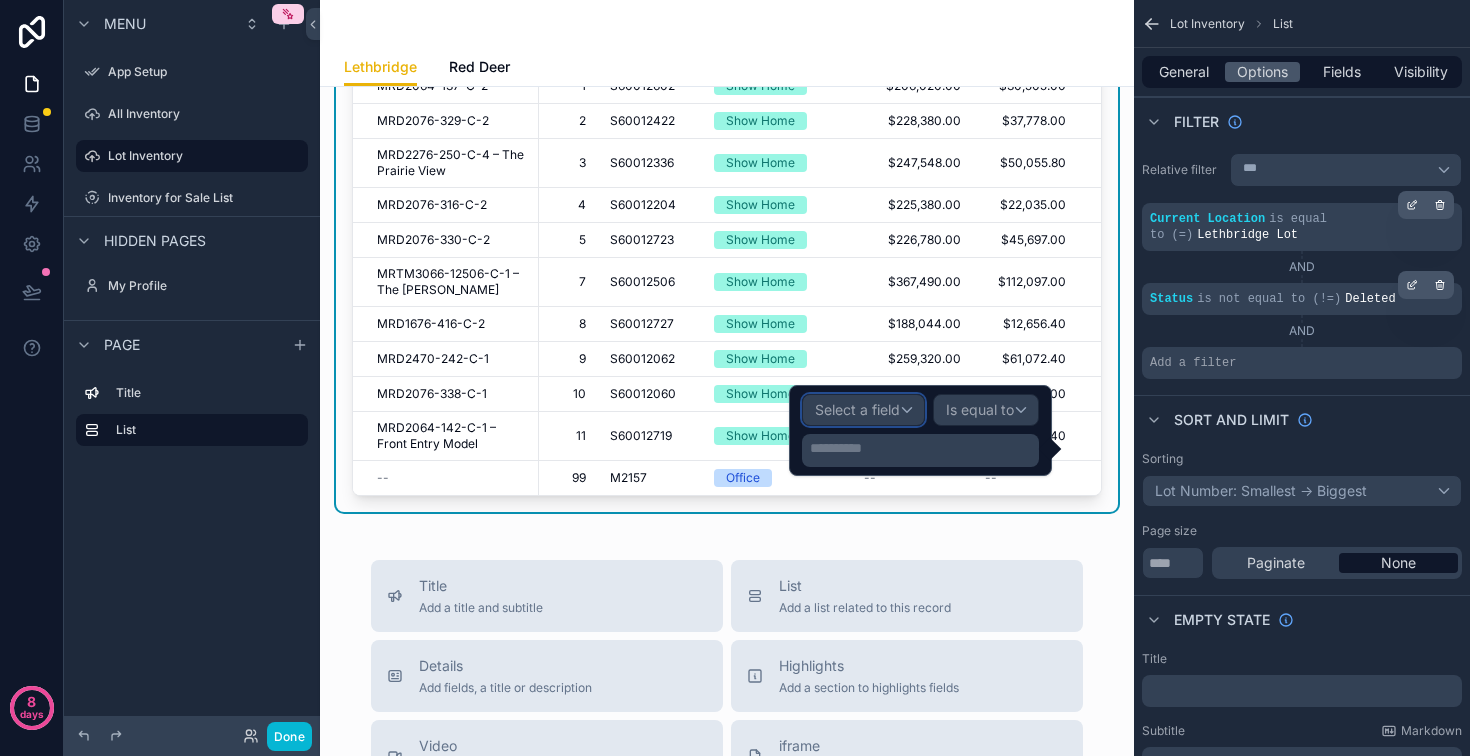 click on "Select a field" at bounding box center [863, 410] 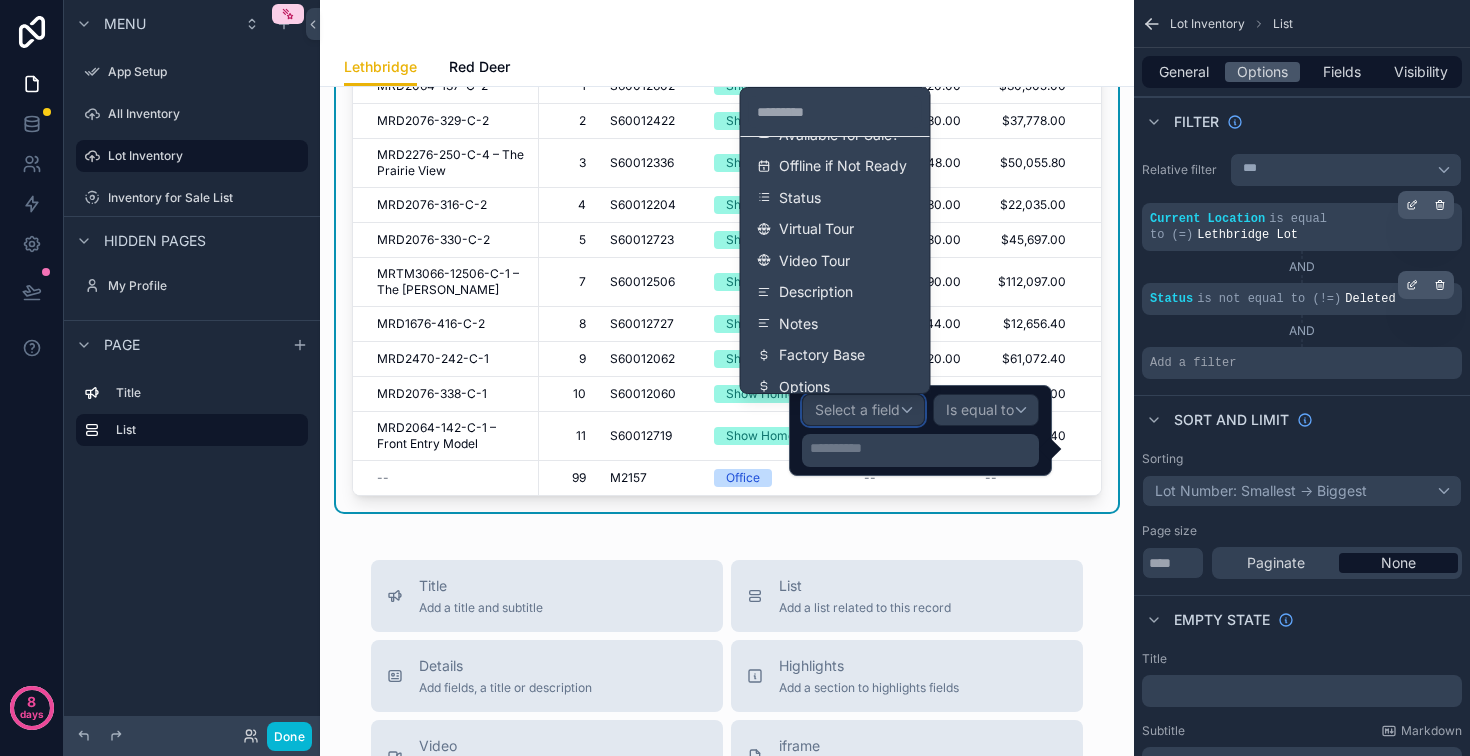 scroll, scrollTop: 576, scrollLeft: 0, axis: vertical 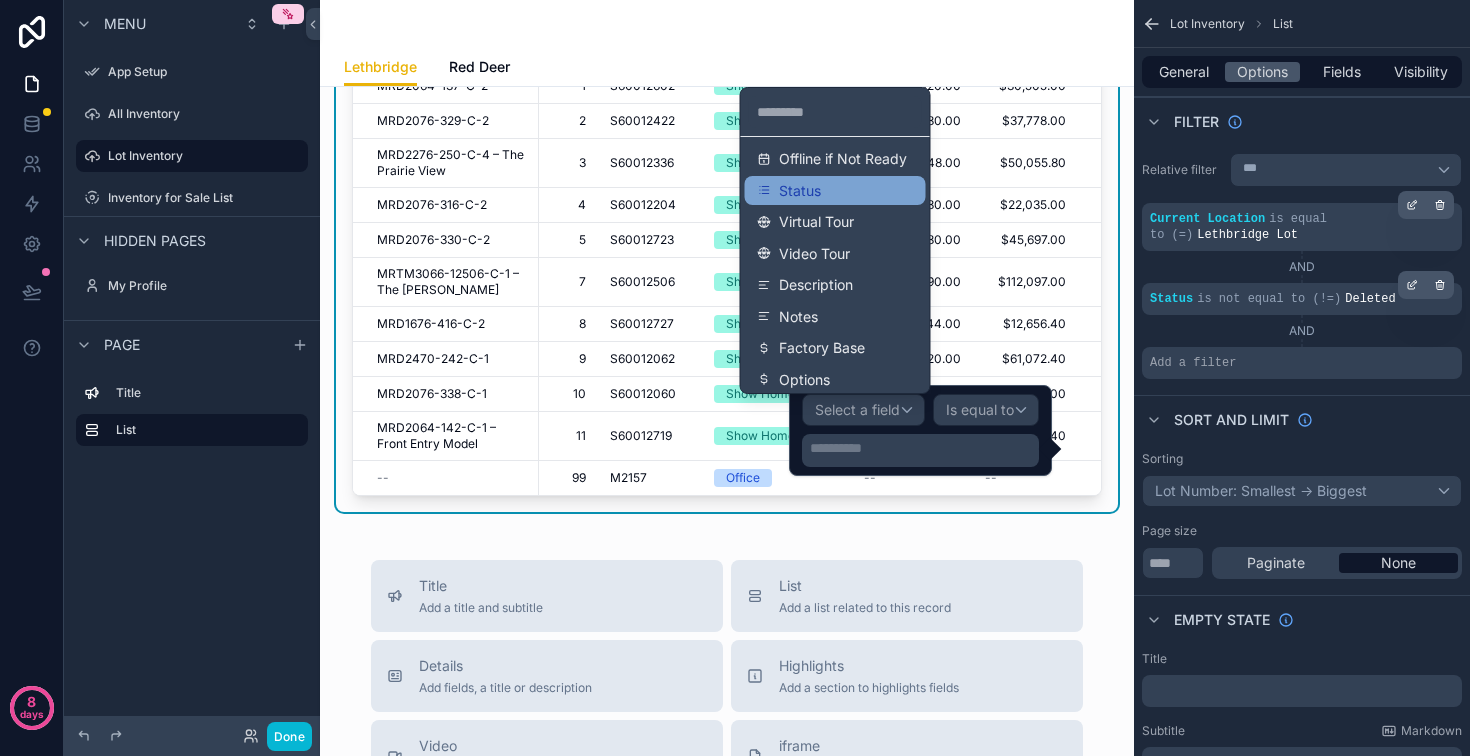 click on "Status" at bounding box center [835, 191] 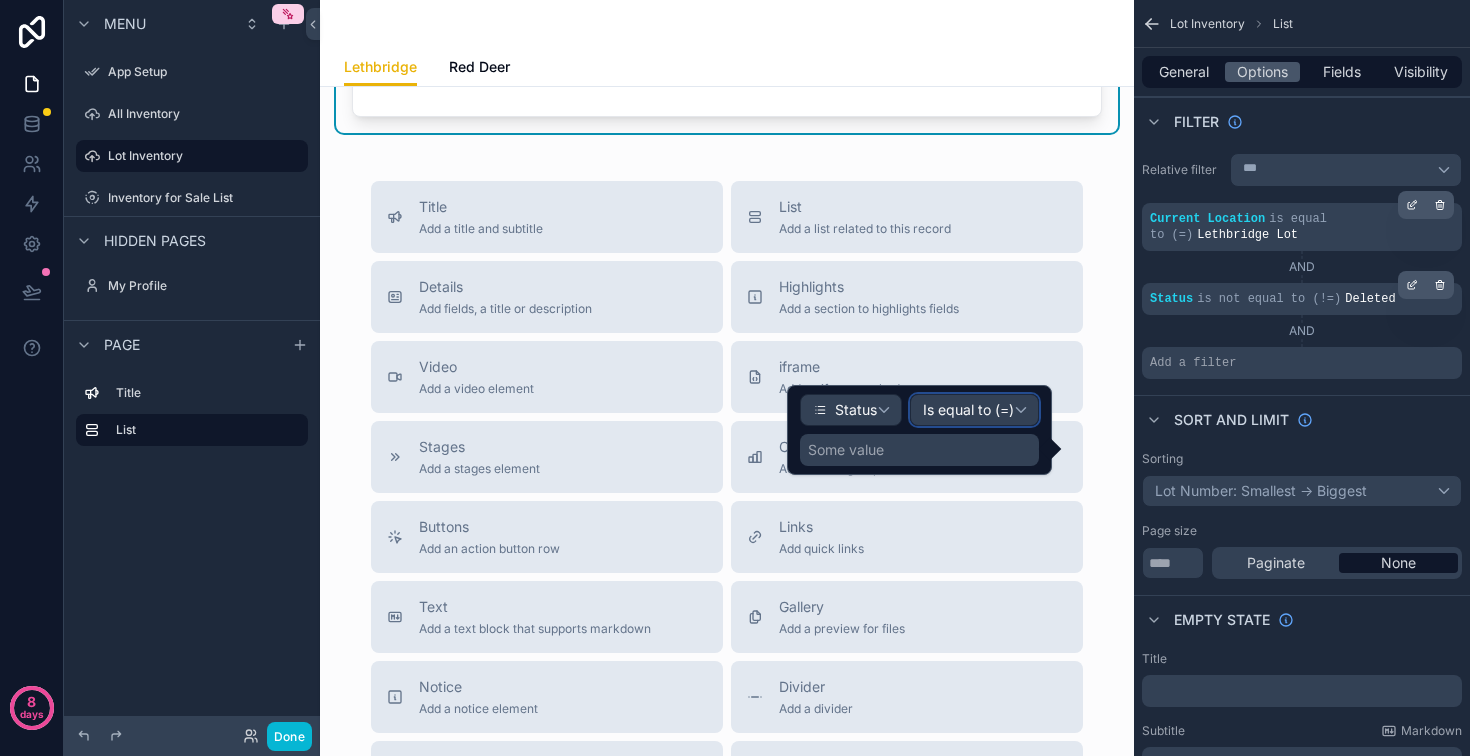click on "Is equal to (=)" at bounding box center [968, 410] 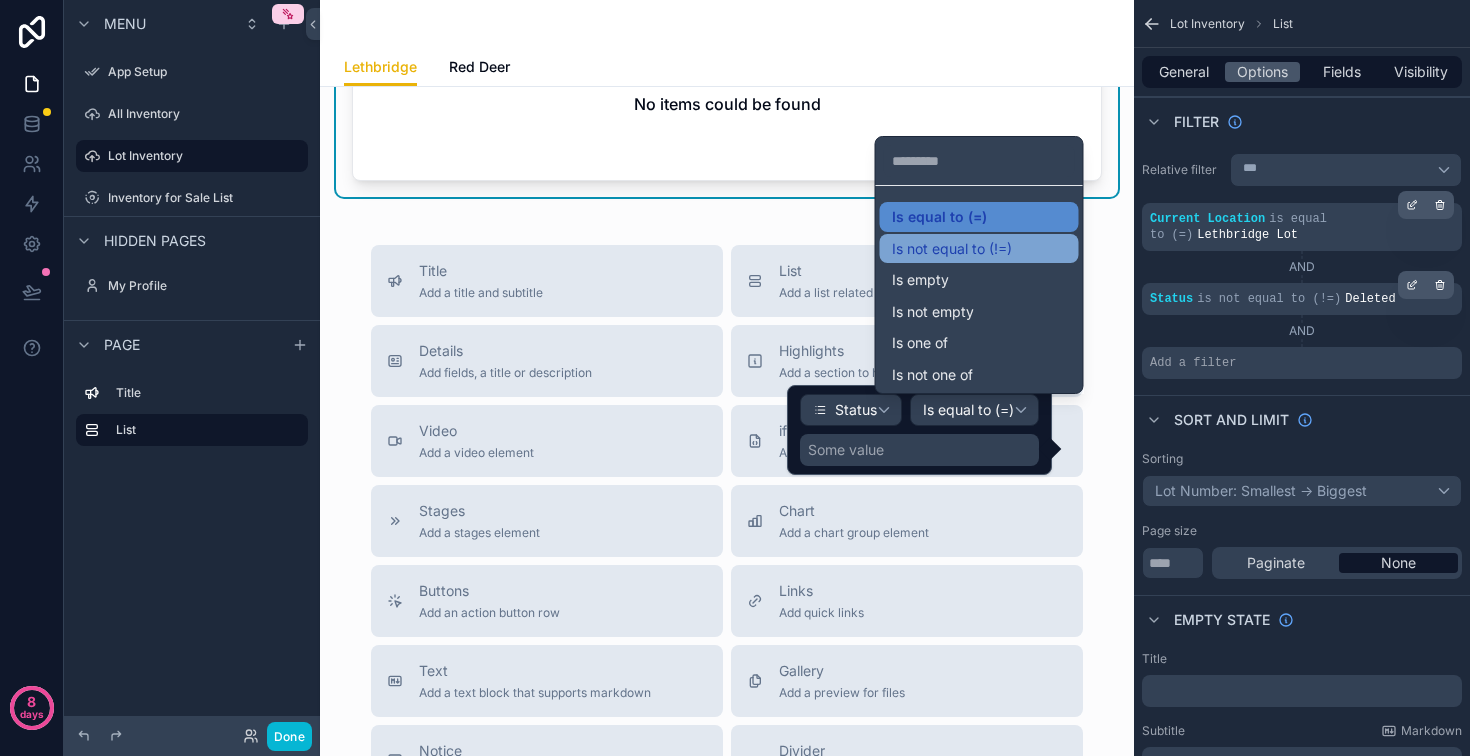 click on "Is not equal to (!=)" at bounding box center [952, 249] 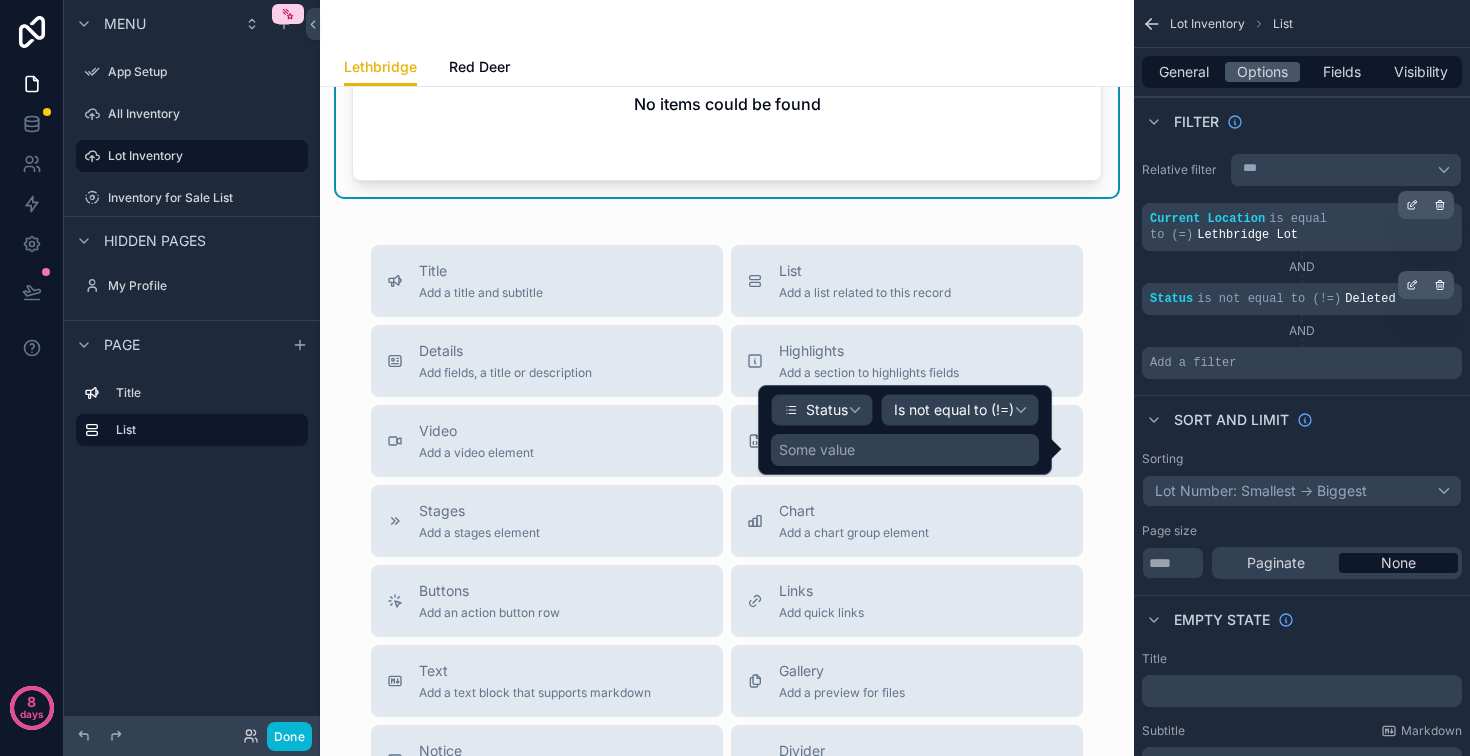 click on "Some value" at bounding box center (817, 450) 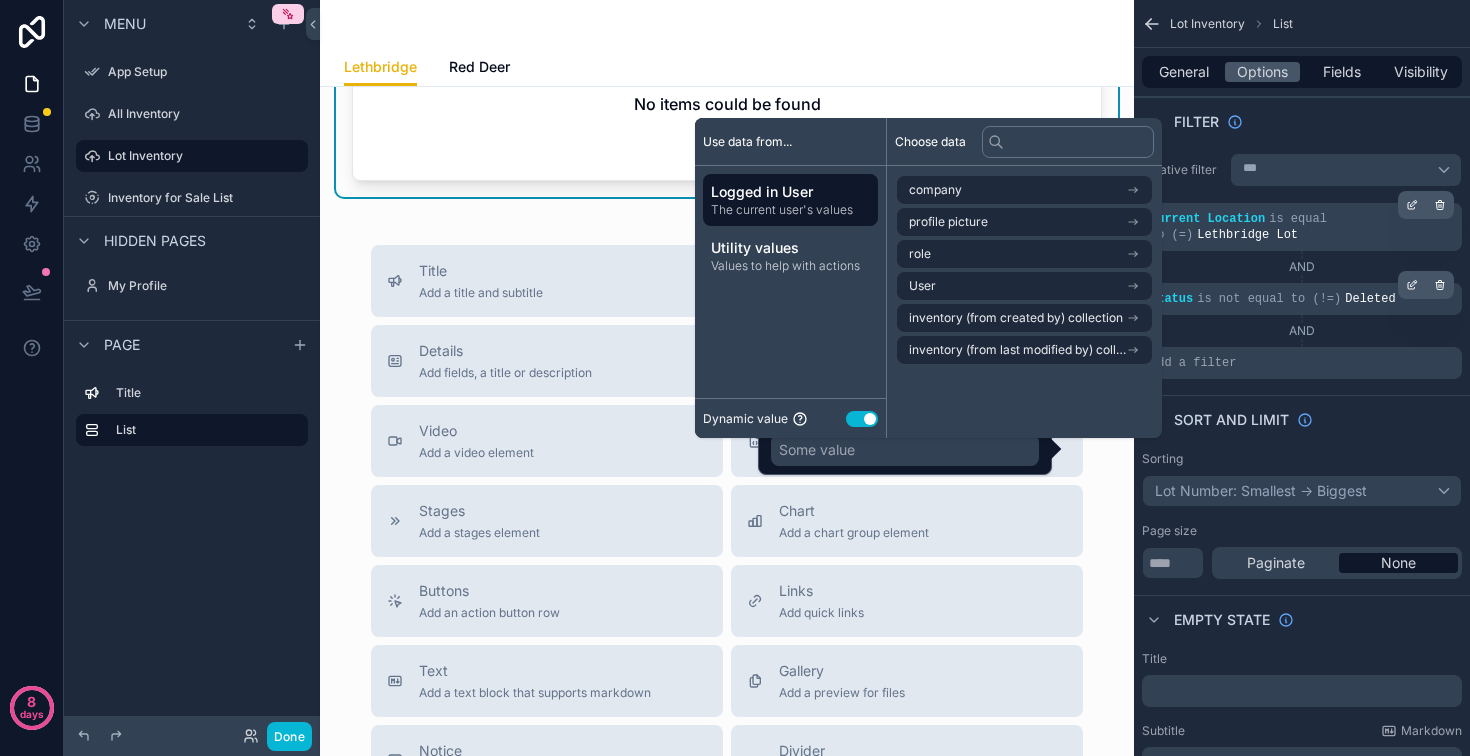 click on "Use setting" at bounding box center (862, 419) 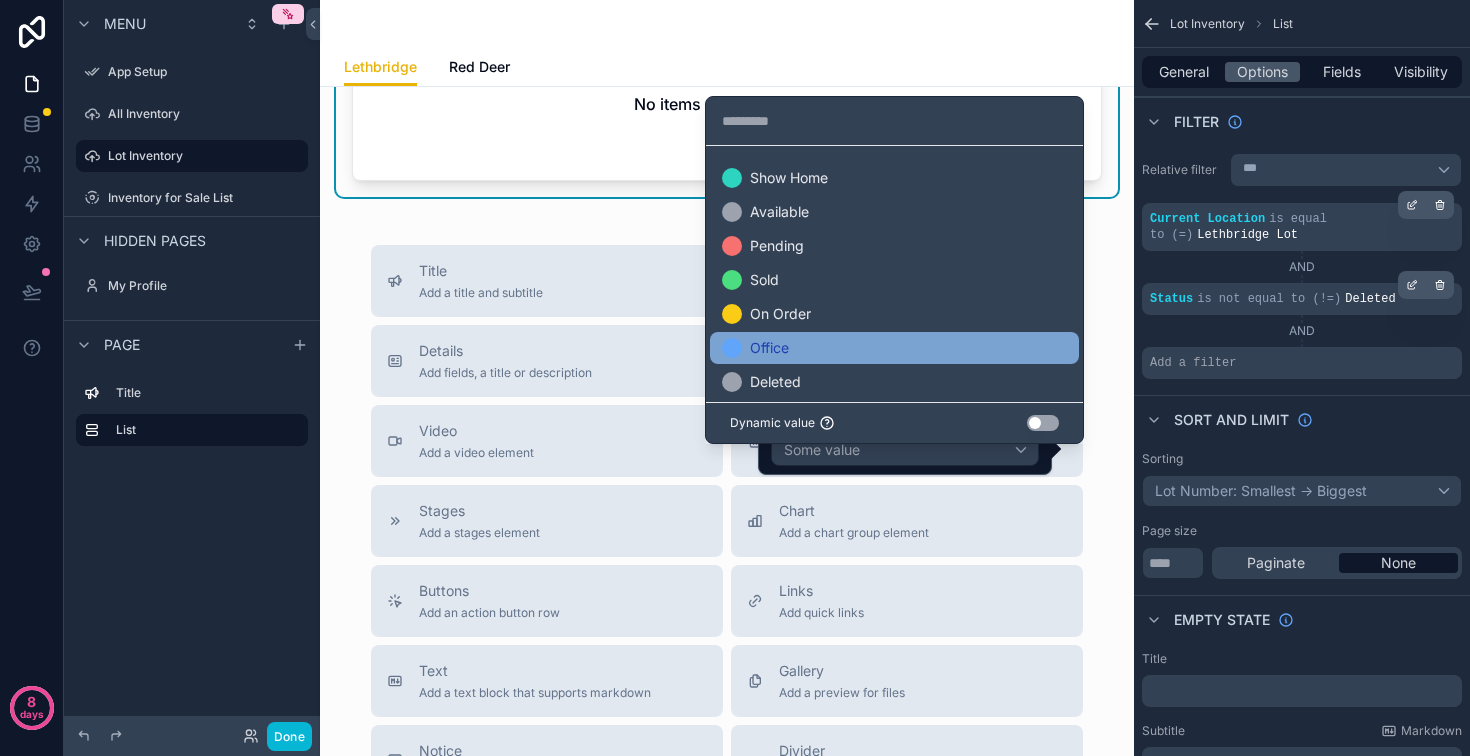 click on "Office" at bounding box center [894, 348] 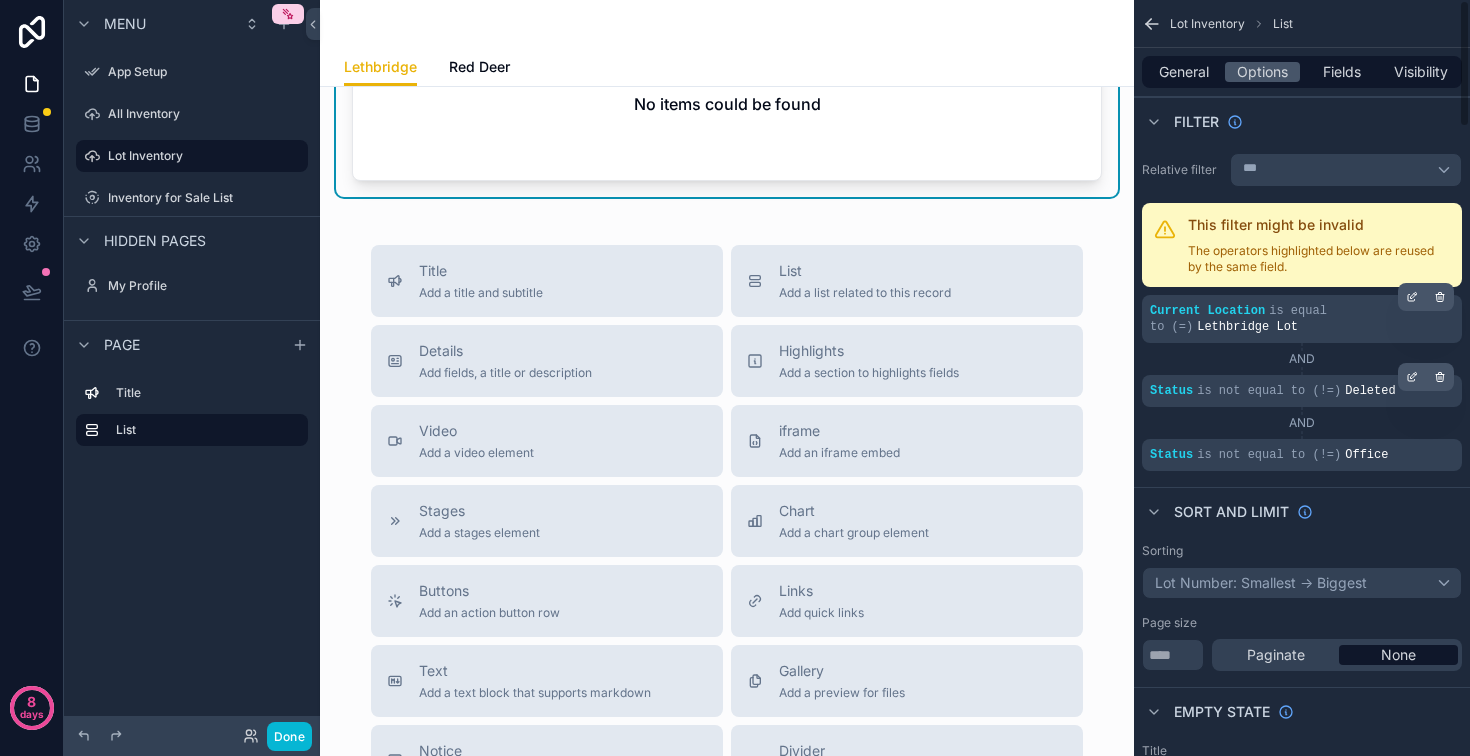 click on "AND" at bounding box center [1302, 423] 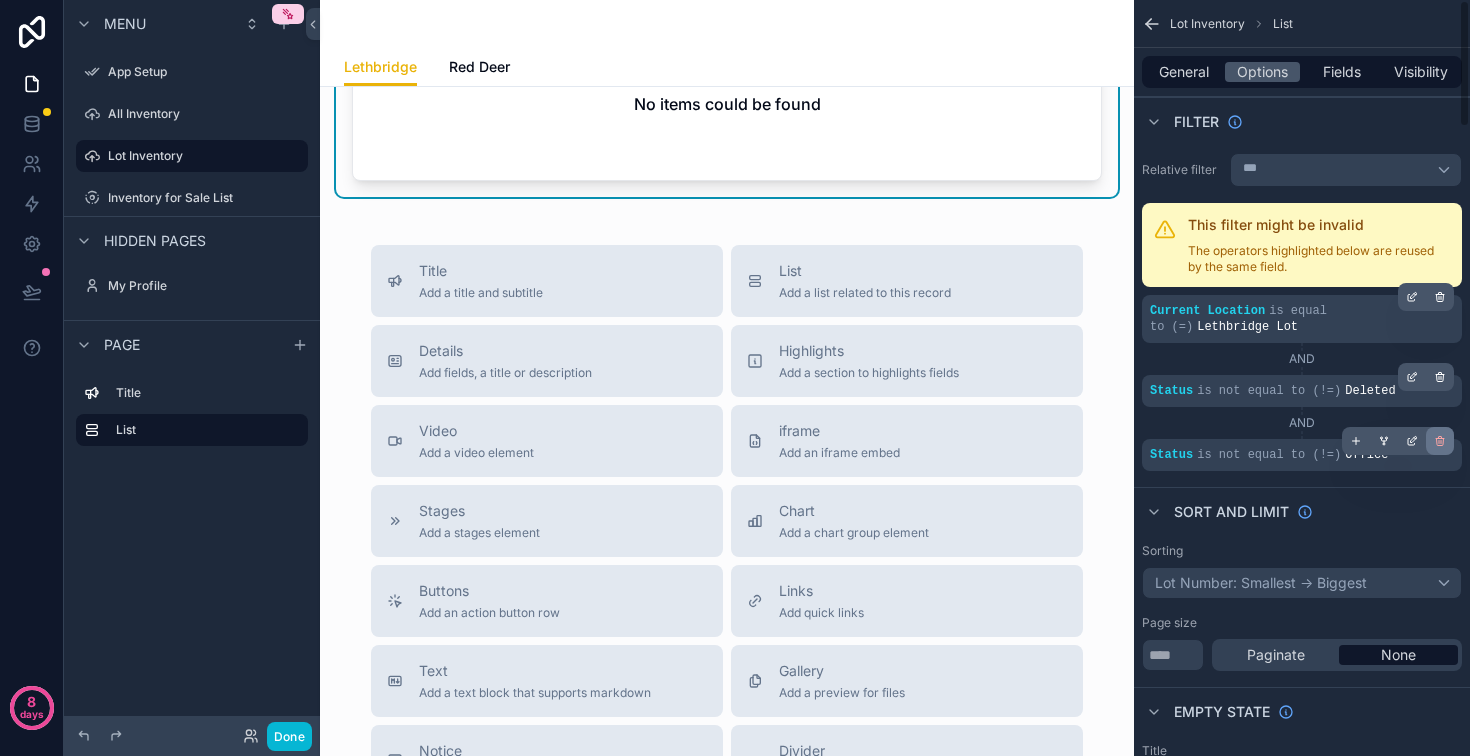 click 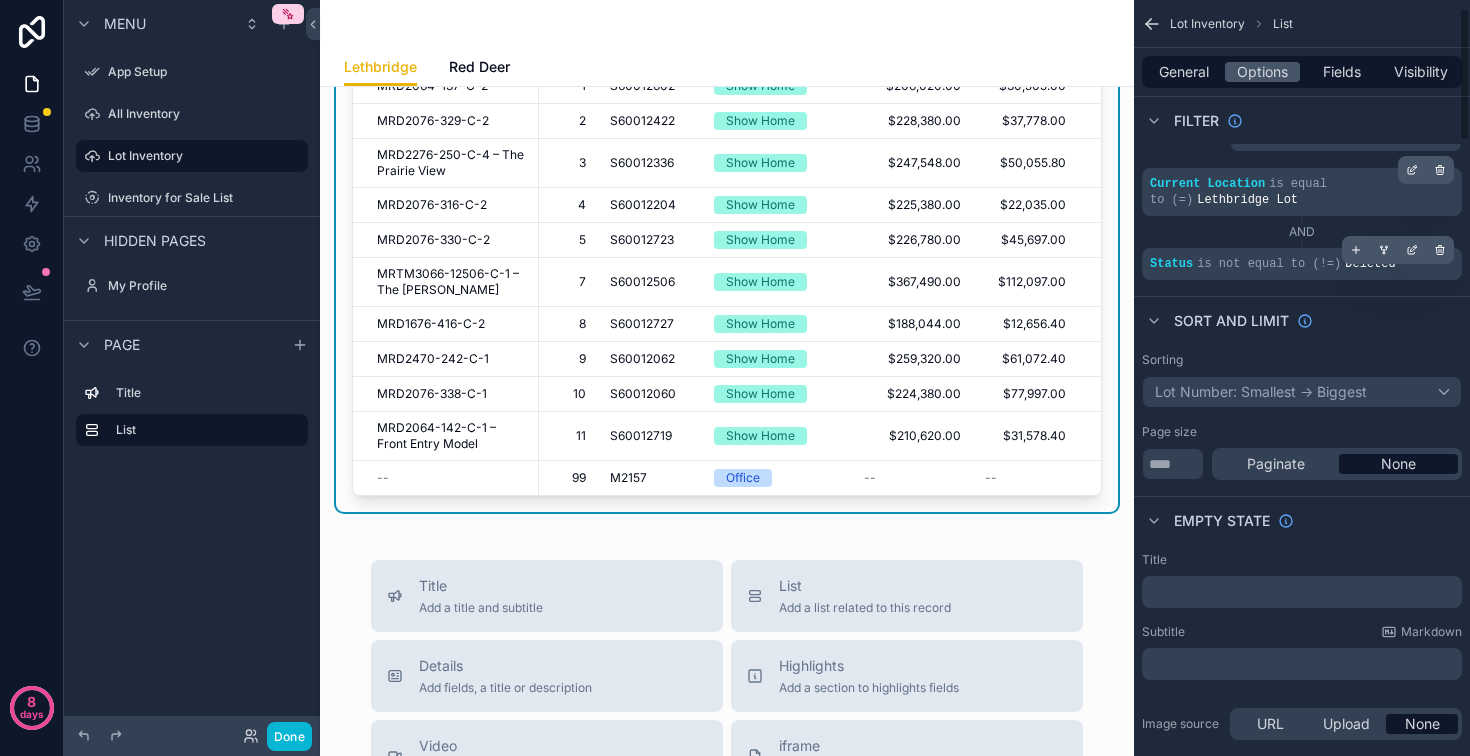 scroll, scrollTop: 53, scrollLeft: 0, axis: vertical 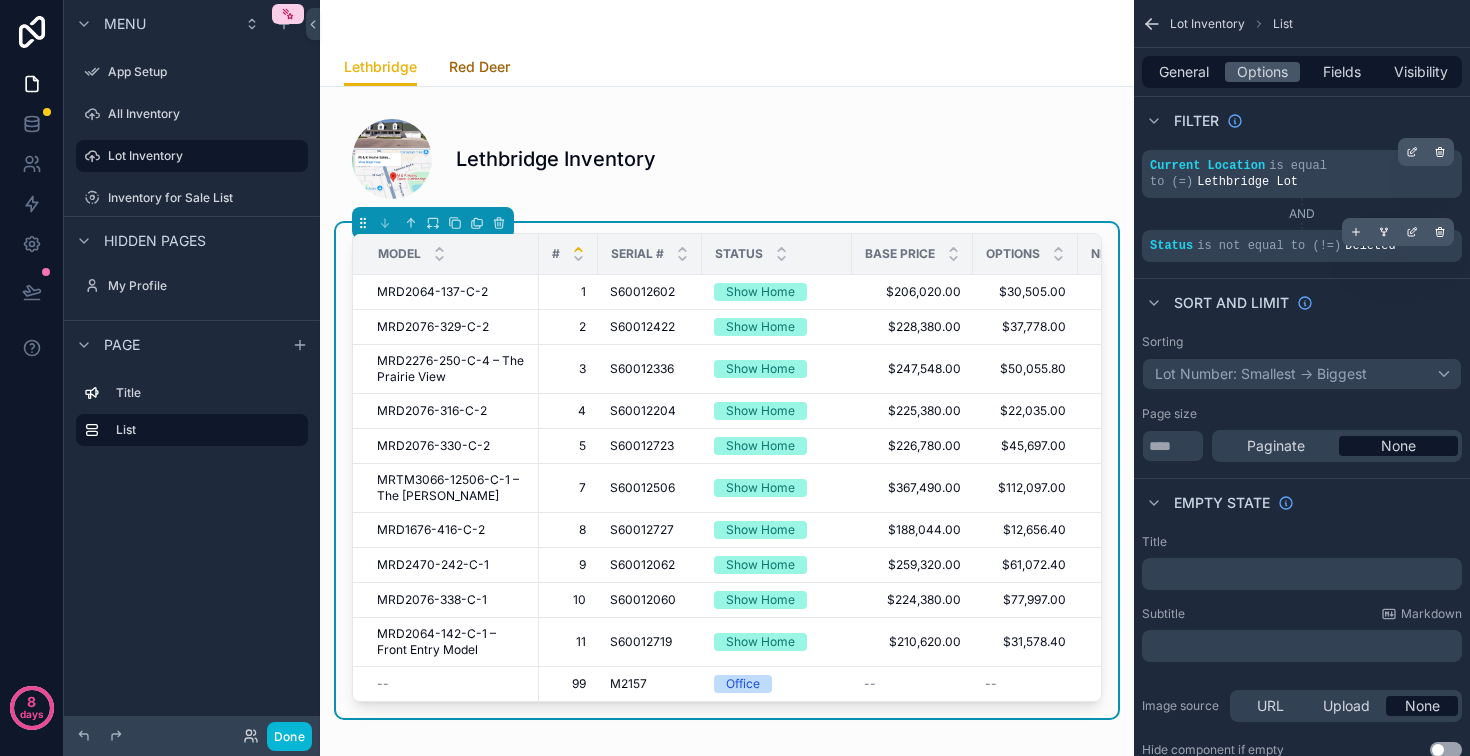 click on "Red Deer" at bounding box center (479, 67) 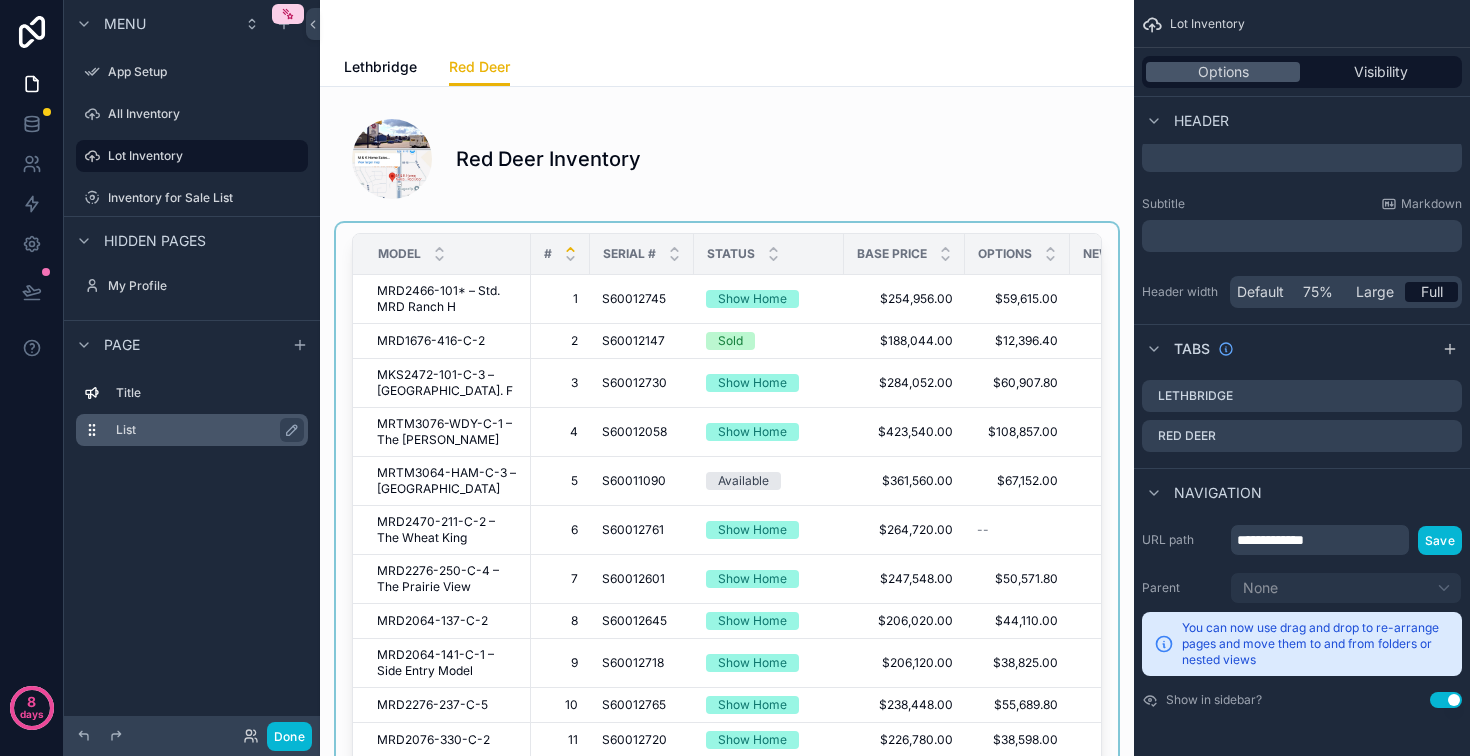 click on "List" at bounding box center [204, 430] 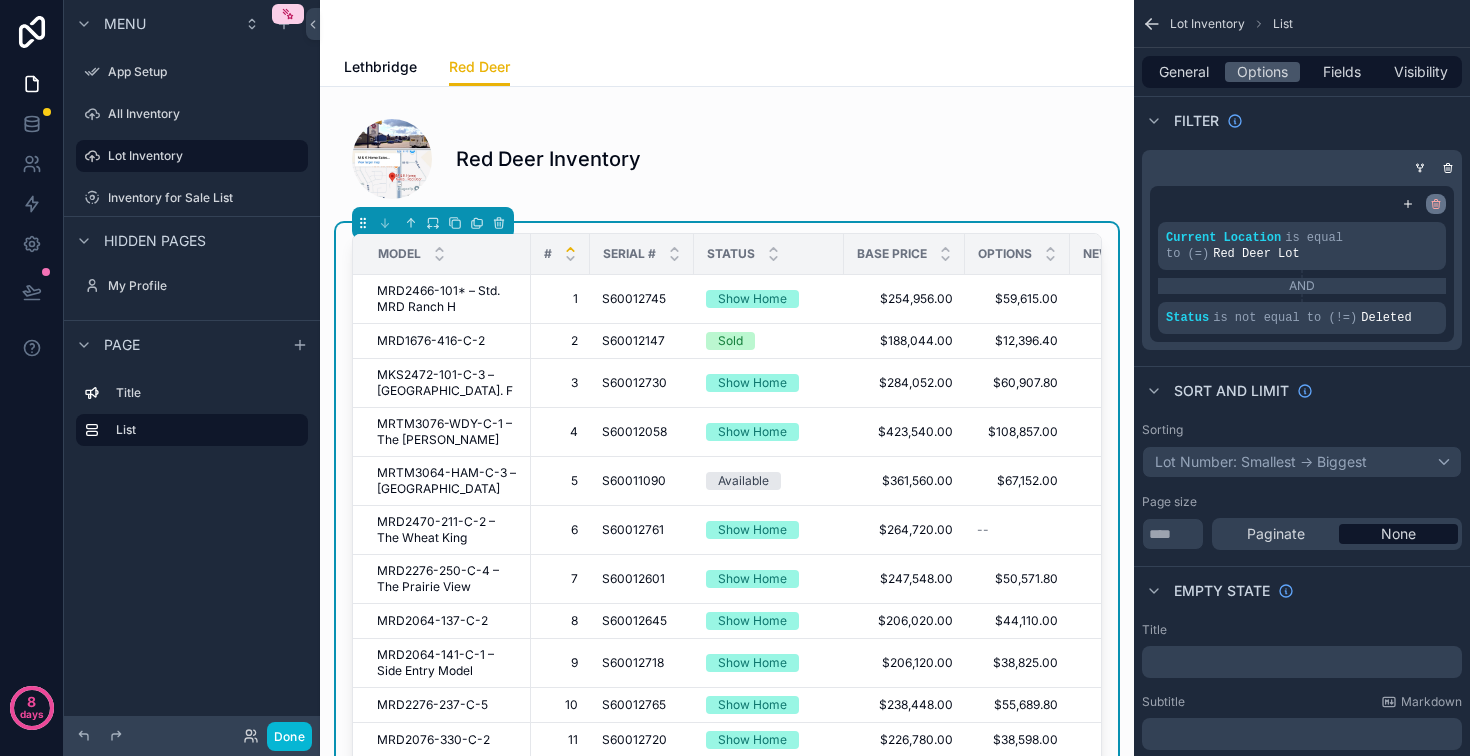 click 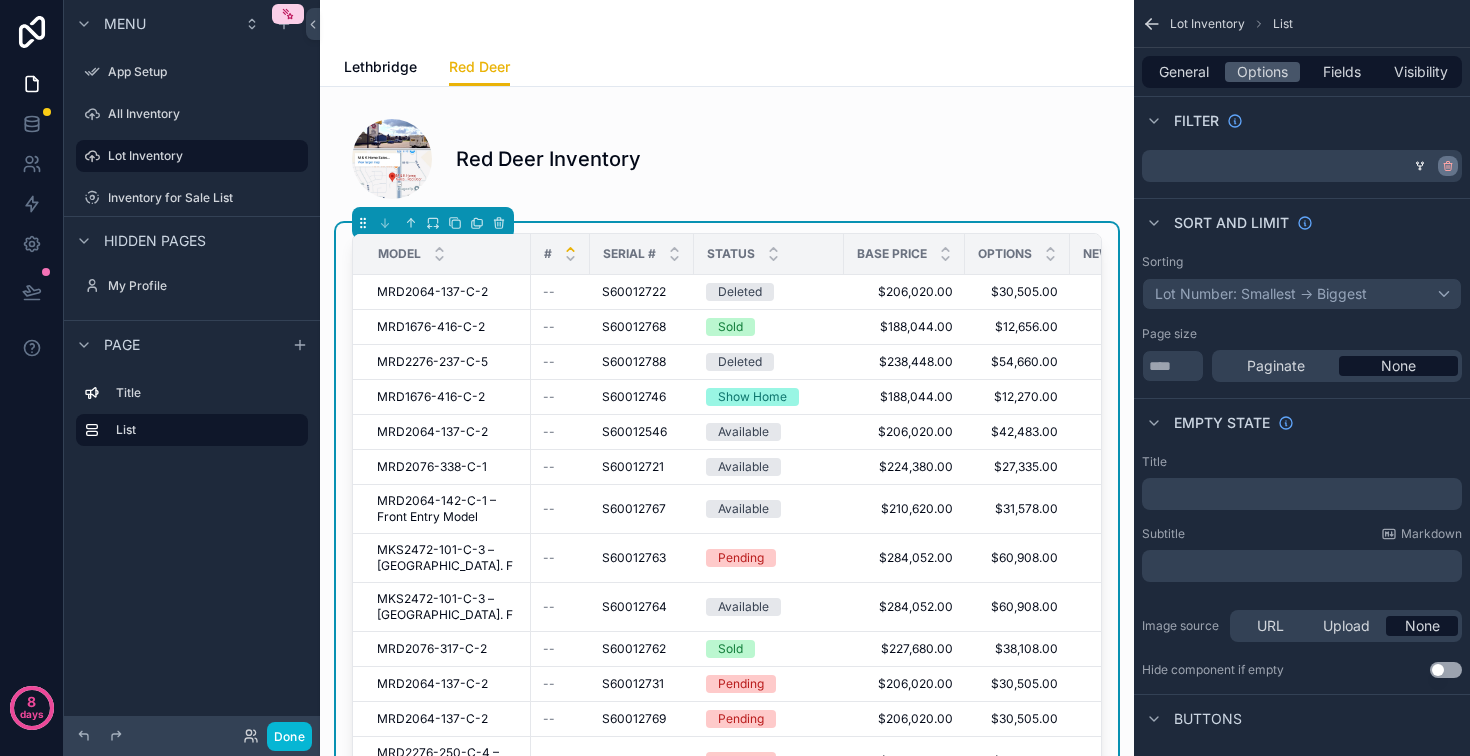 click 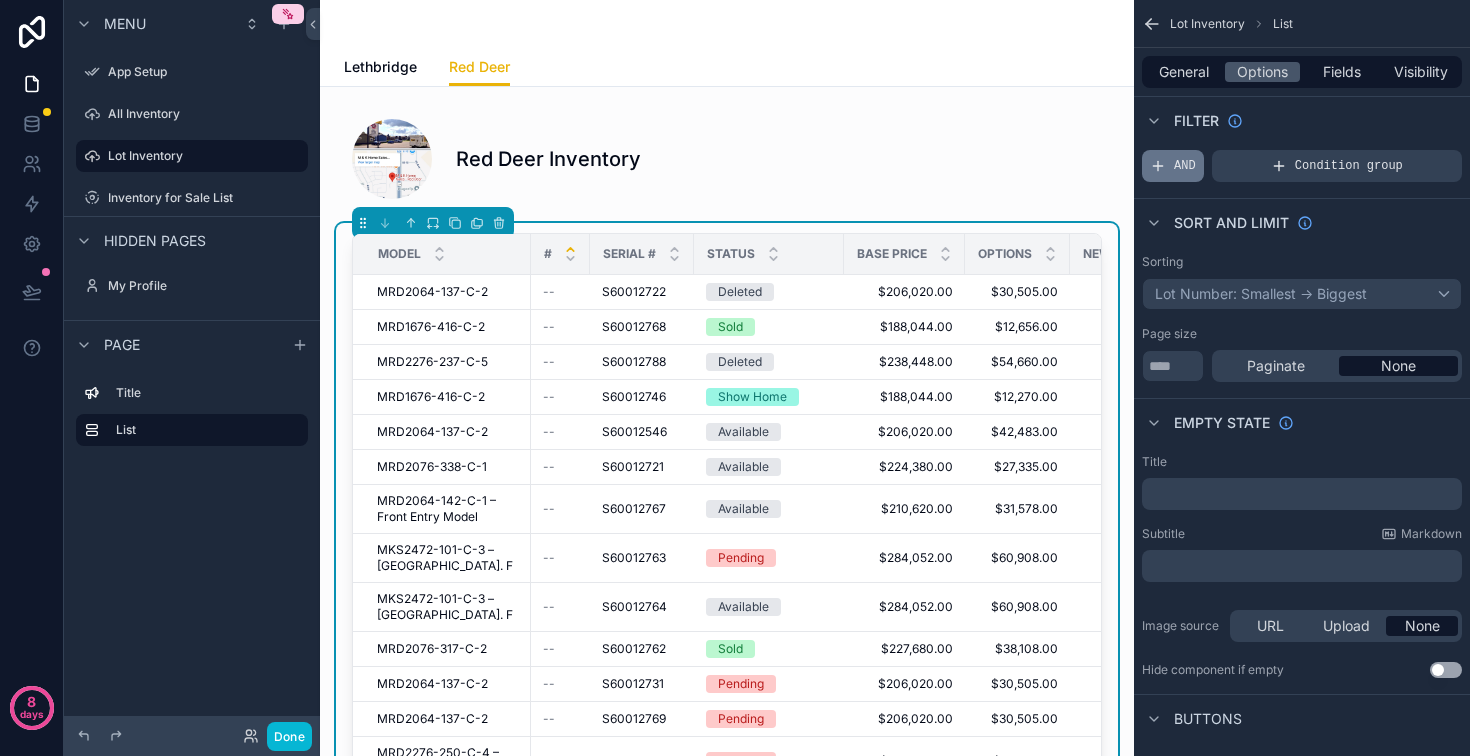 click on "AND" at bounding box center [1185, 166] 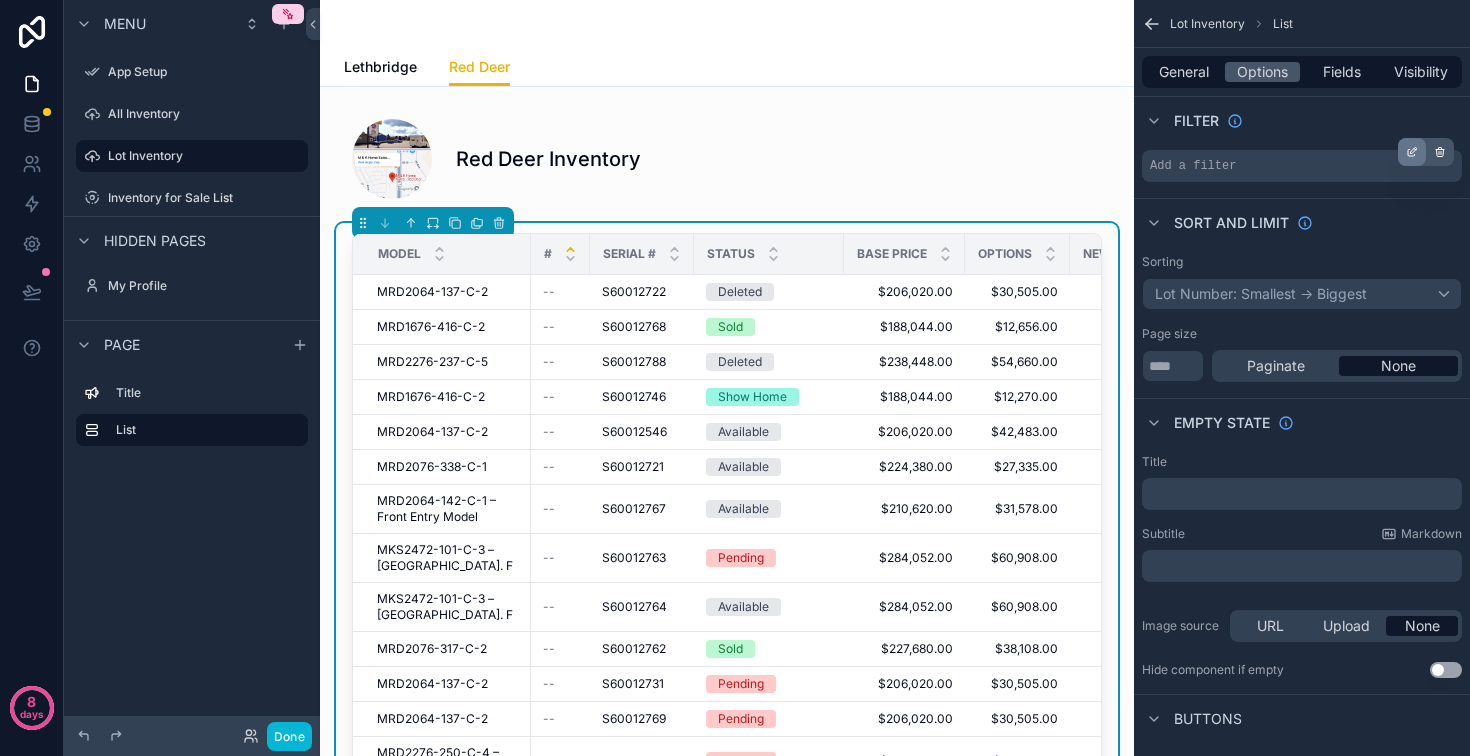click 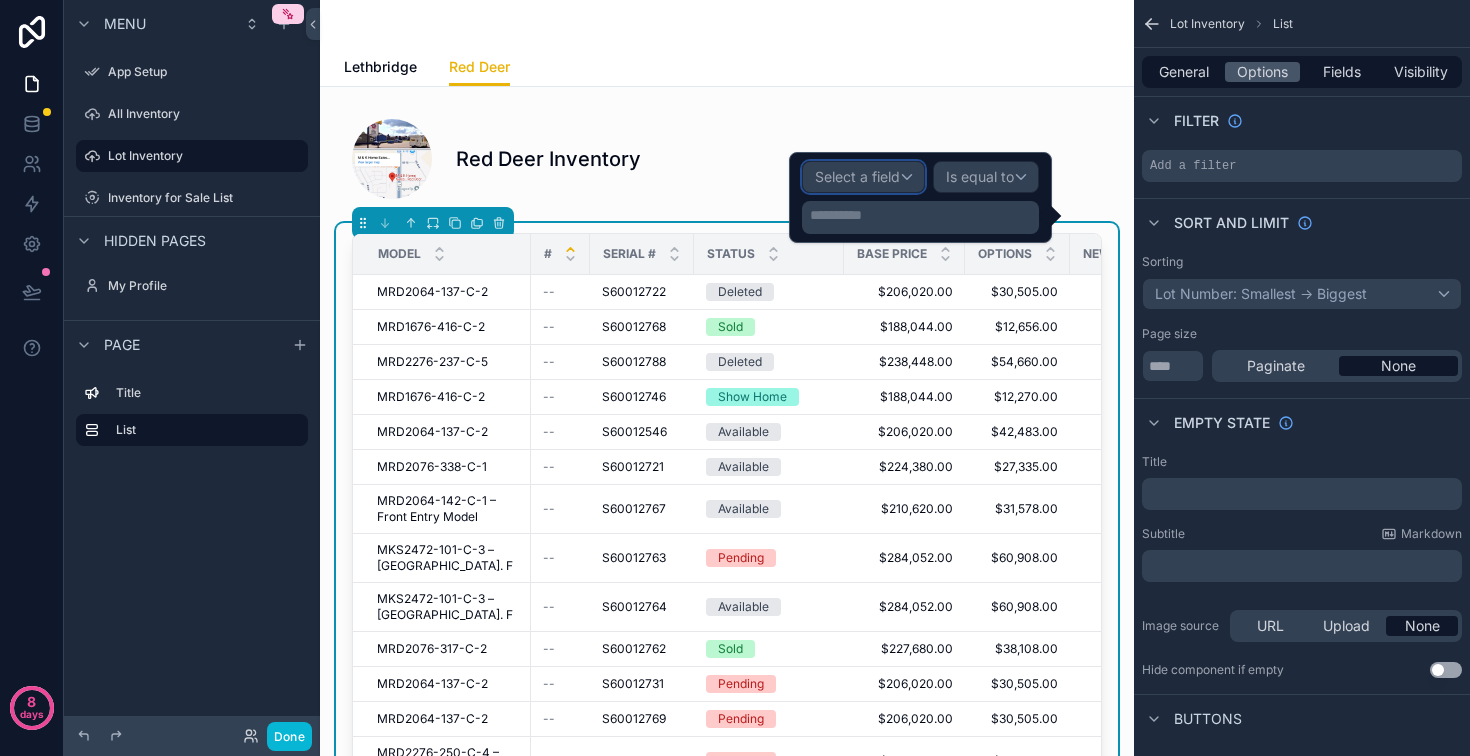 click on "Select a field" at bounding box center [857, 176] 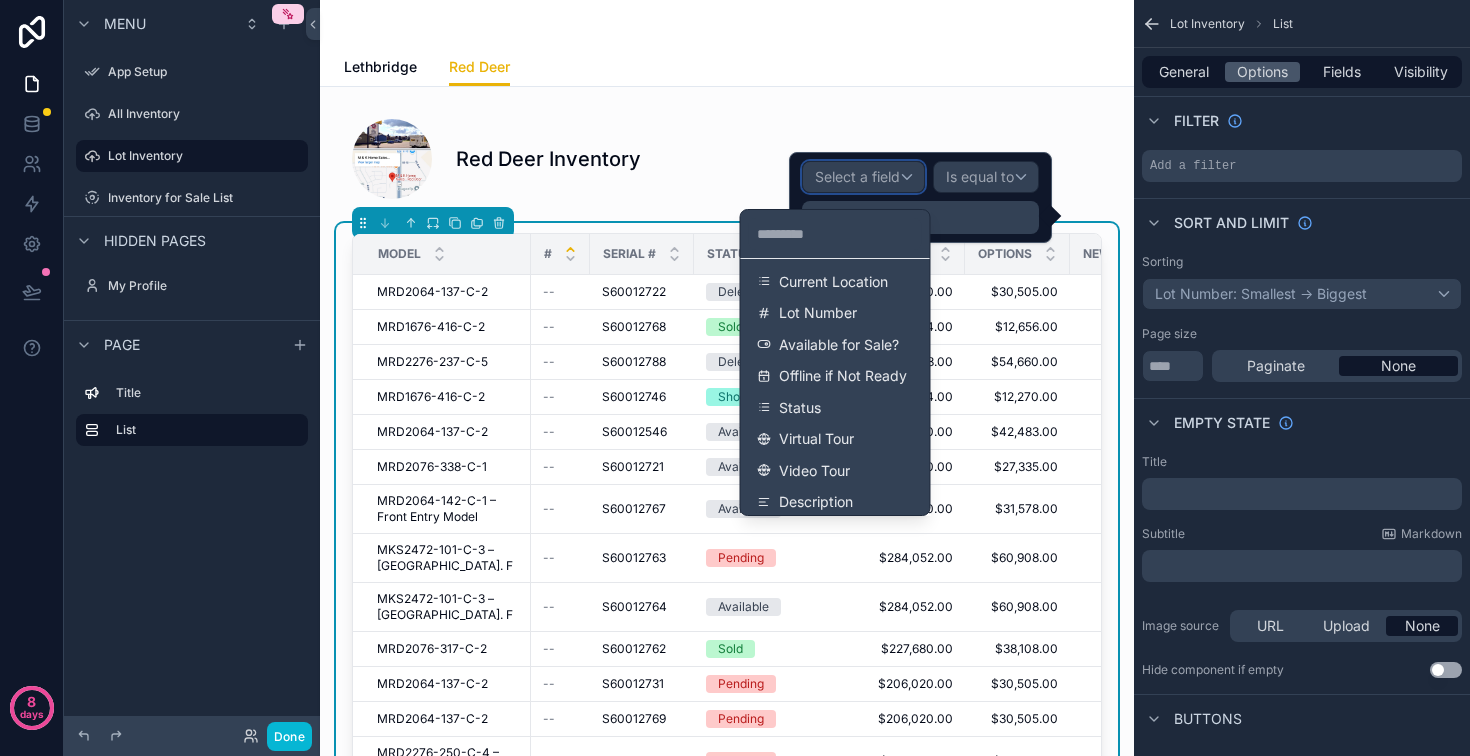 scroll, scrollTop: 482, scrollLeft: 0, axis: vertical 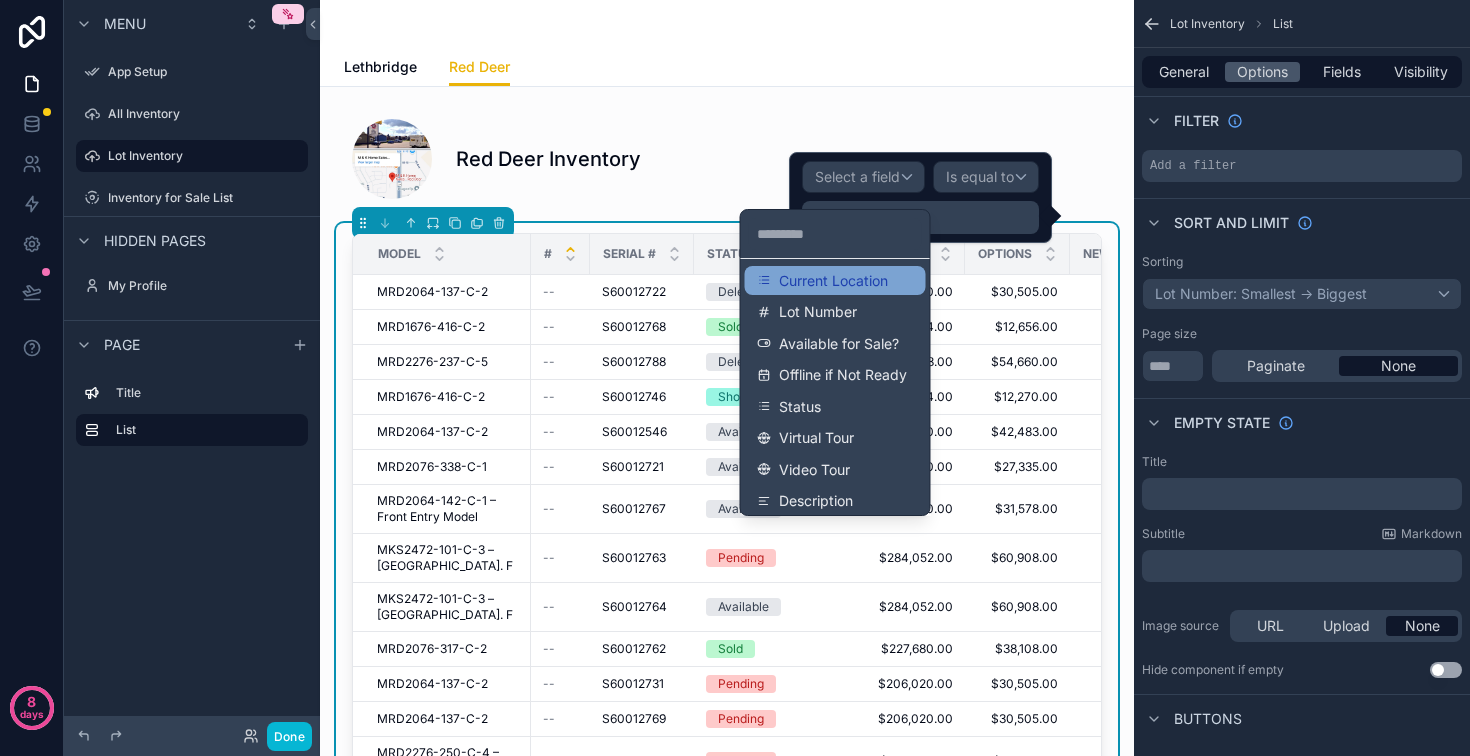 click on "Current Location" at bounding box center (835, 281) 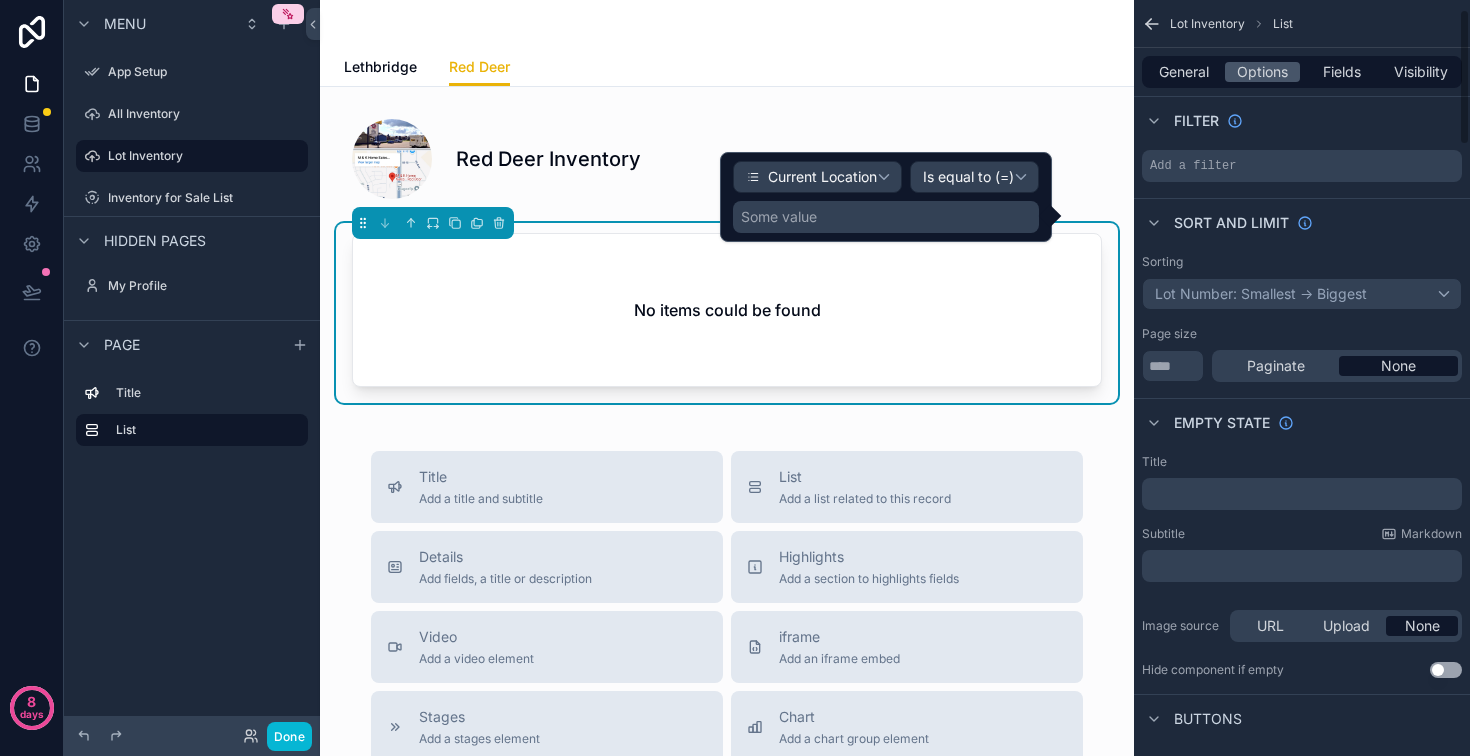 click on "Some value" at bounding box center (886, 217) 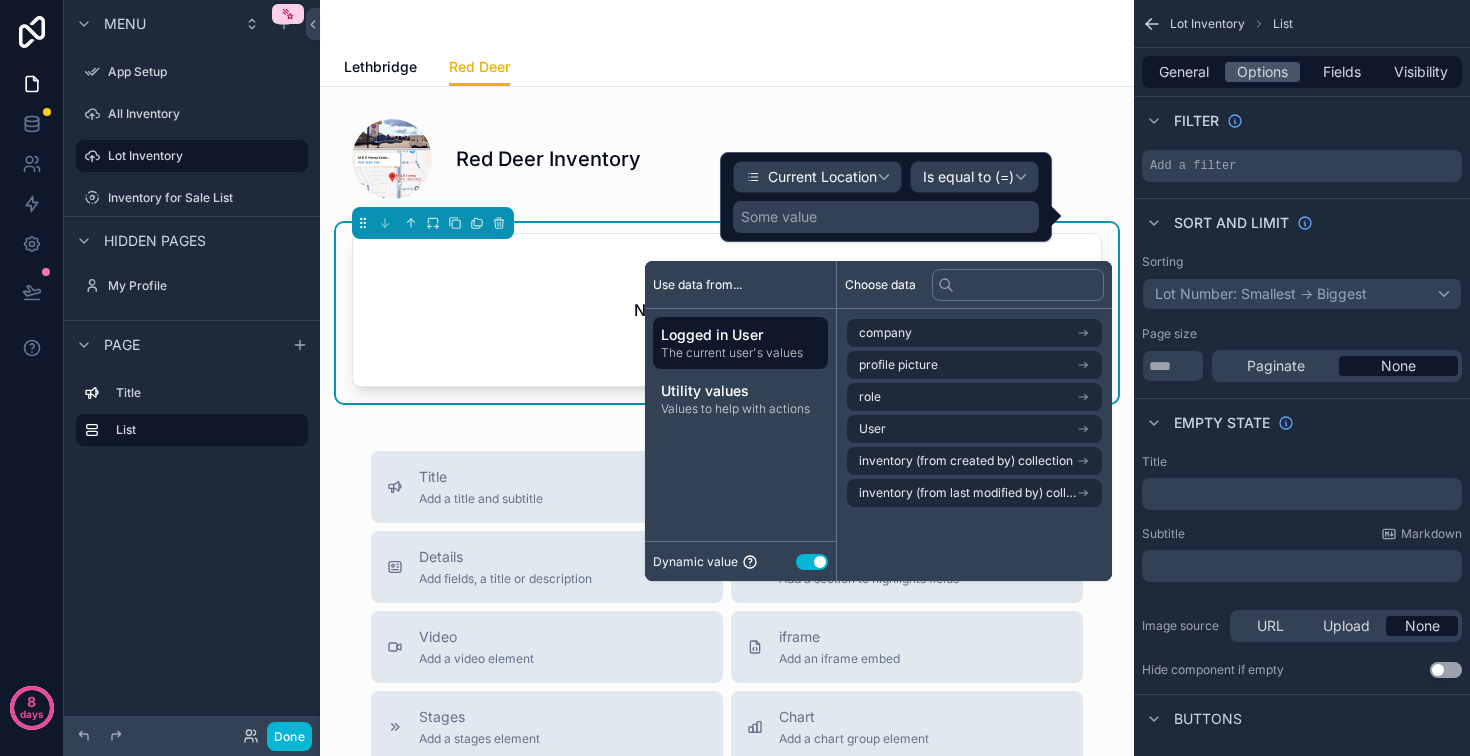 click on "Use setting" at bounding box center [812, 562] 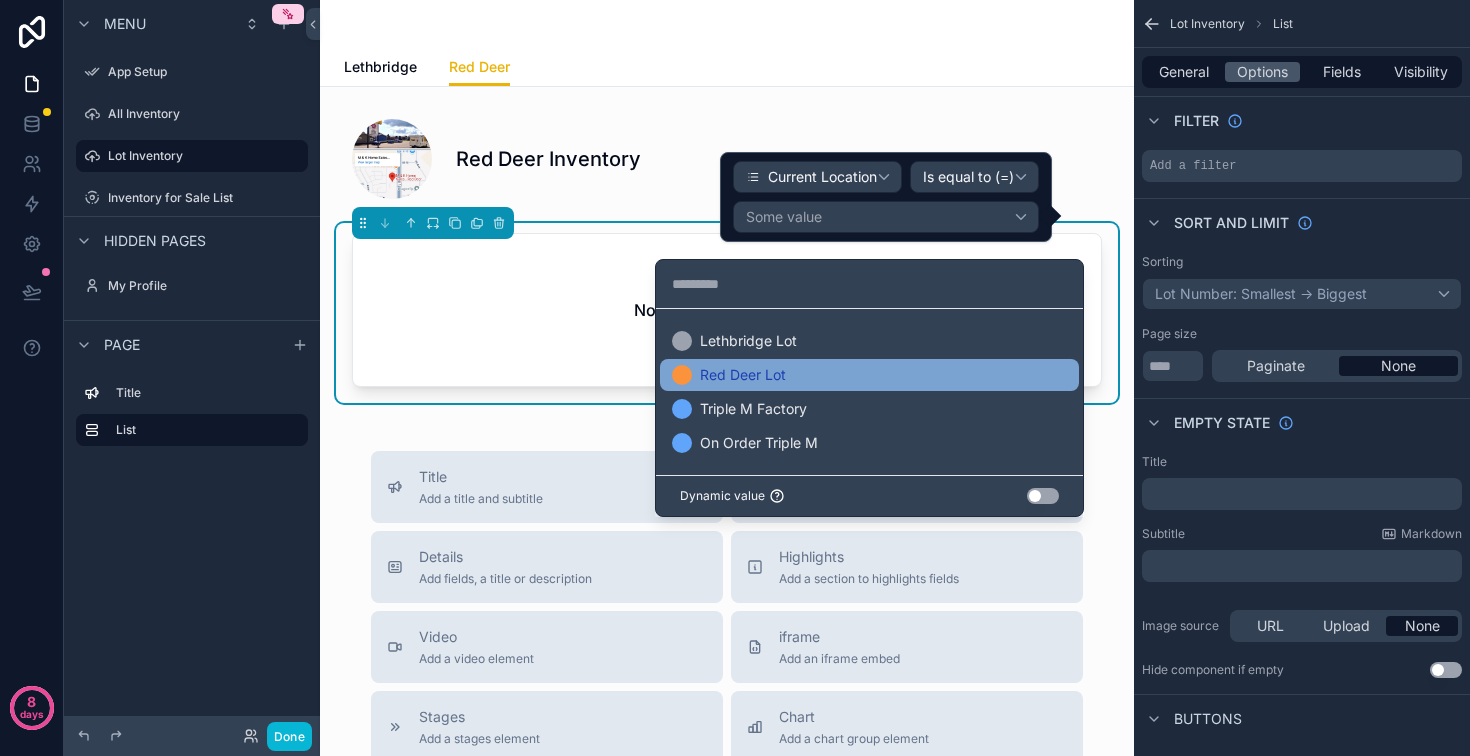 click on "Red Deer Lot" at bounding box center (743, 375) 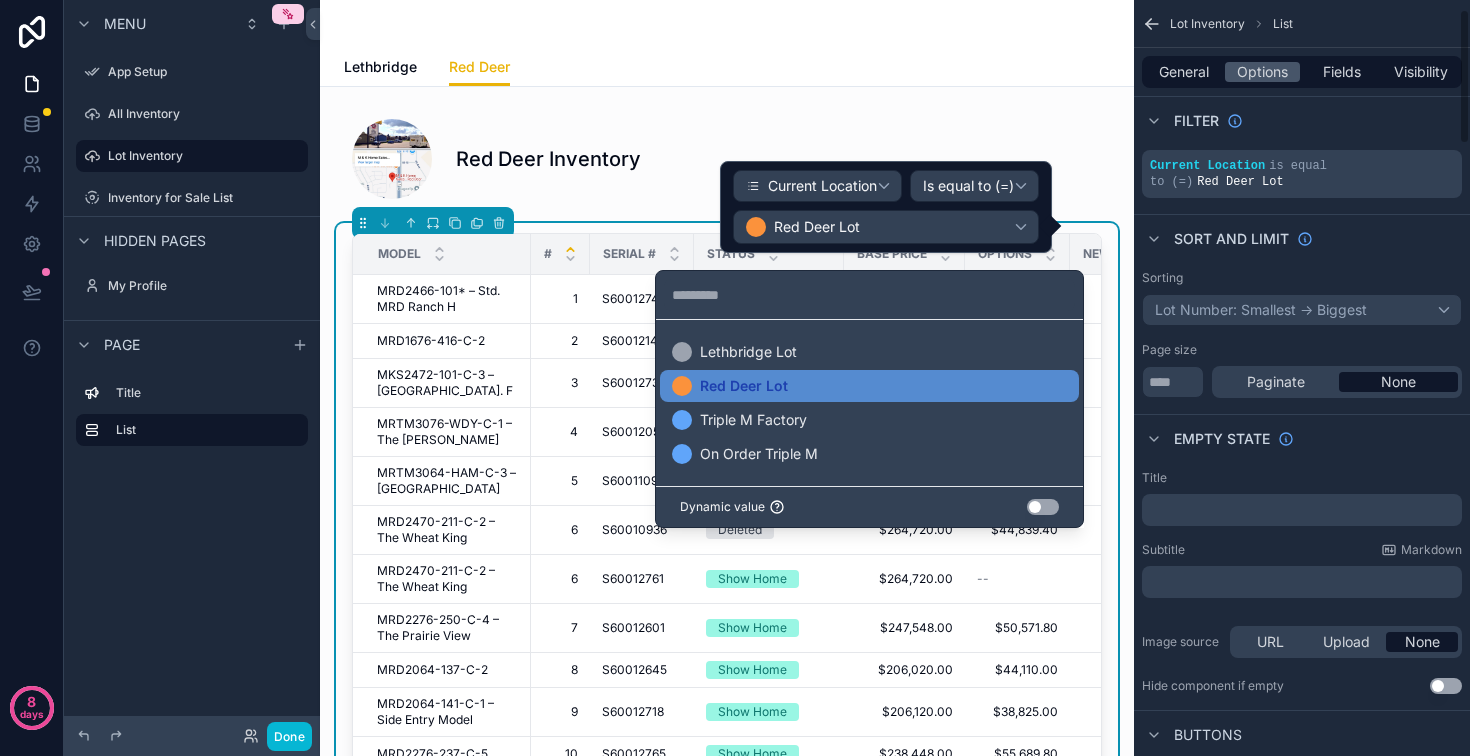 click on "Sorting Lot Number: Smallest -> Biggest Page size ** Paginate None" at bounding box center [1302, 334] 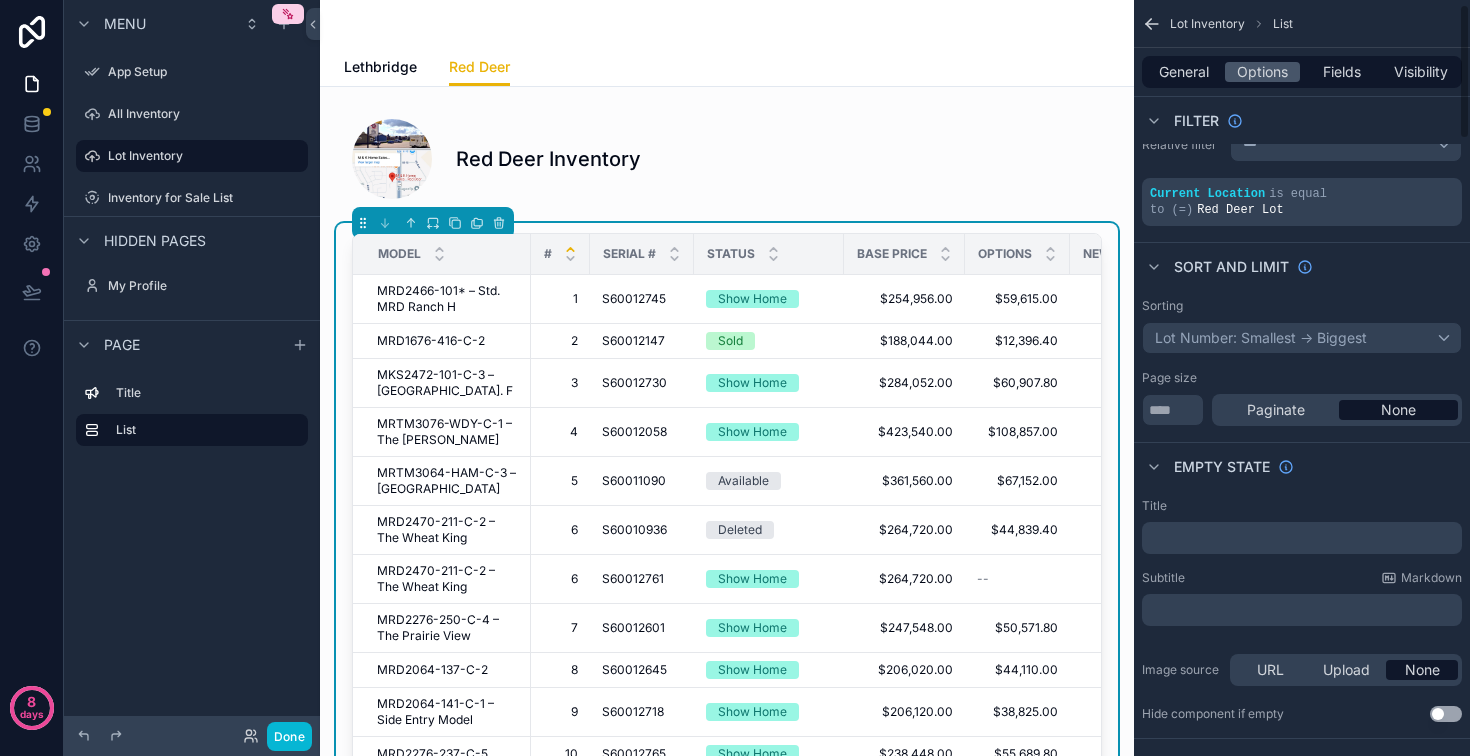 scroll, scrollTop: 23, scrollLeft: 0, axis: vertical 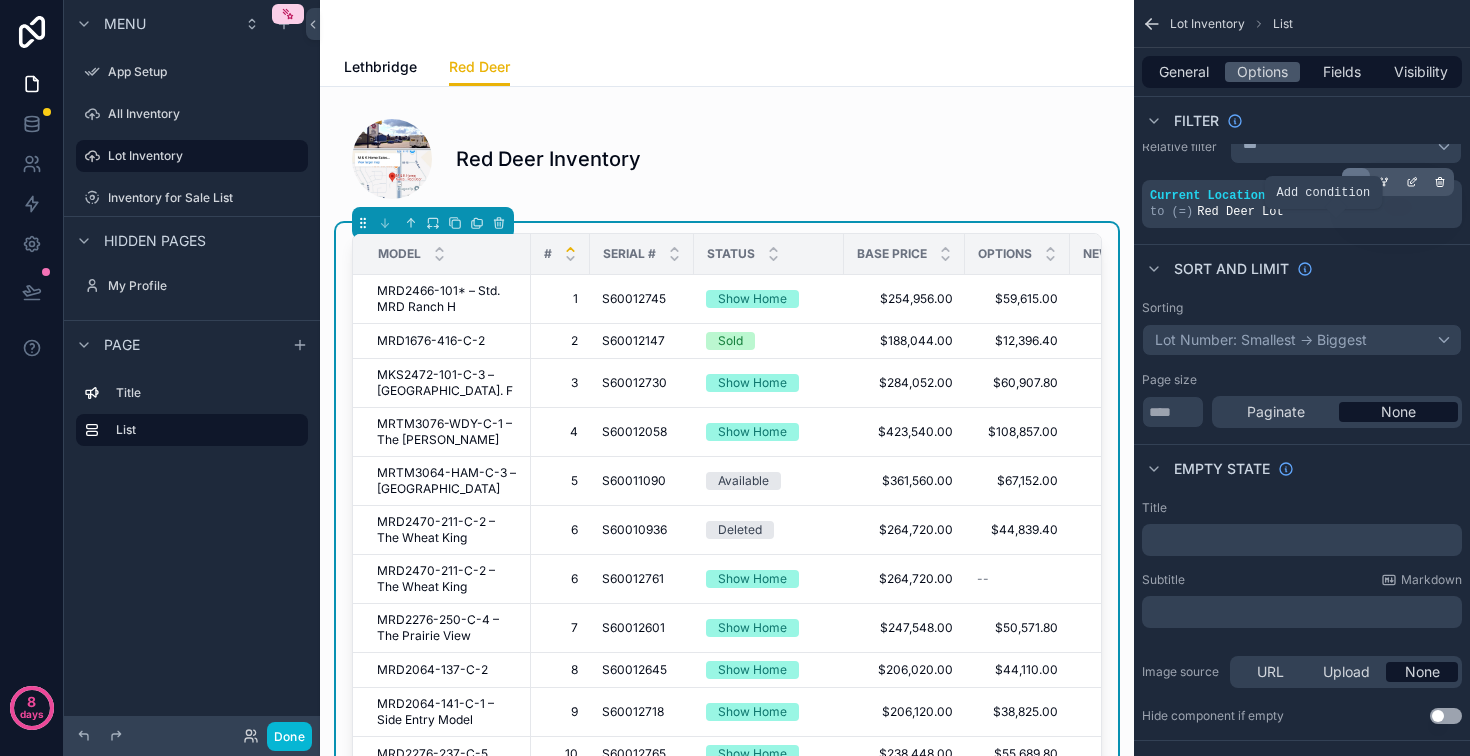 click 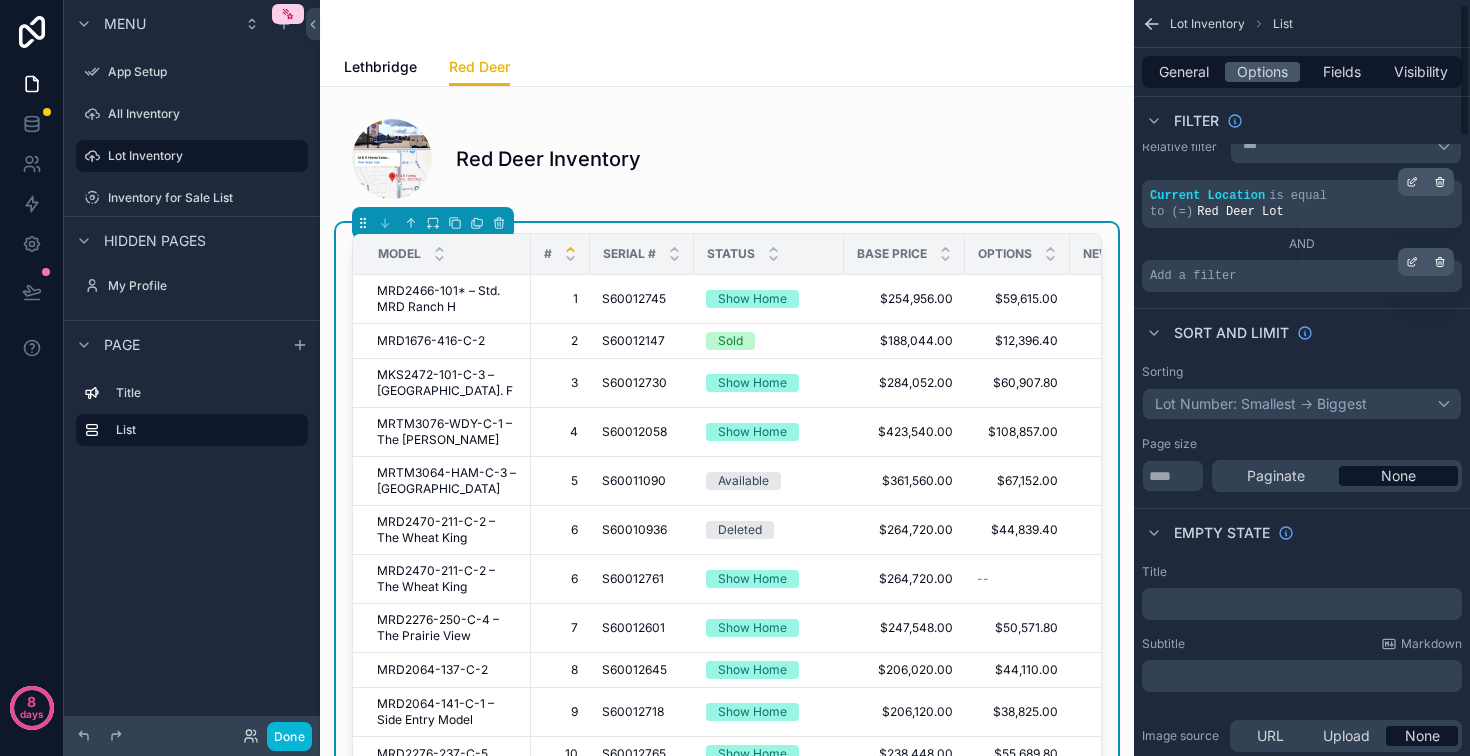 click on "Add a filter" at bounding box center [1193, 276] 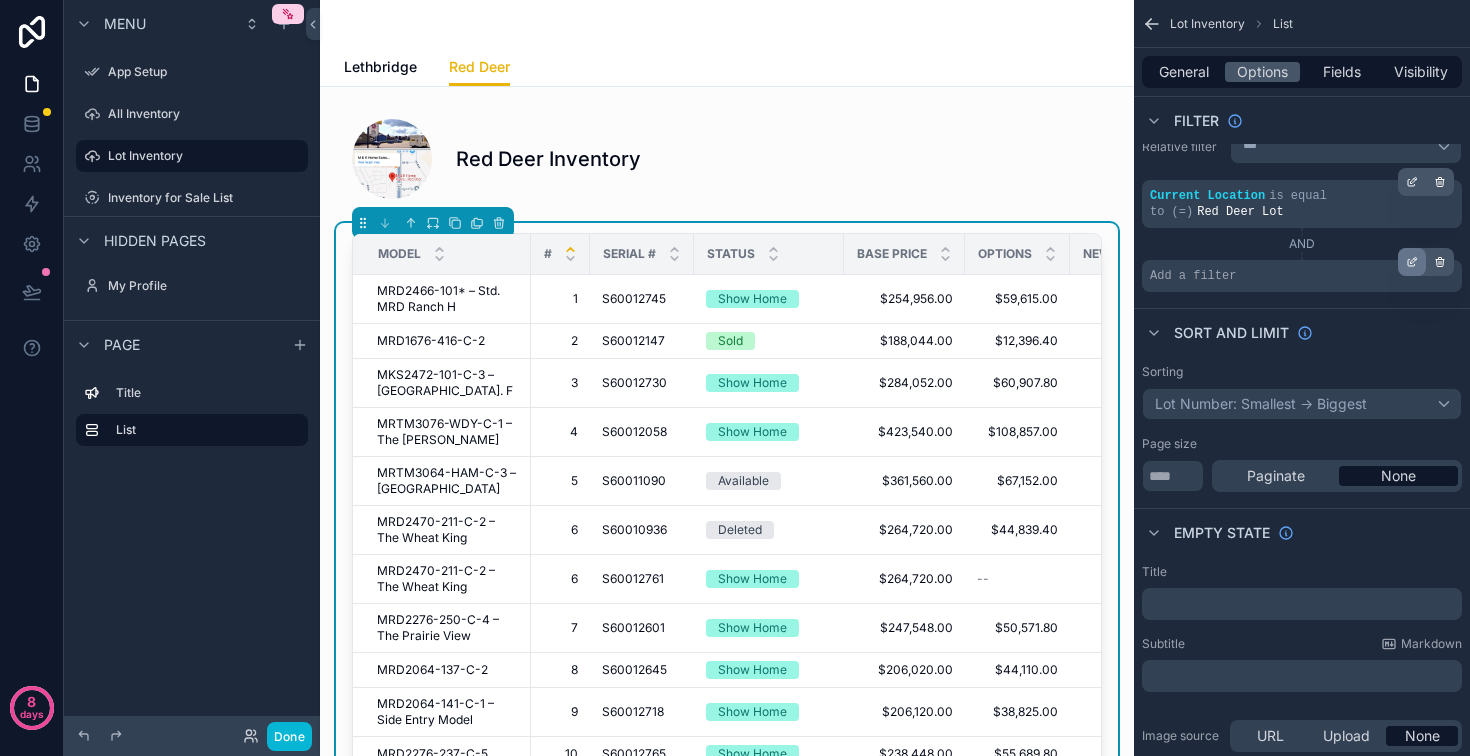 click 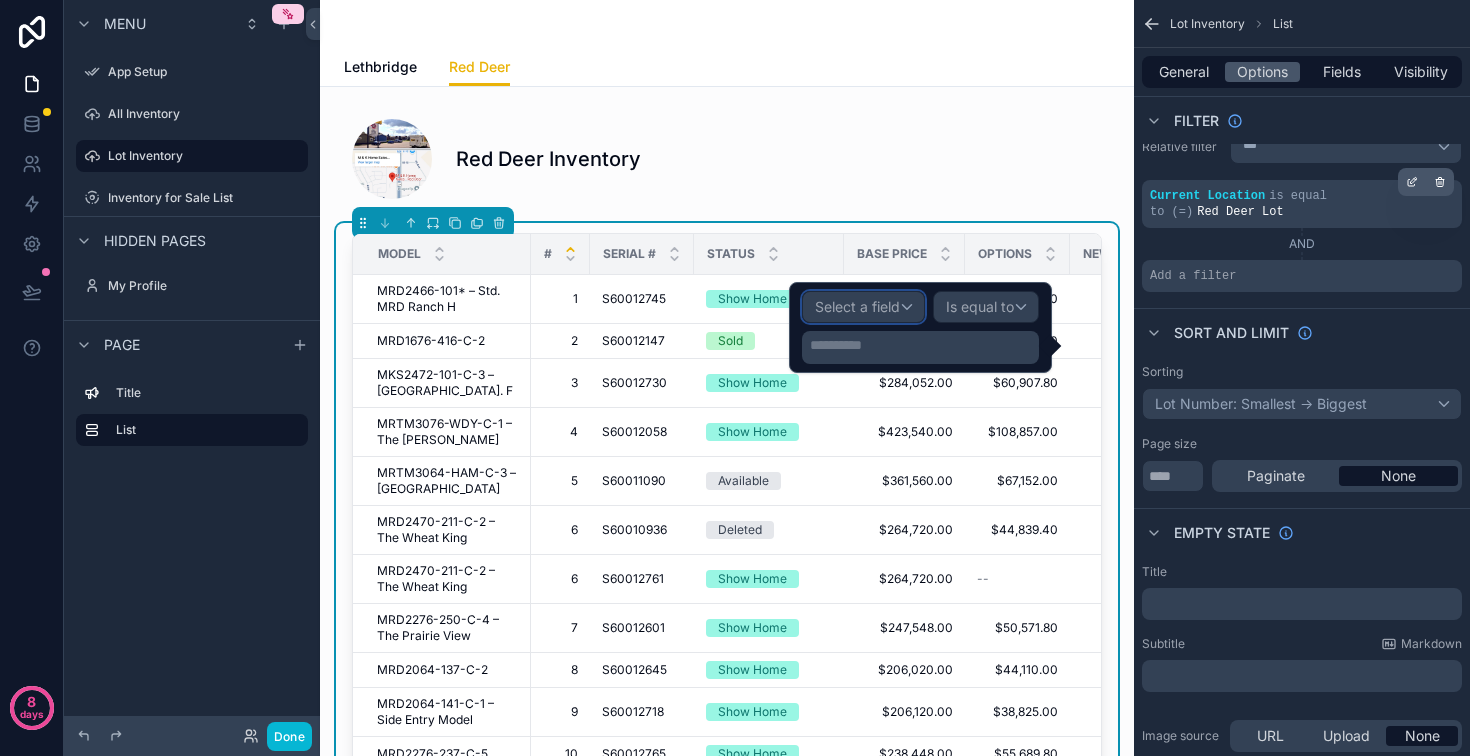 click on "Select a field" at bounding box center (863, 307) 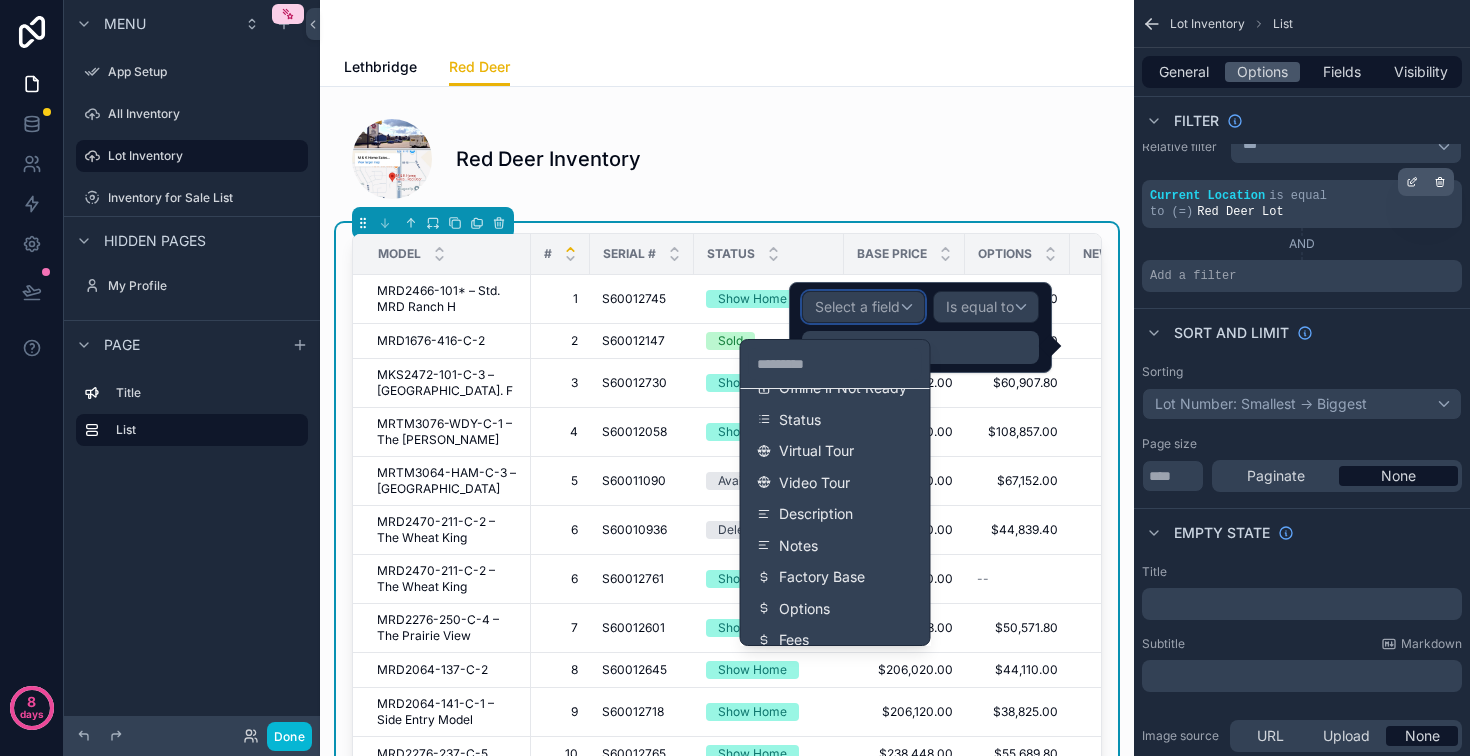 scroll, scrollTop: 600, scrollLeft: 0, axis: vertical 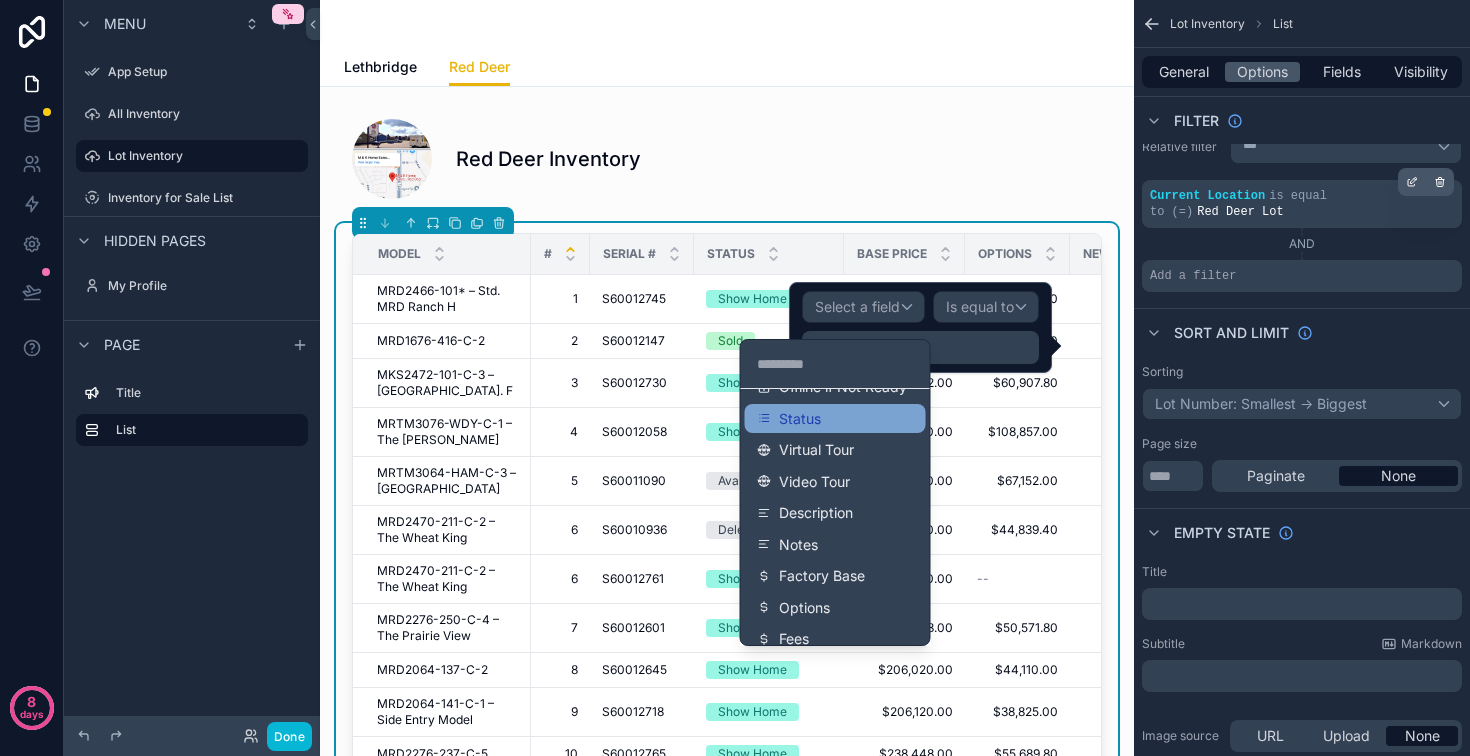 click on "Status" at bounding box center (800, 419) 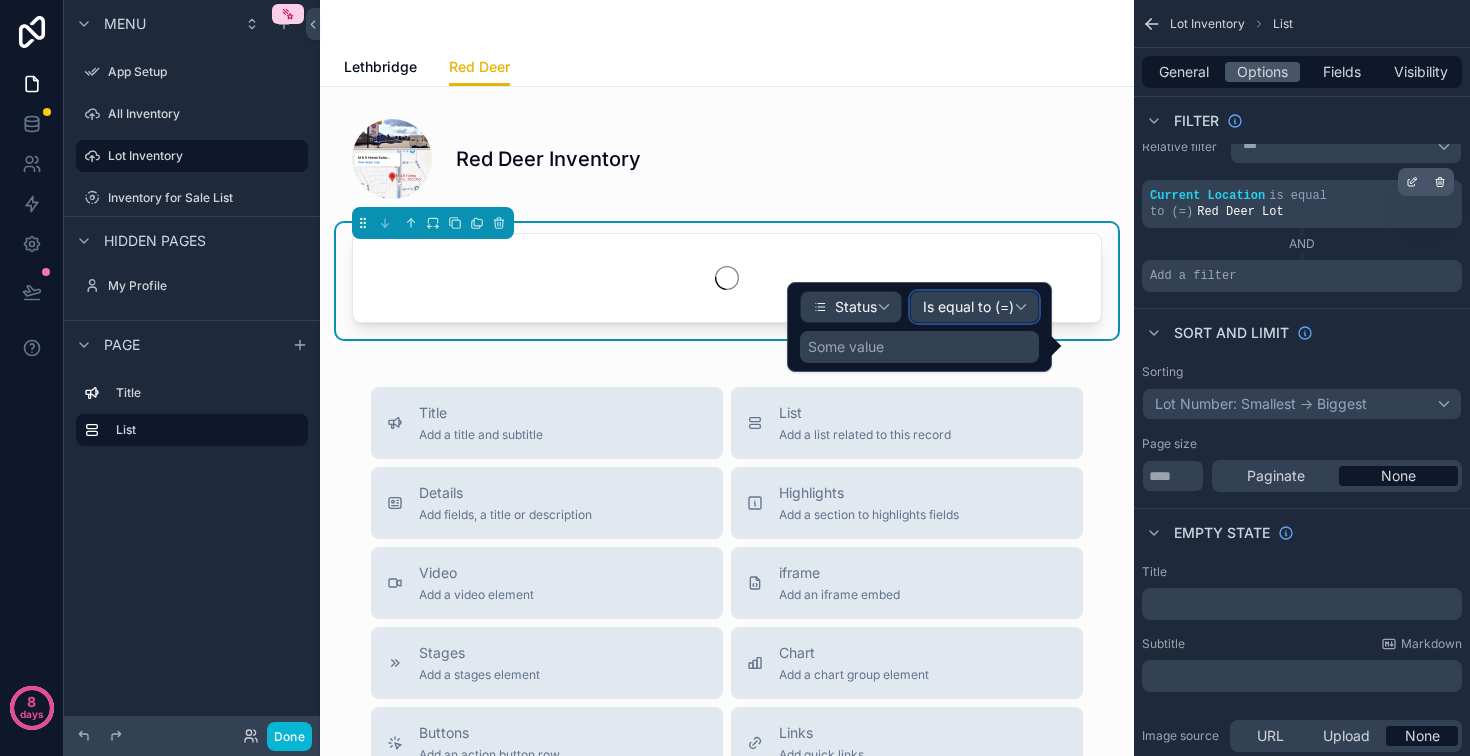 click on "Is equal to (=)" at bounding box center [974, 307] 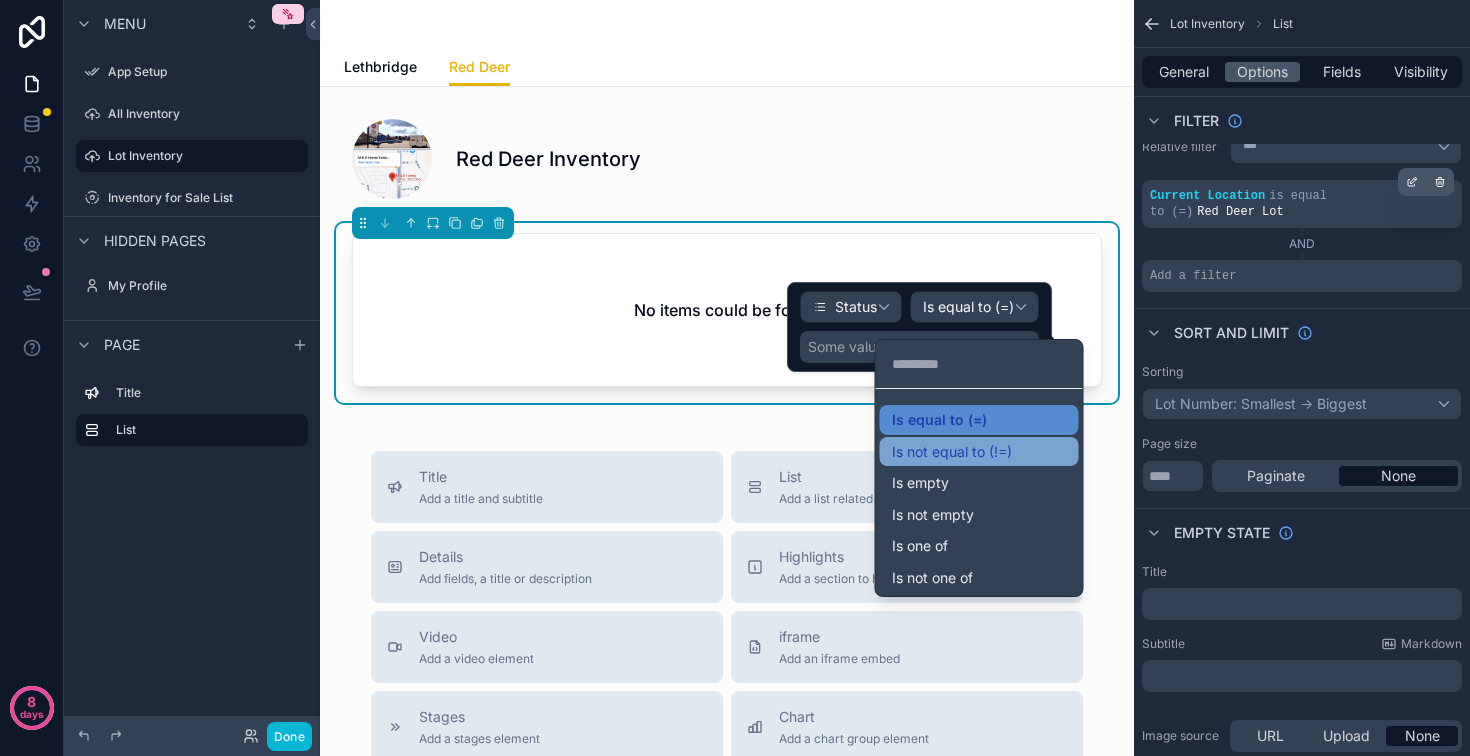 click on "Is not equal to (!=)" at bounding box center (952, 452) 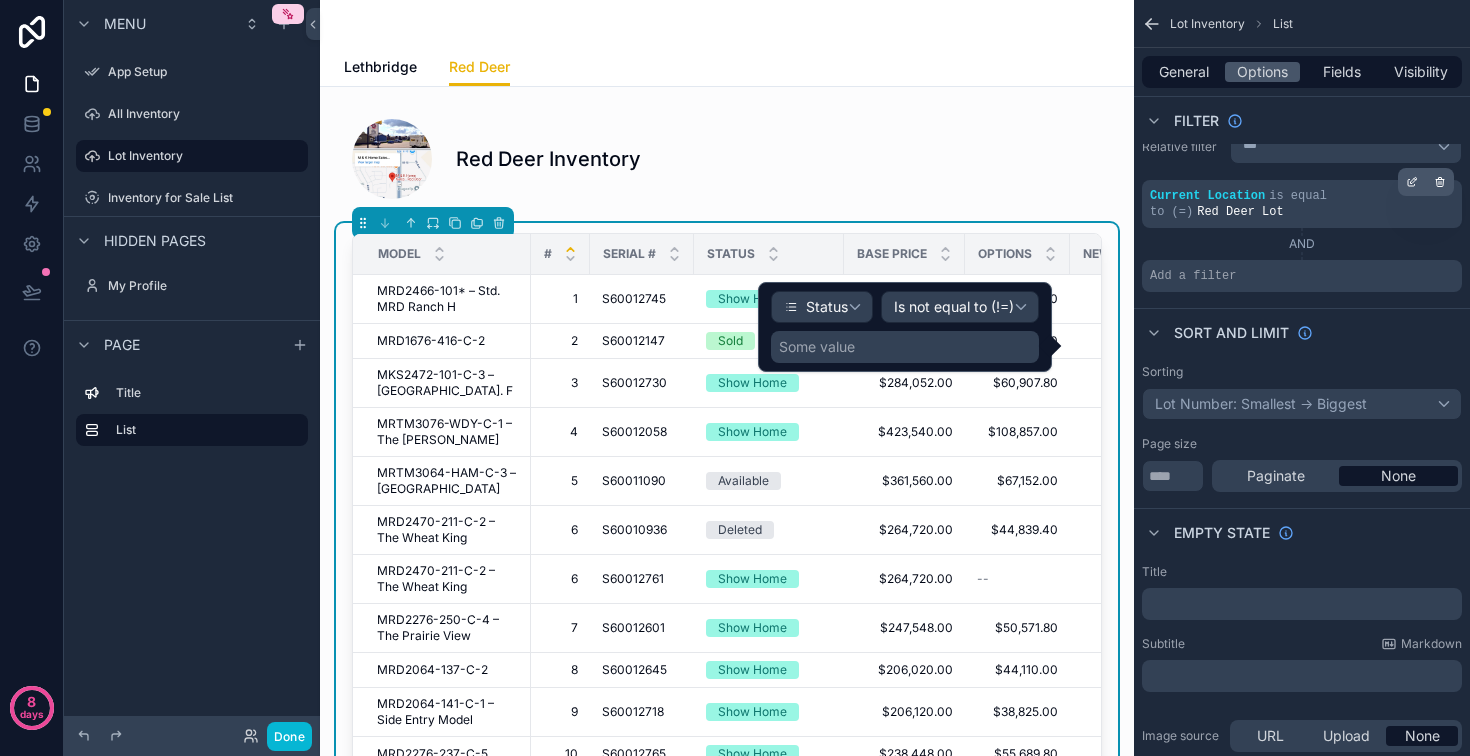 click on "Some value" at bounding box center [905, 347] 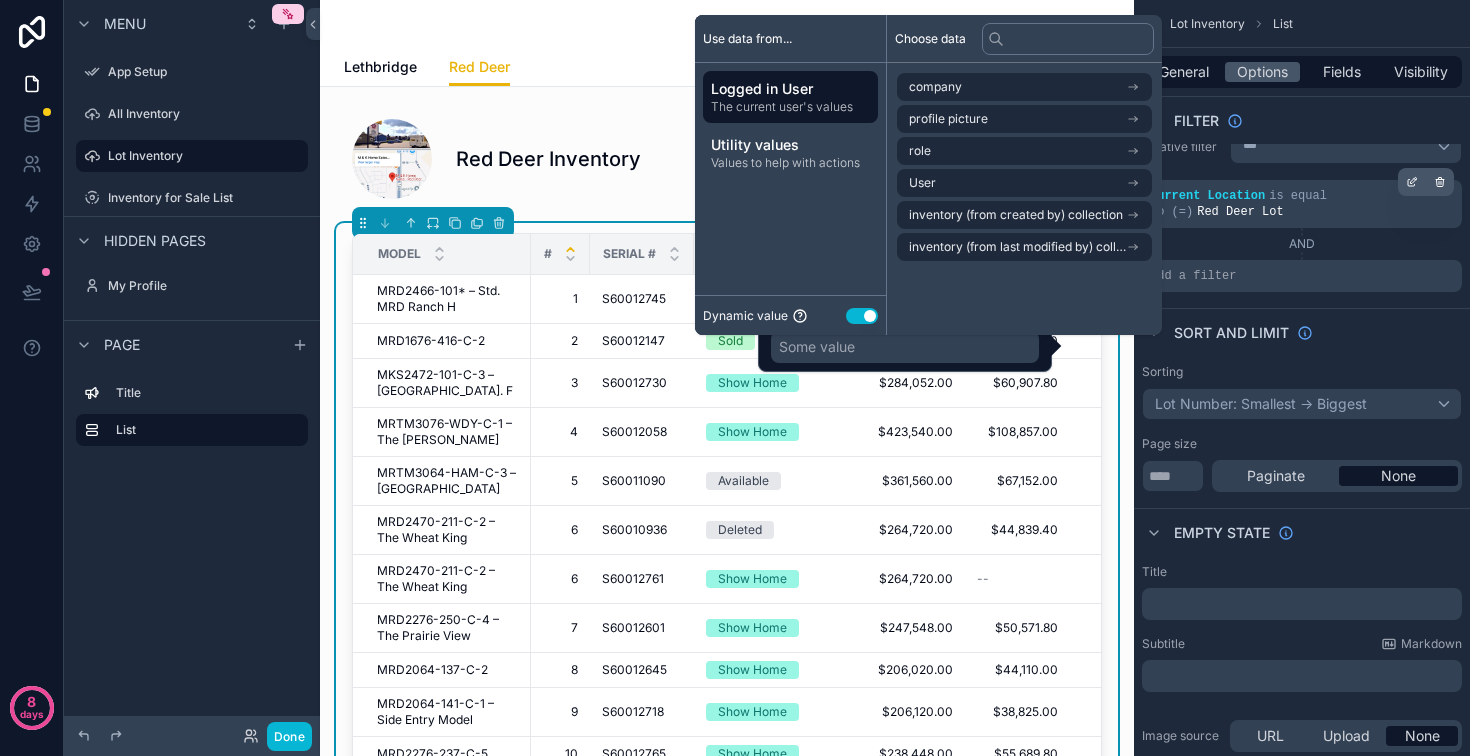 click on "Use setting" at bounding box center (862, 316) 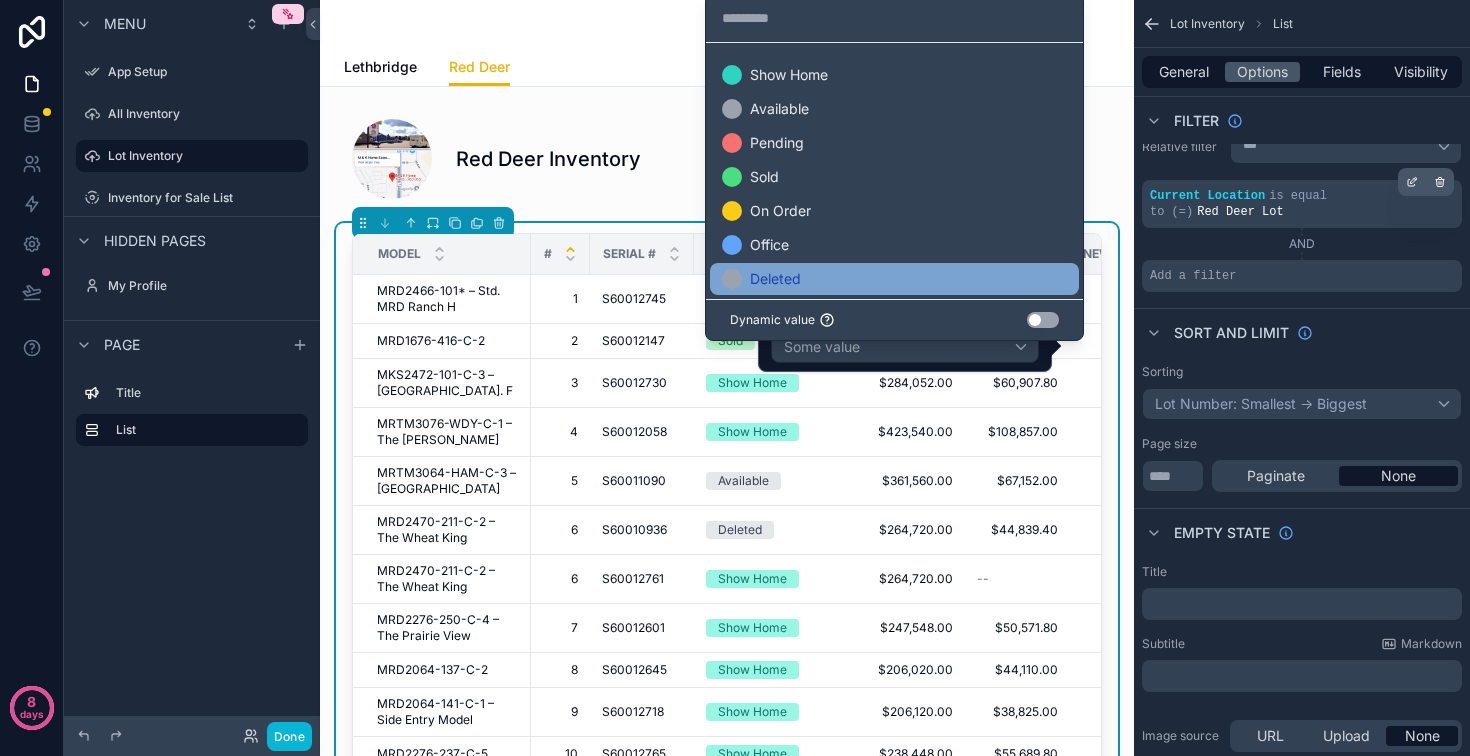click on "Deleted" at bounding box center (894, 279) 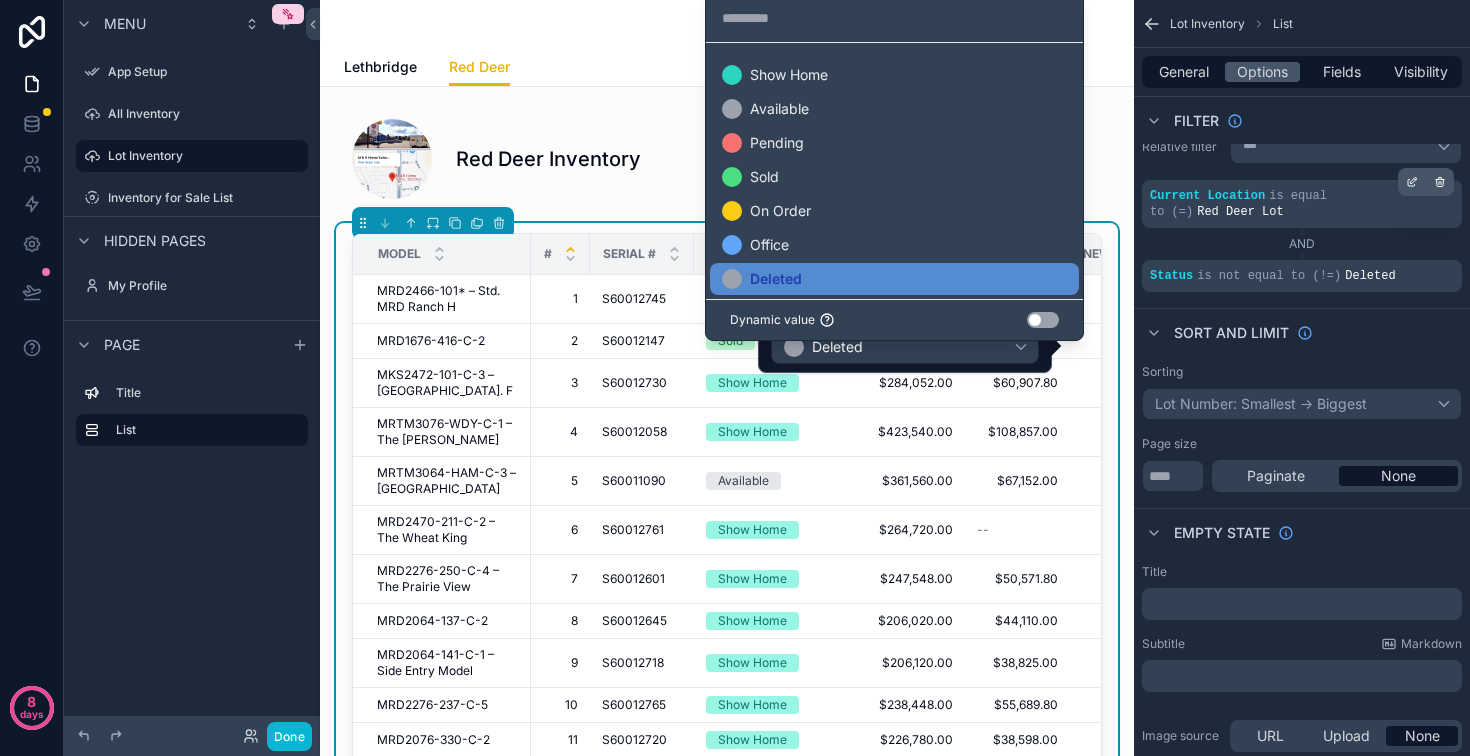 click on "Sort And Limit" at bounding box center [1302, 332] 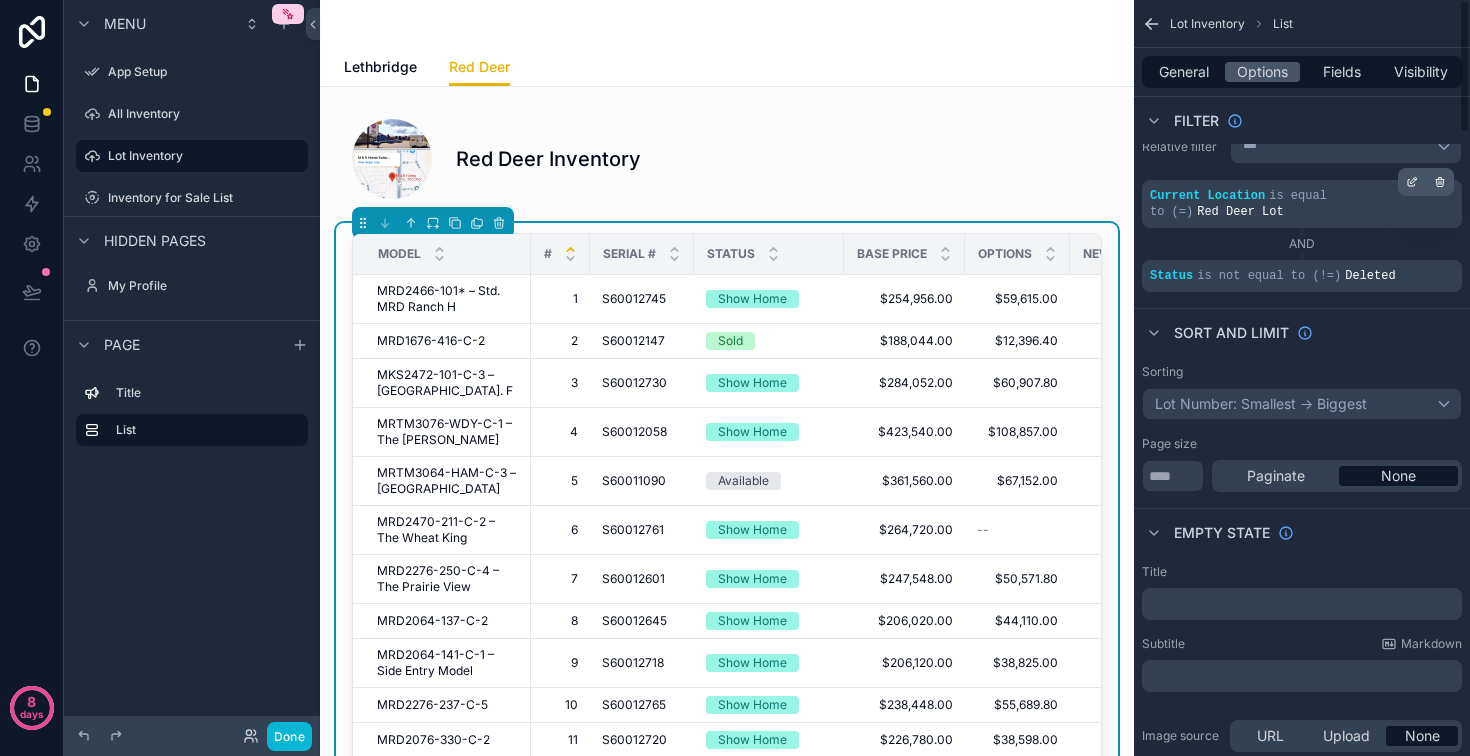 scroll, scrollTop: 0, scrollLeft: 0, axis: both 